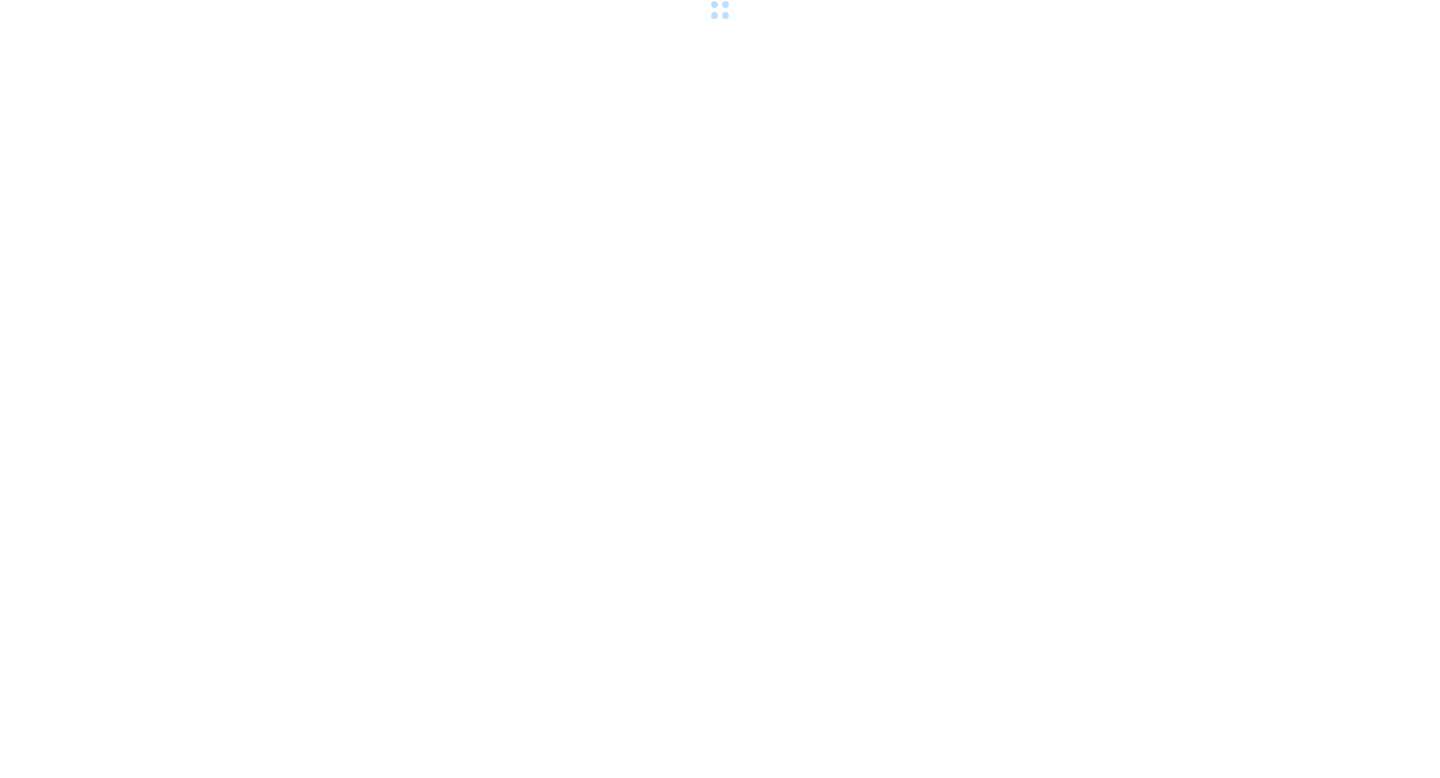 scroll, scrollTop: 0, scrollLeft: 0, axis: both 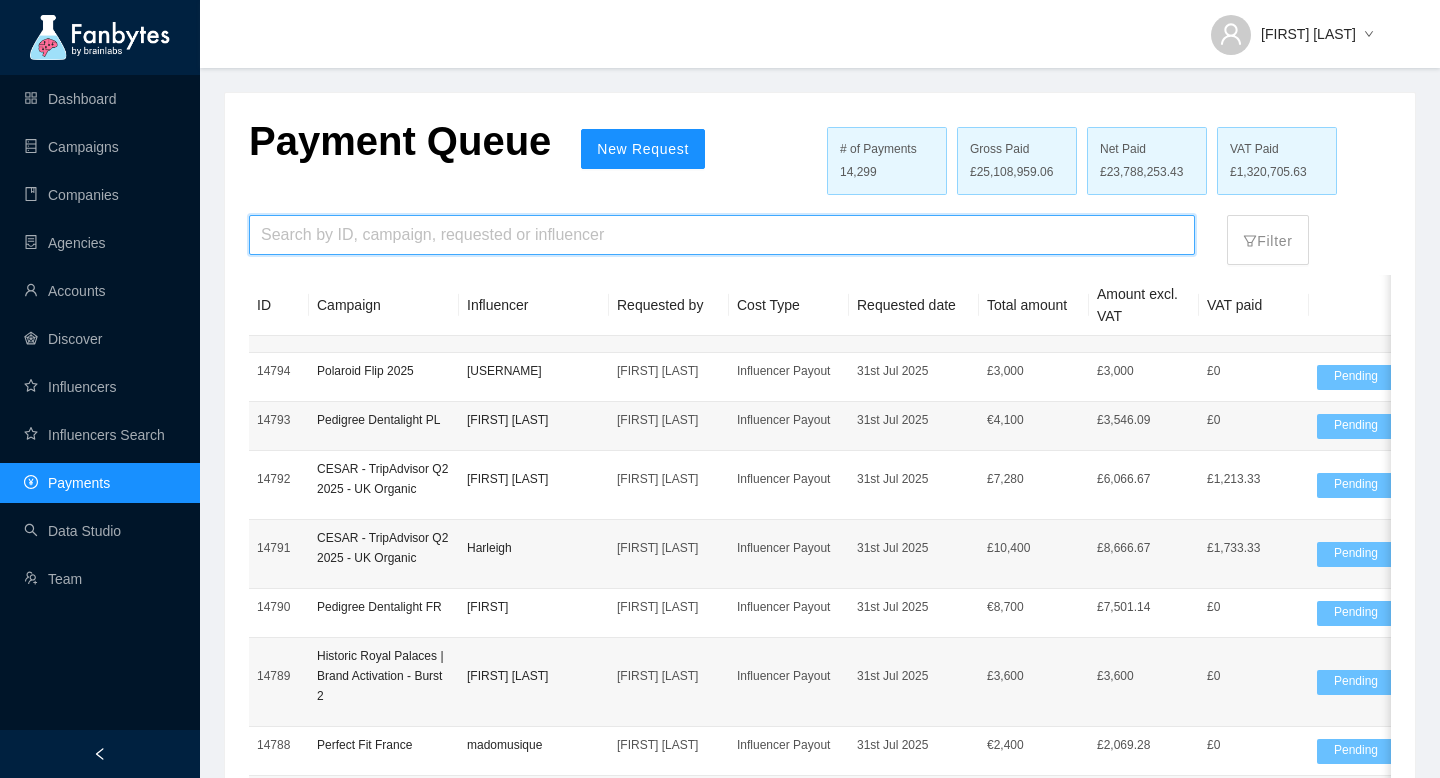 click at bounding box center [722, 235] 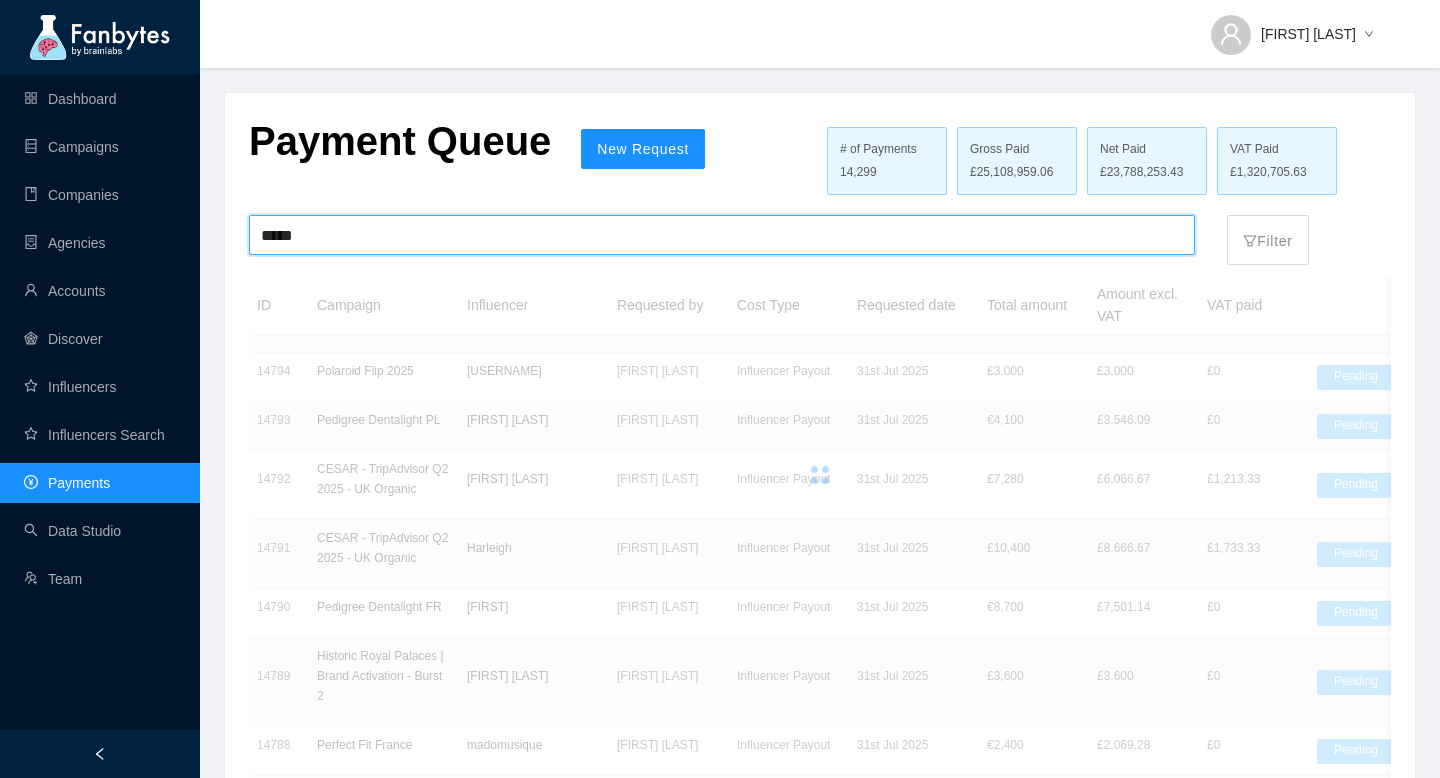 type on "*****" 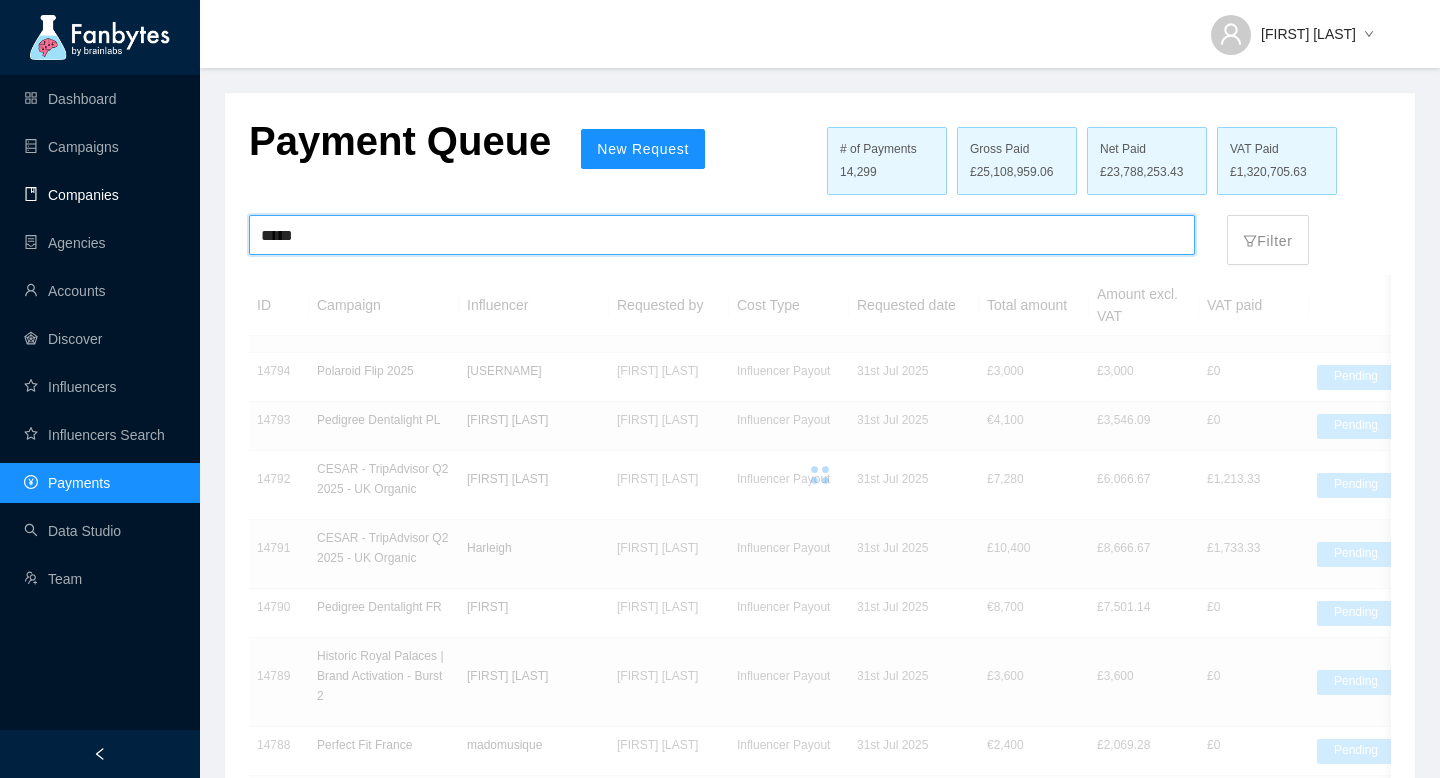 click on "Companies" at bounding box center (71, 195) 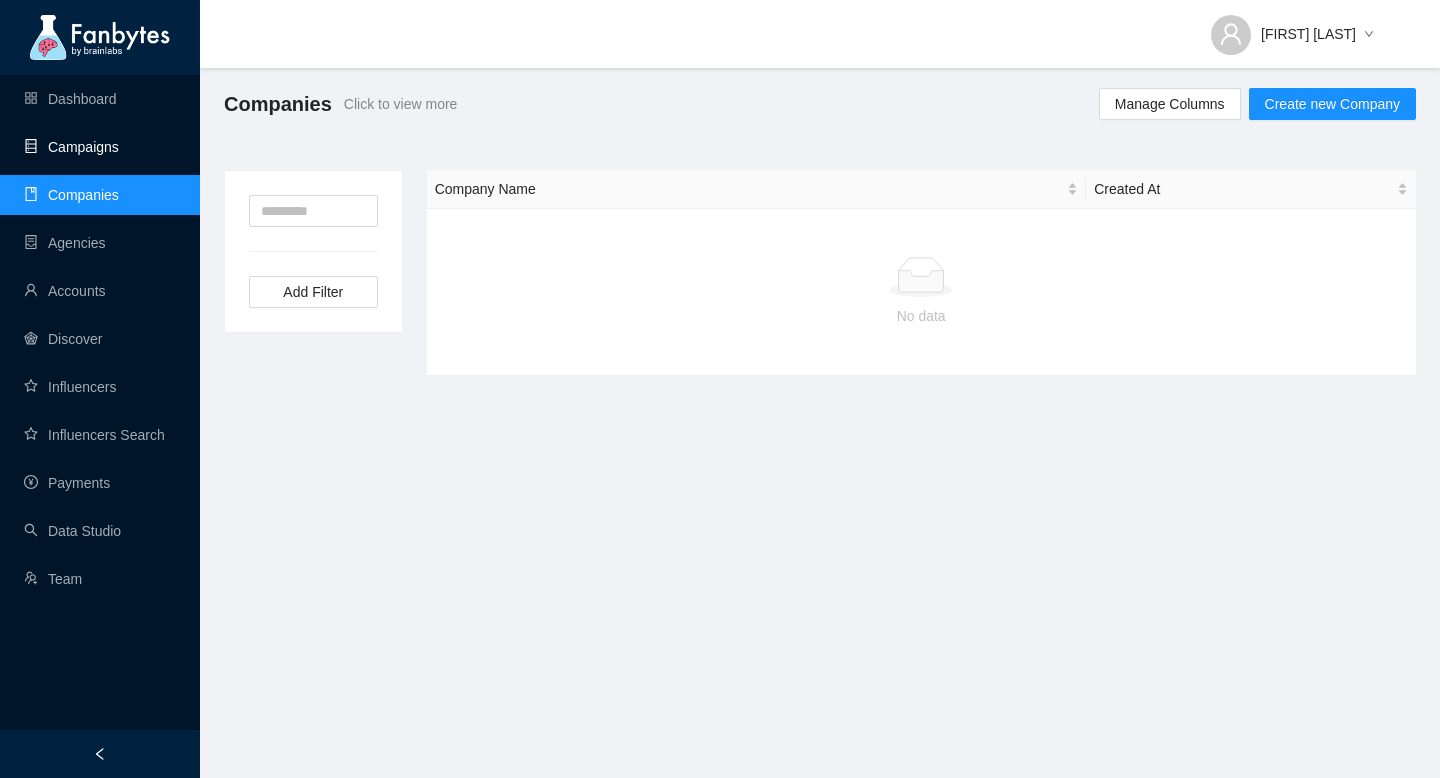 click on "Campaigns" at bounding box center [71, 147] 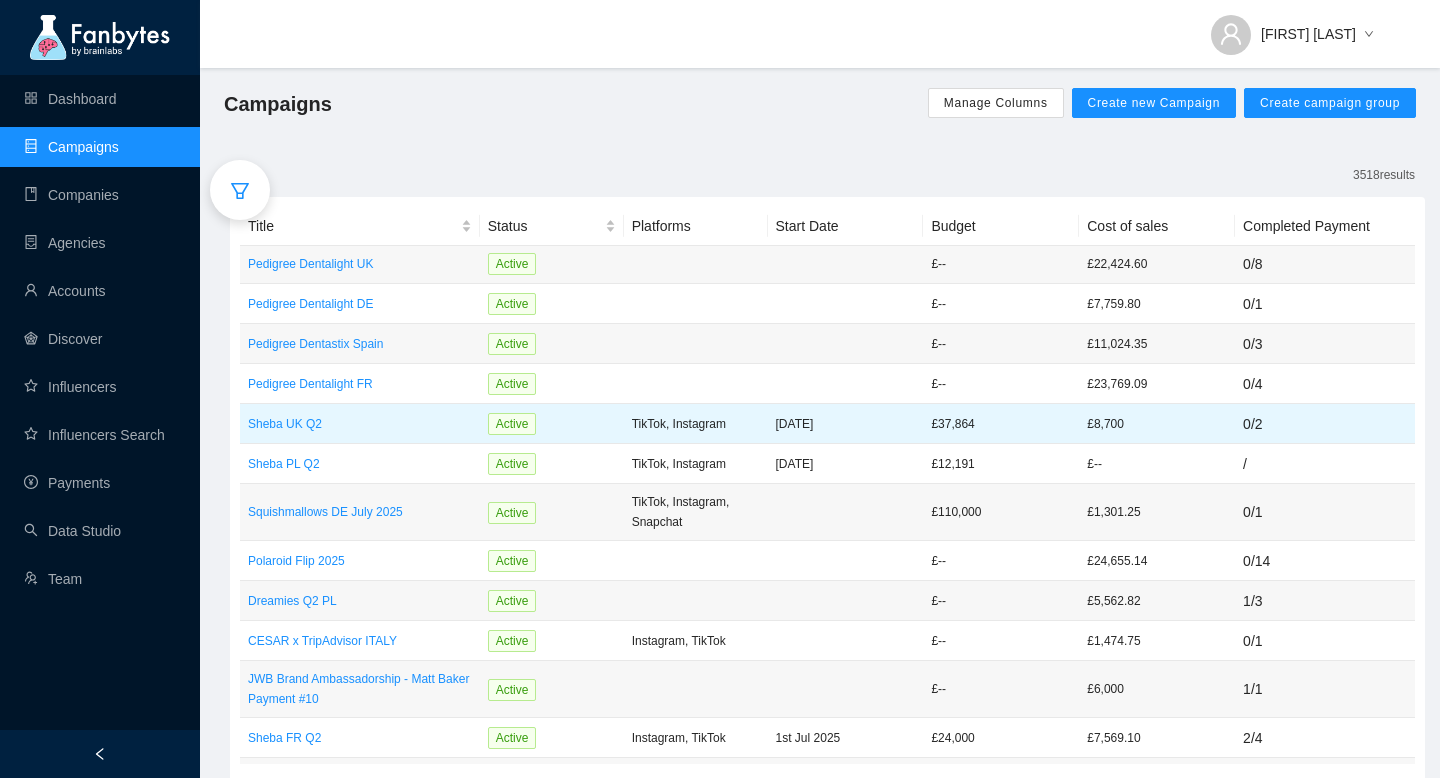 scroll, scrollTop: 60, scrollLeft: 0, axis: vertical 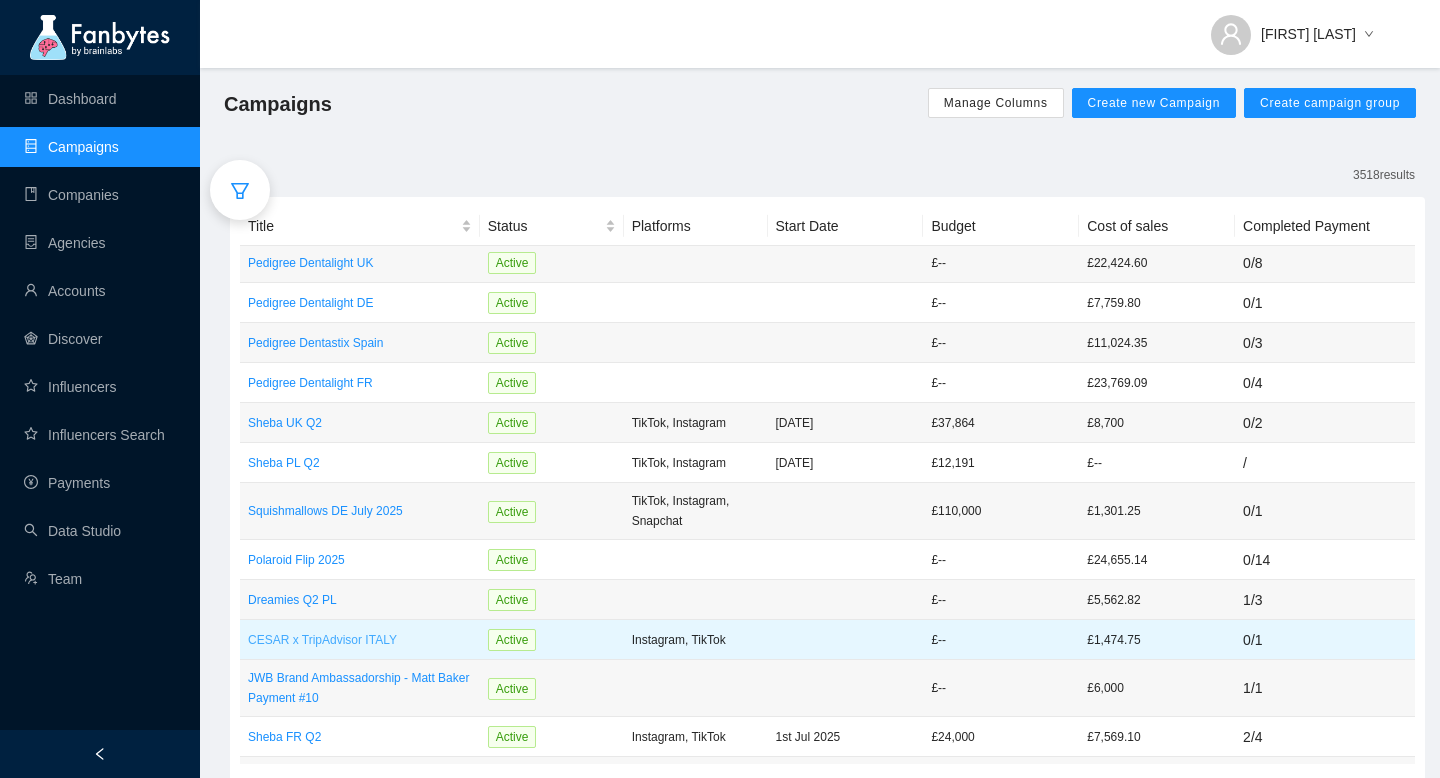 click on "CESAR x TripAdvisor ITALY" at bounding box center (360, 640) 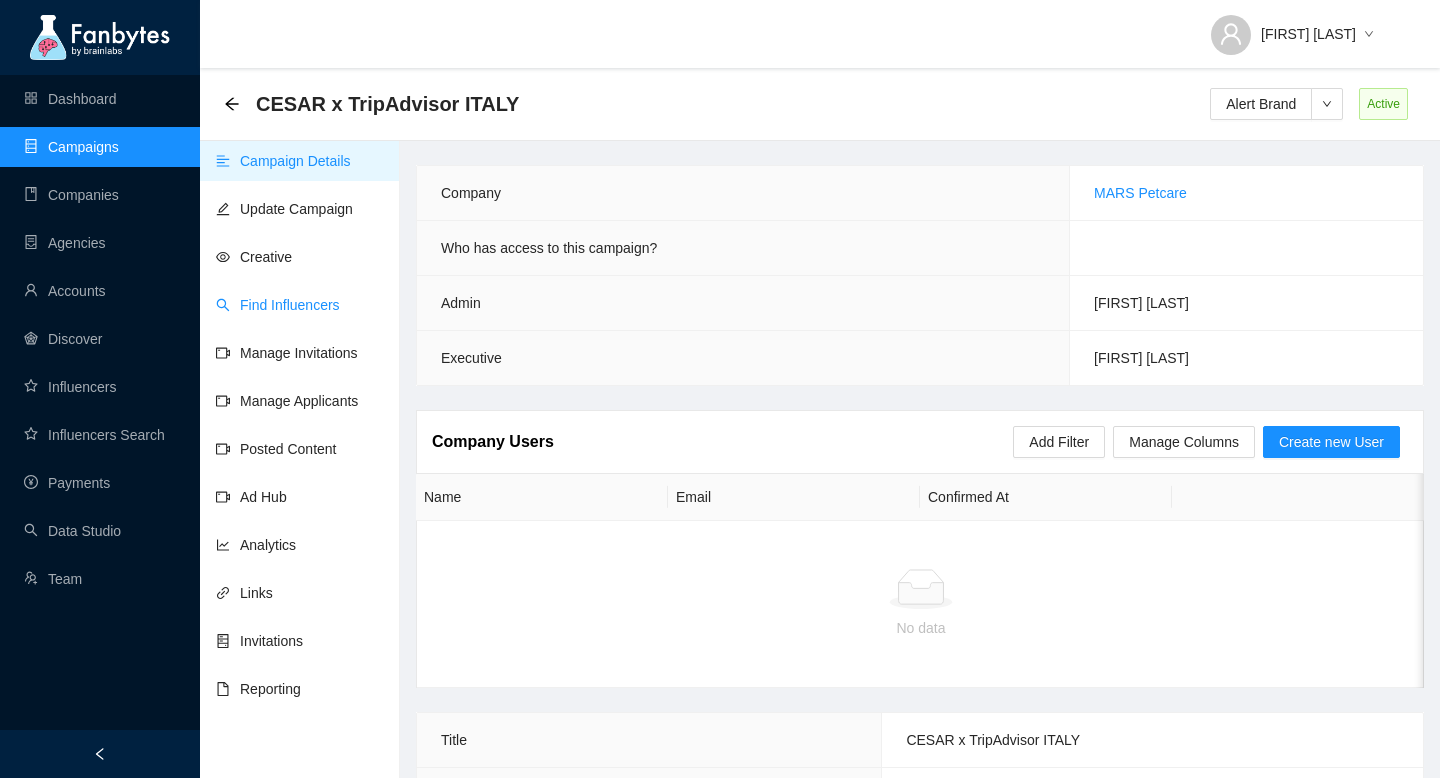 click on "Find Influencers" at bounding box center (278, 305) 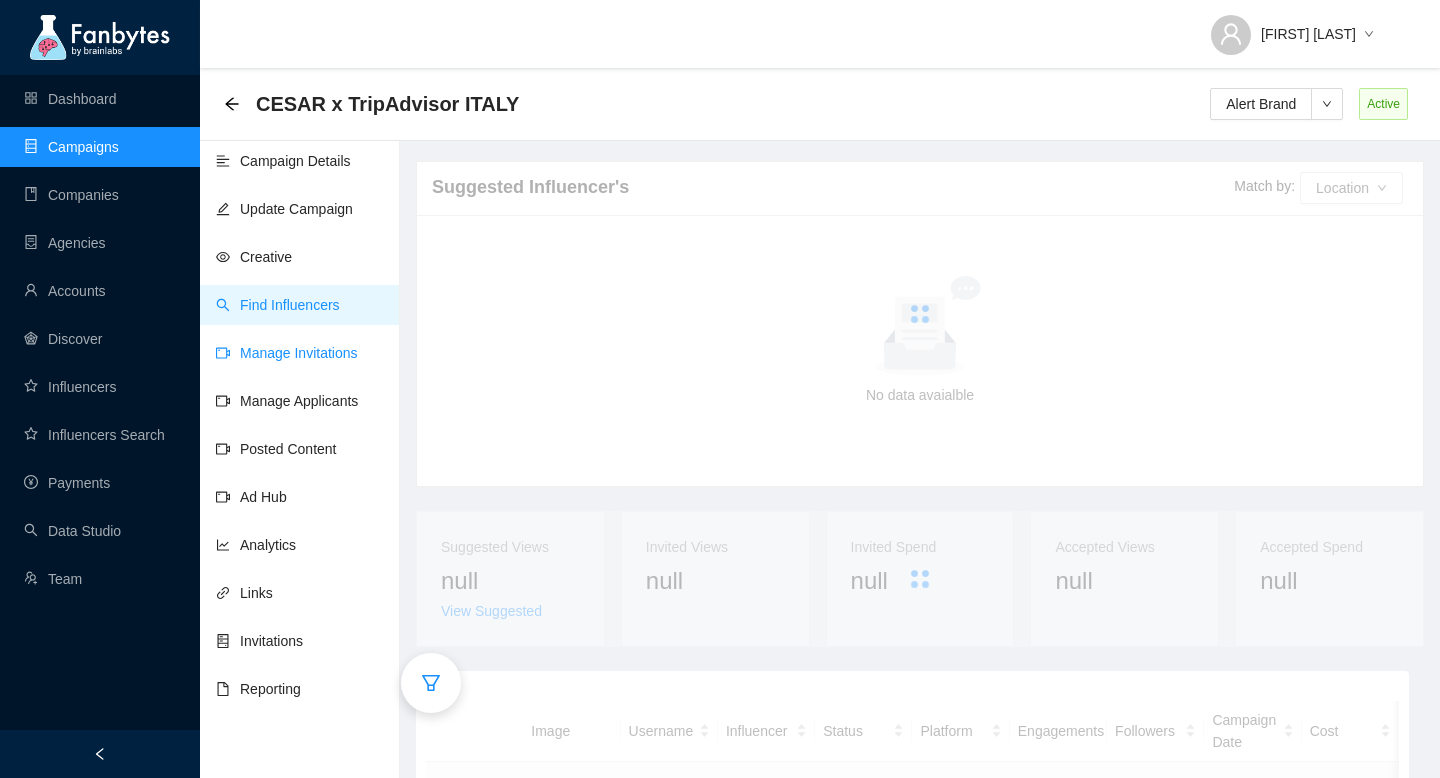 click on "Manage Invitations" at bounding box center [287, 353] 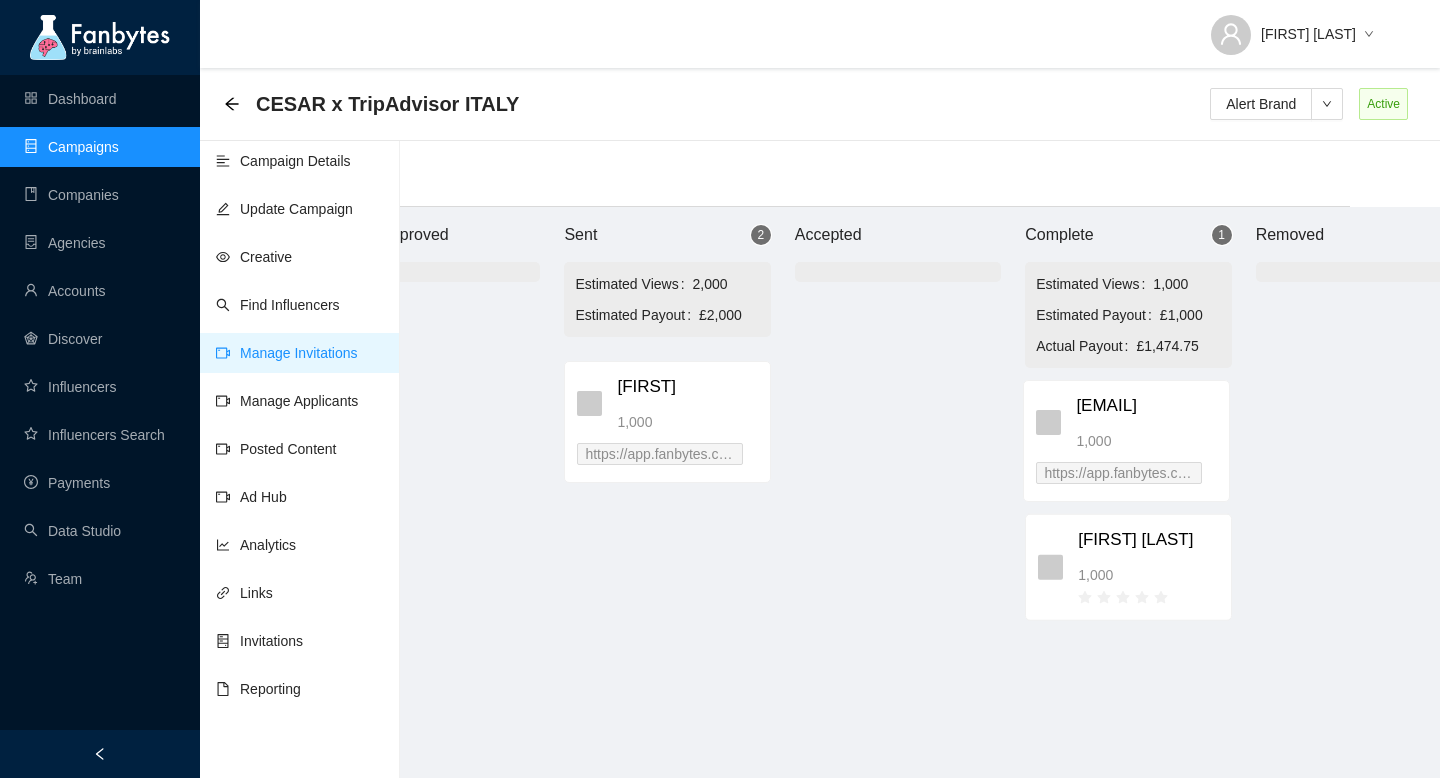 drag, startPoint x: 763, startPoint y: 544, endPoint x: 1143, endPoint y: 411, distance: 402.60278 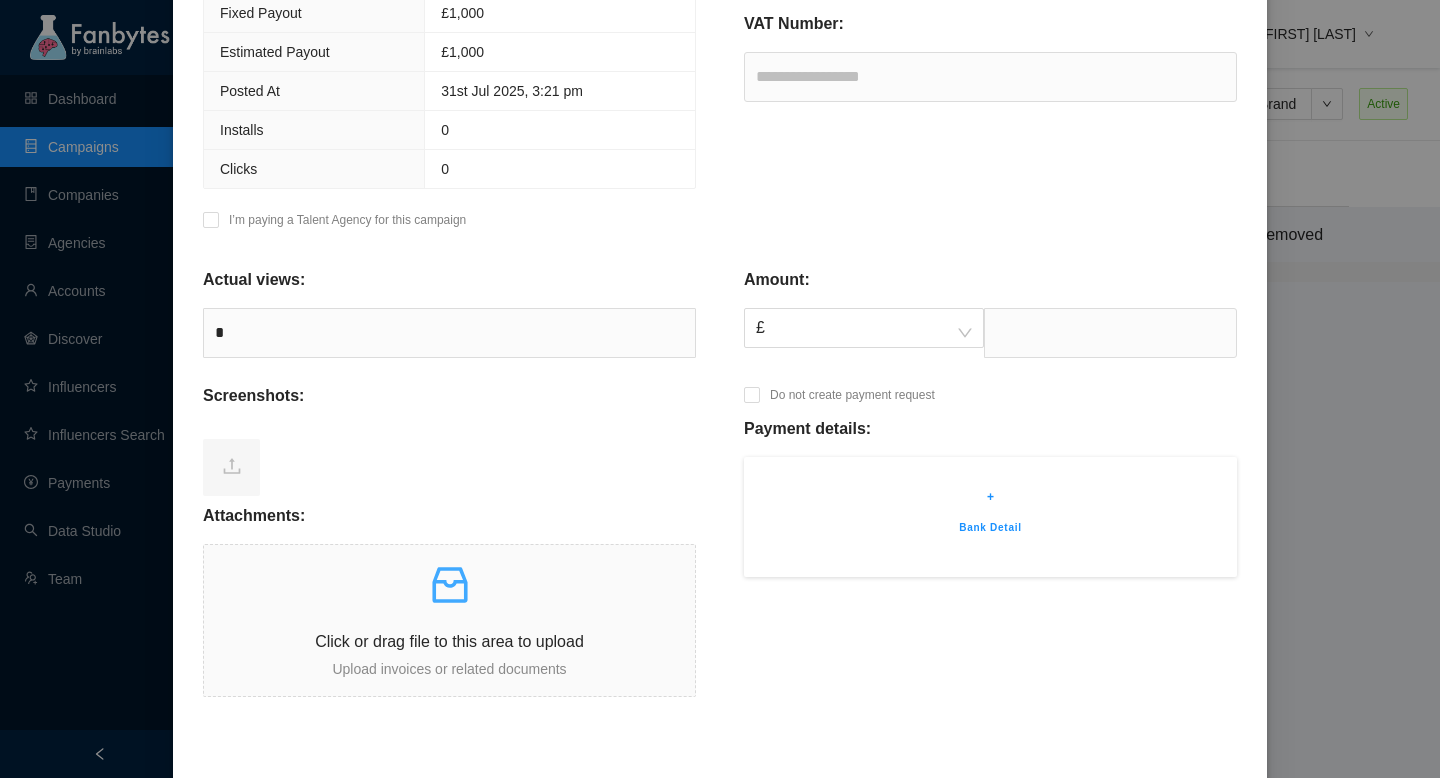scroll, scrollTop: 586, scrollLeft: 0, axis: vertical 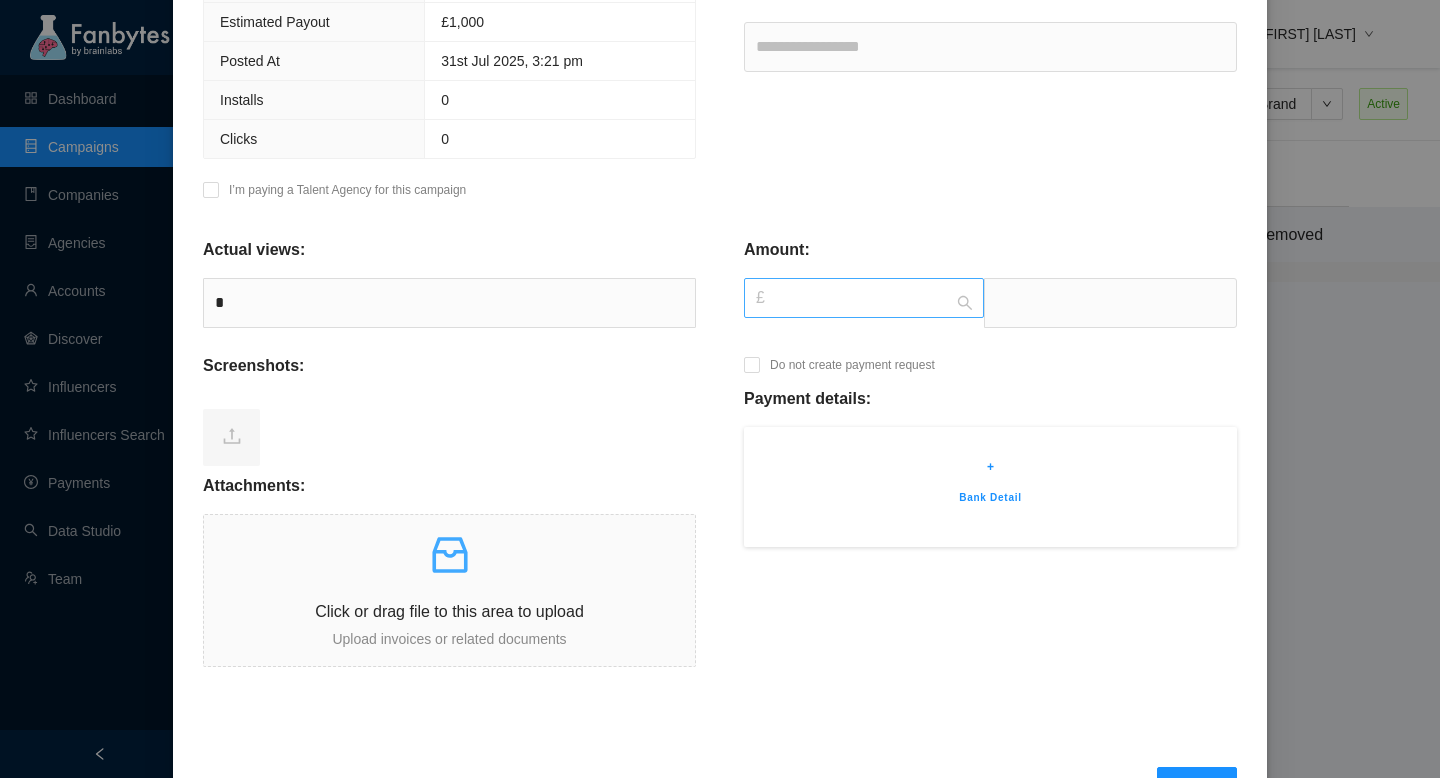 click on "£" at bounding box center [864, 298] 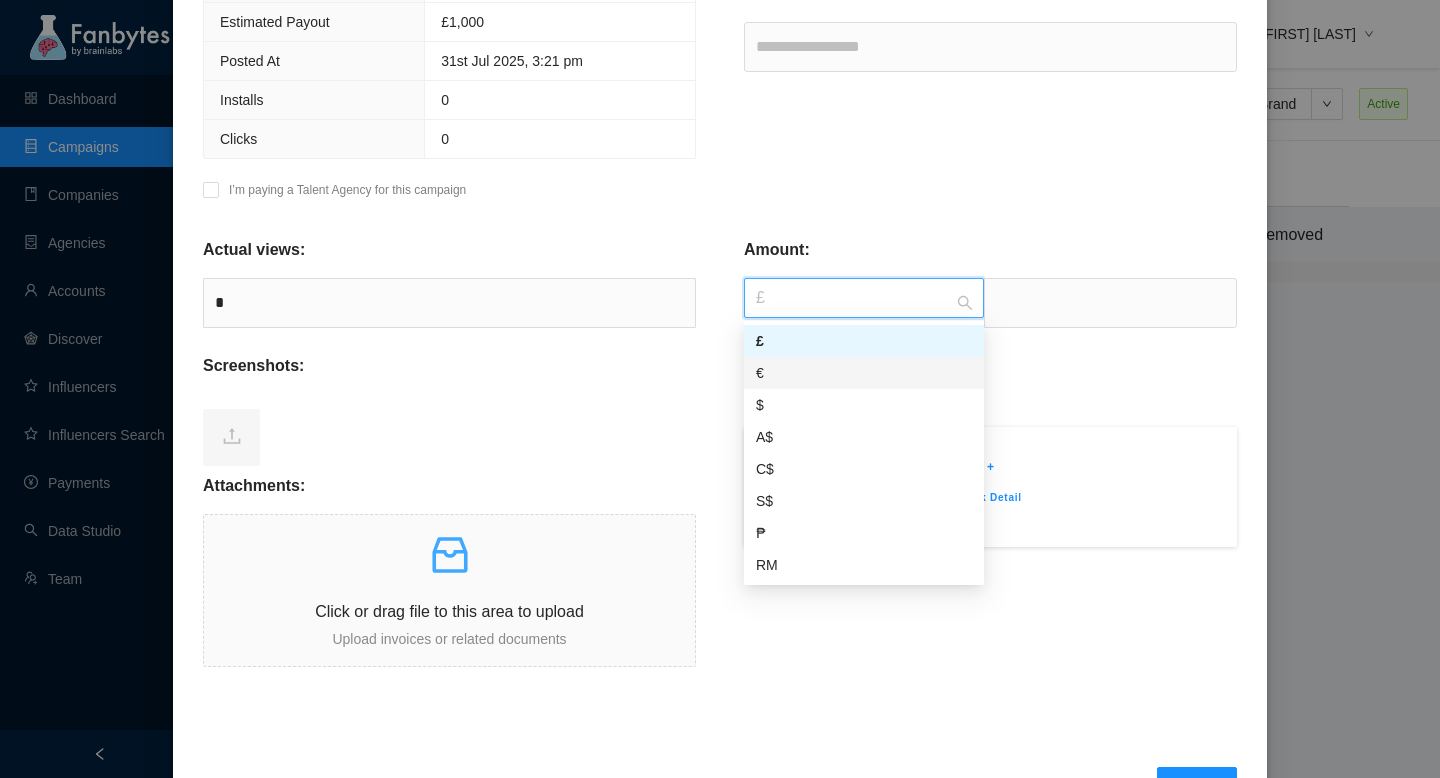 click on "€" at bounding box center (864, 373) 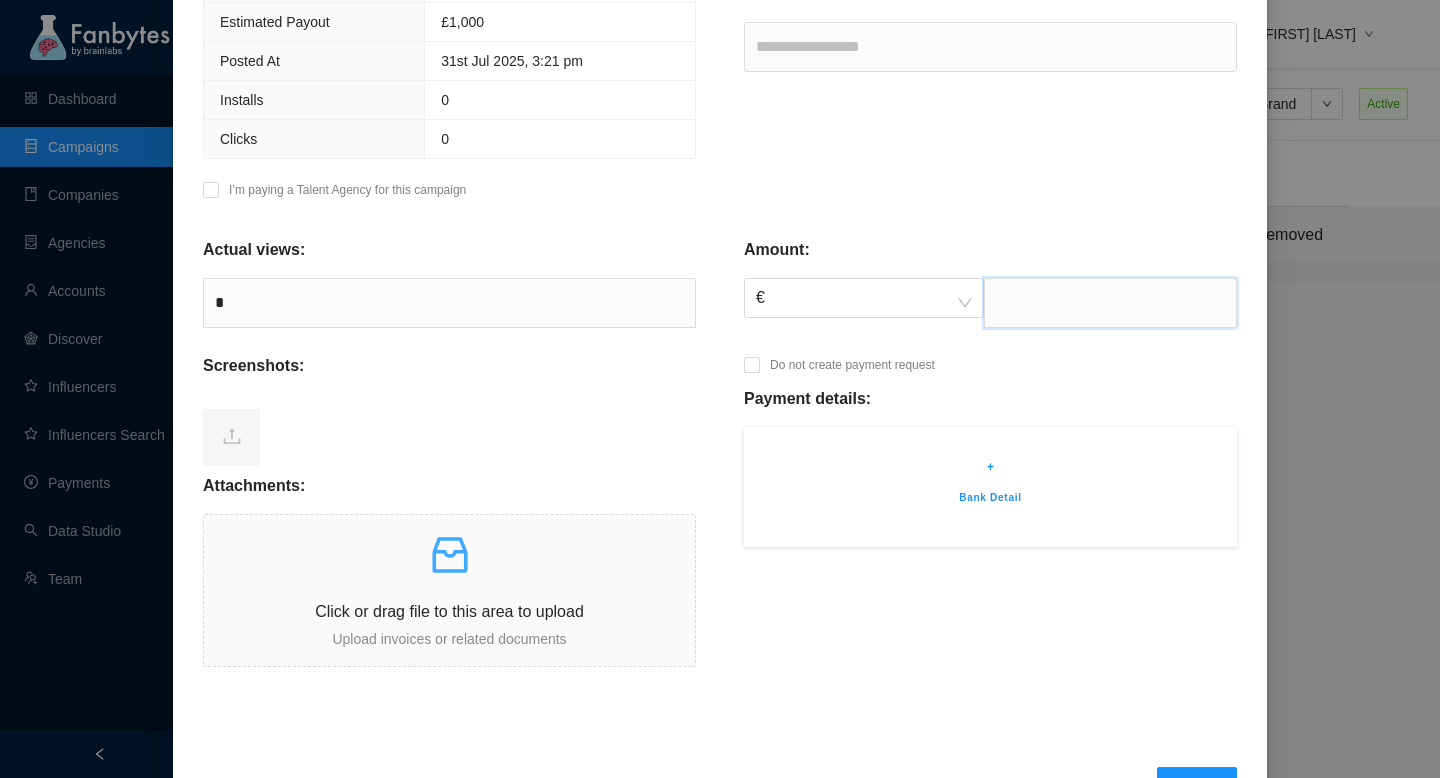 click at bounding box center [1110, 303] 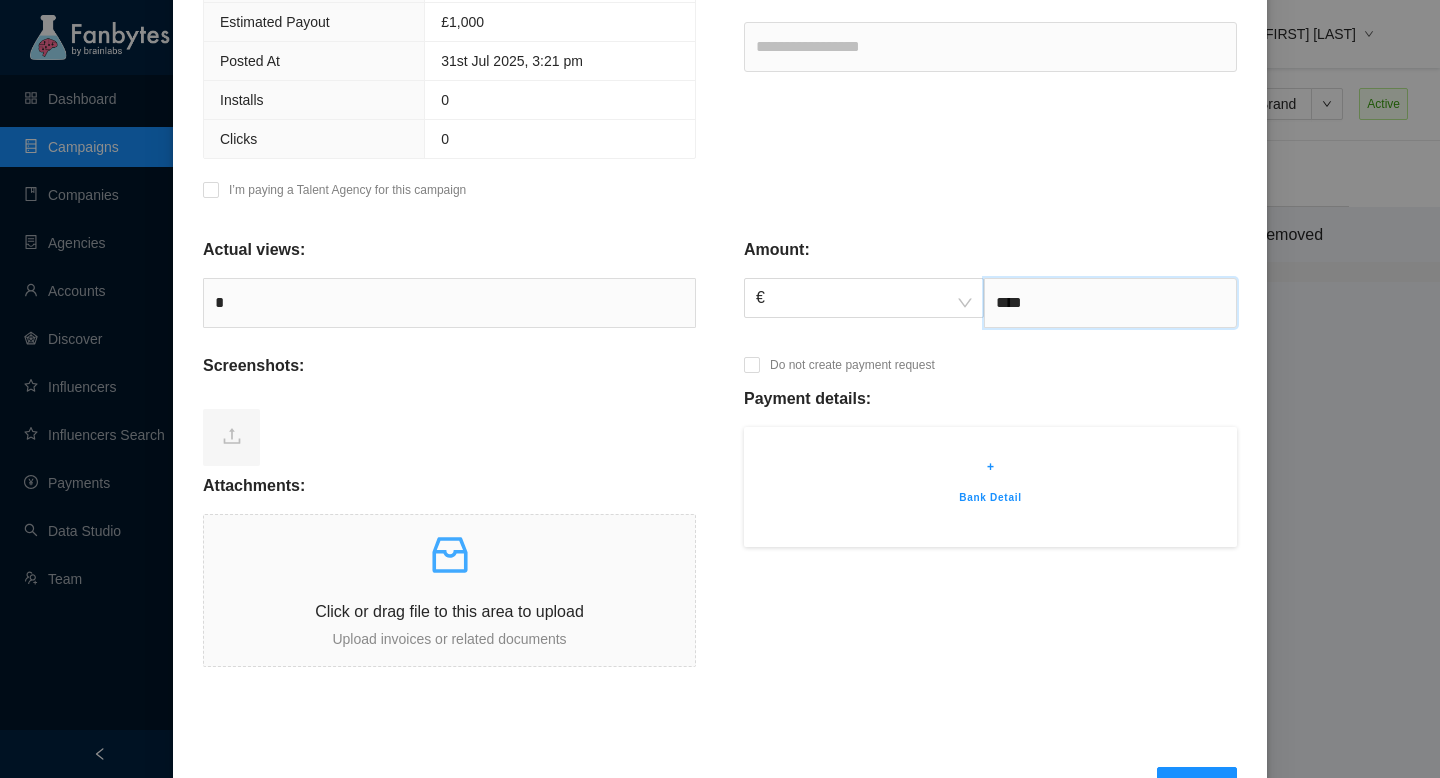 type on "****" 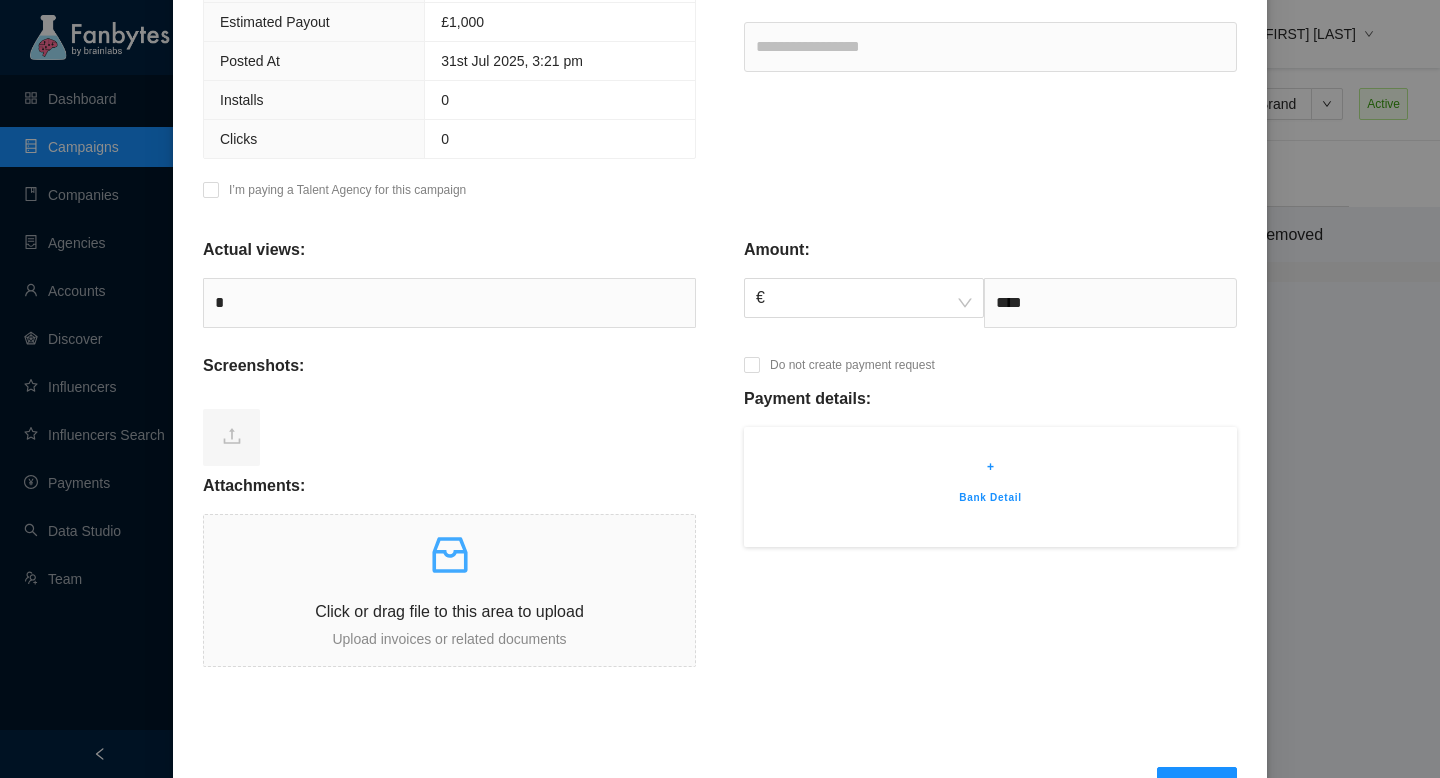 click on "+ Bank Detail" at bounding box center [990, 487] 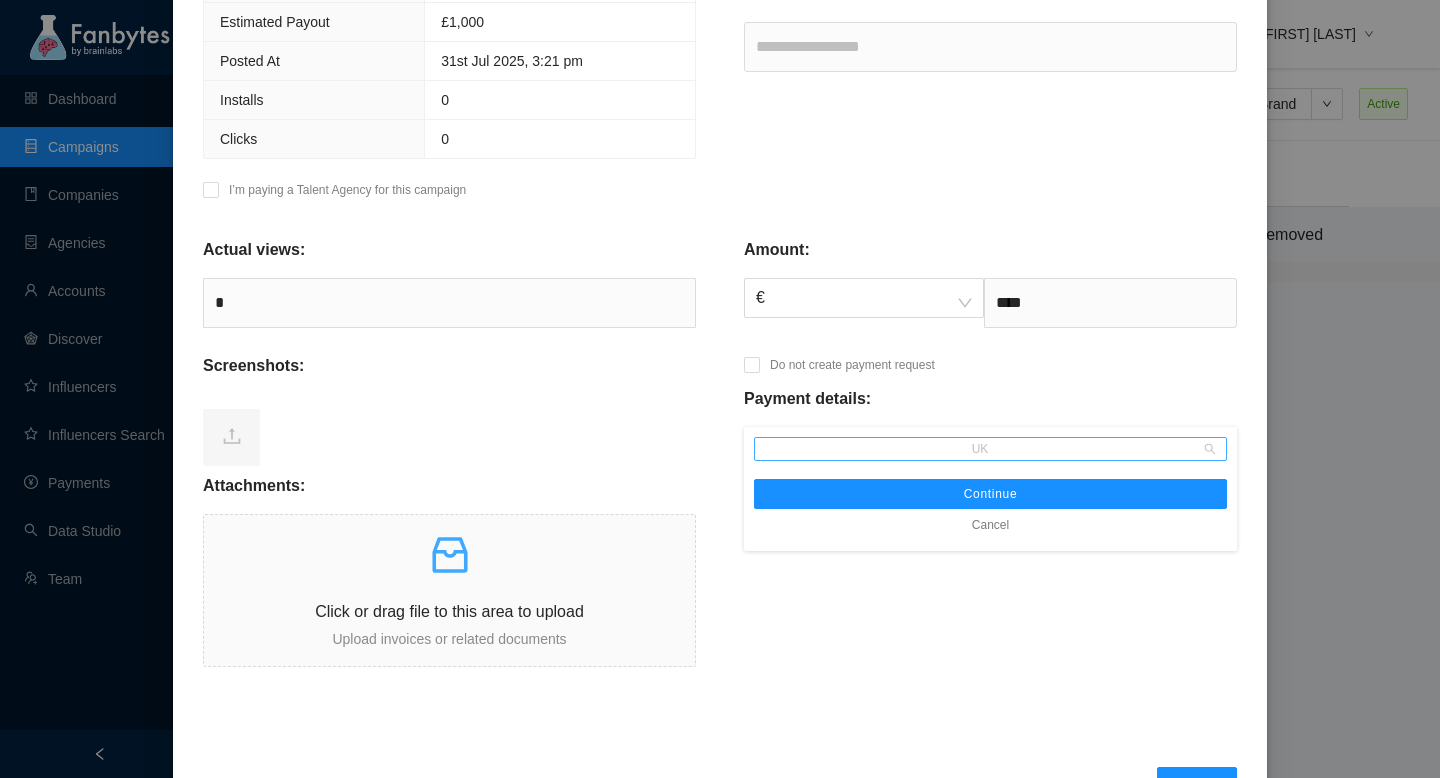 click on "UK" at bounding box center (990, 449) 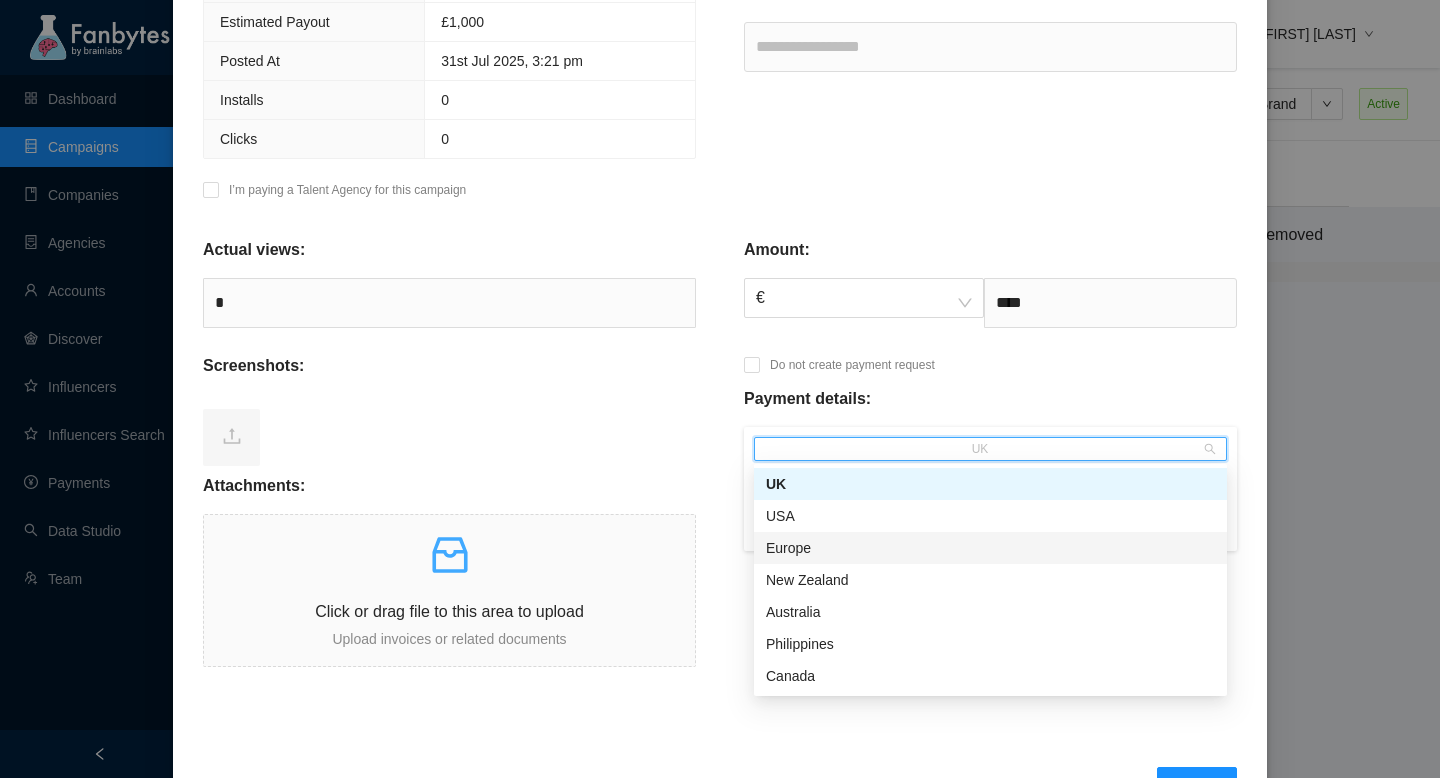 click on "Europe" at bounding box center [990, 548] 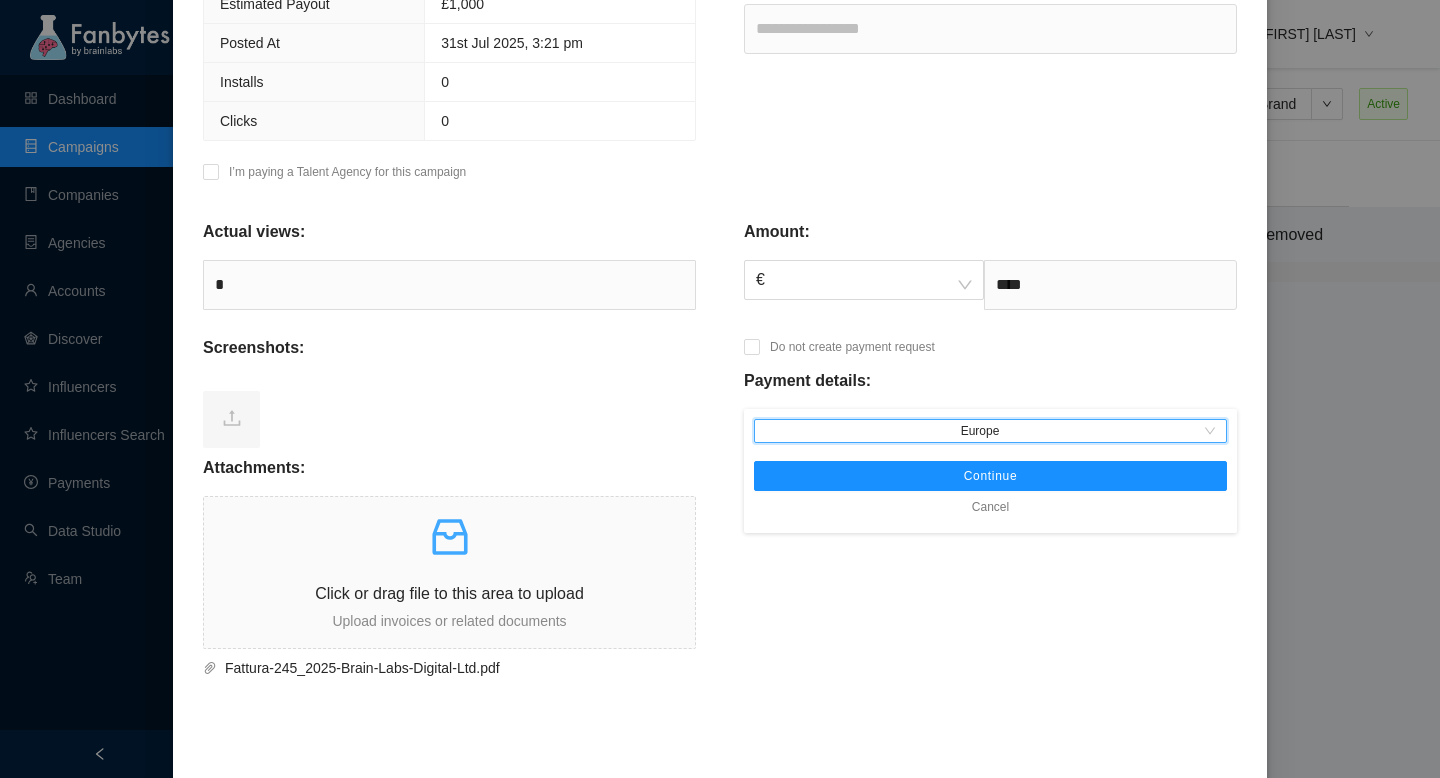 scroll, scrollTop: 606, scrollLeft: 0, axis: vertical 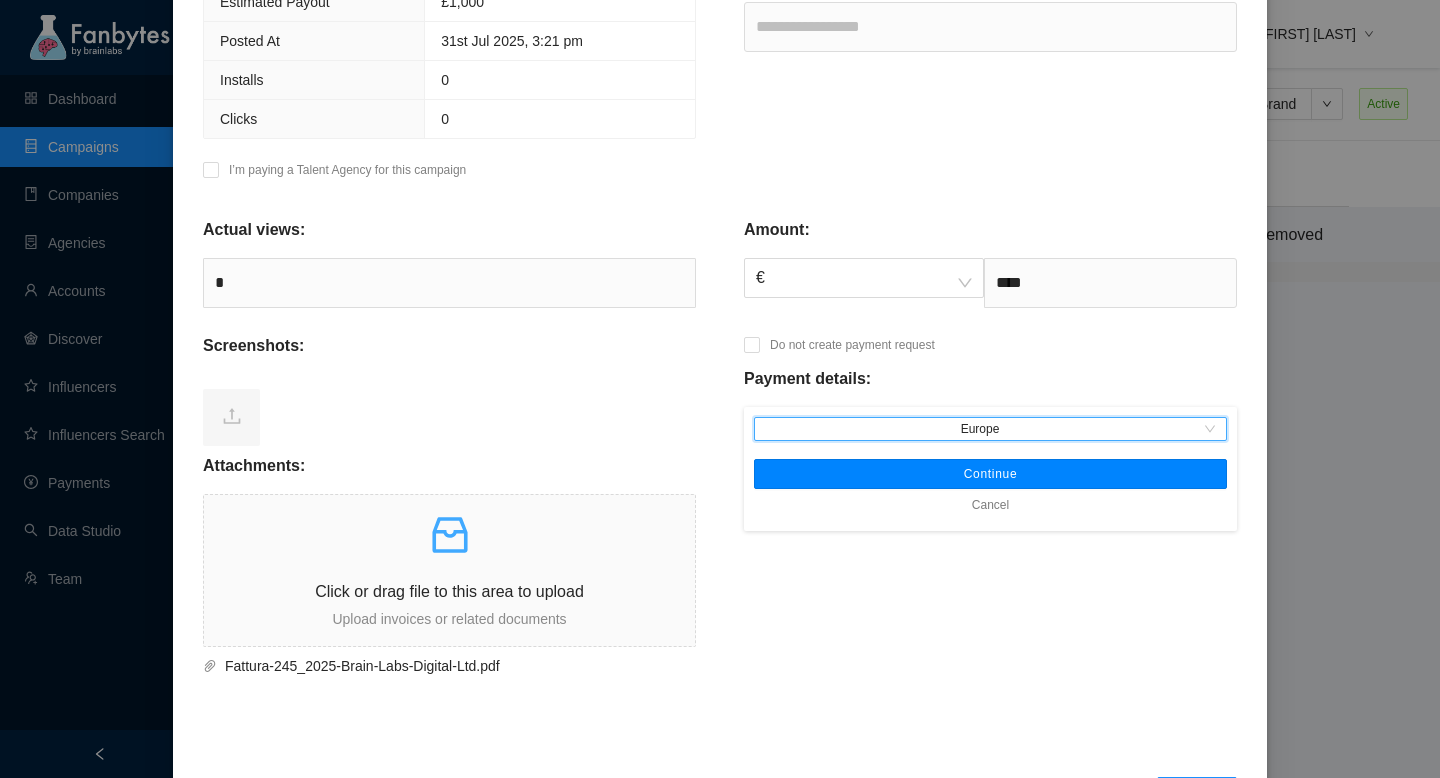 click on "Continue" at bounding box center [990, 474] 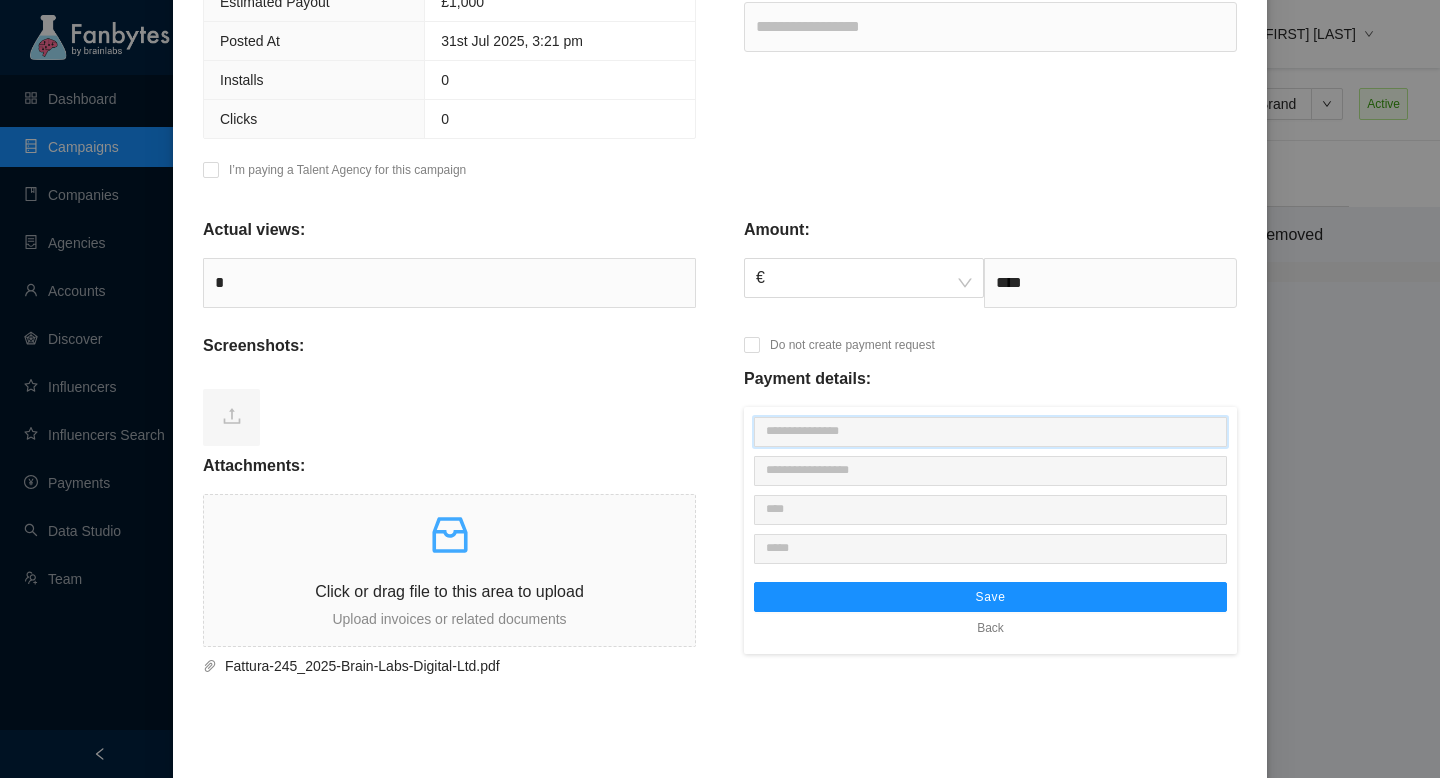click at bounding box center (990, 432) 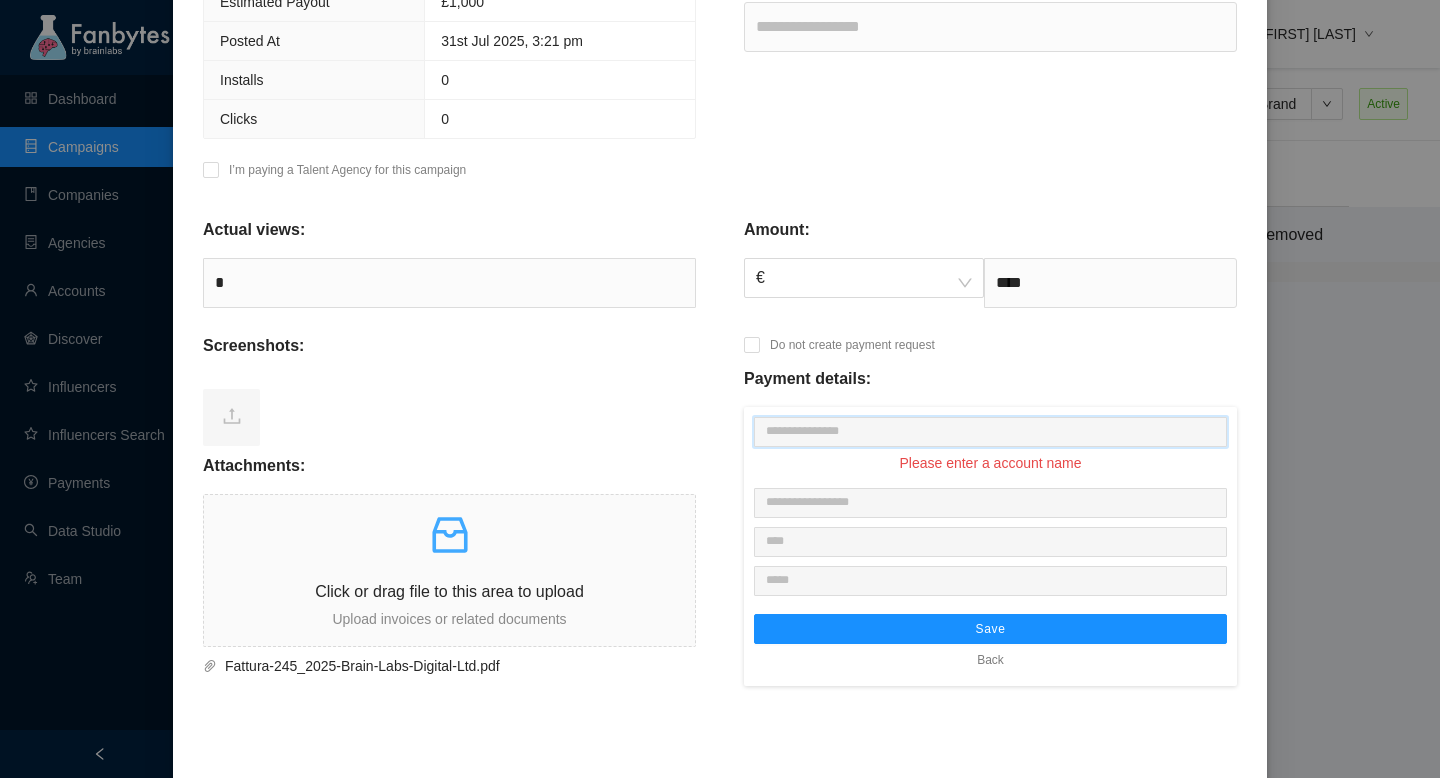 paste on "**********" 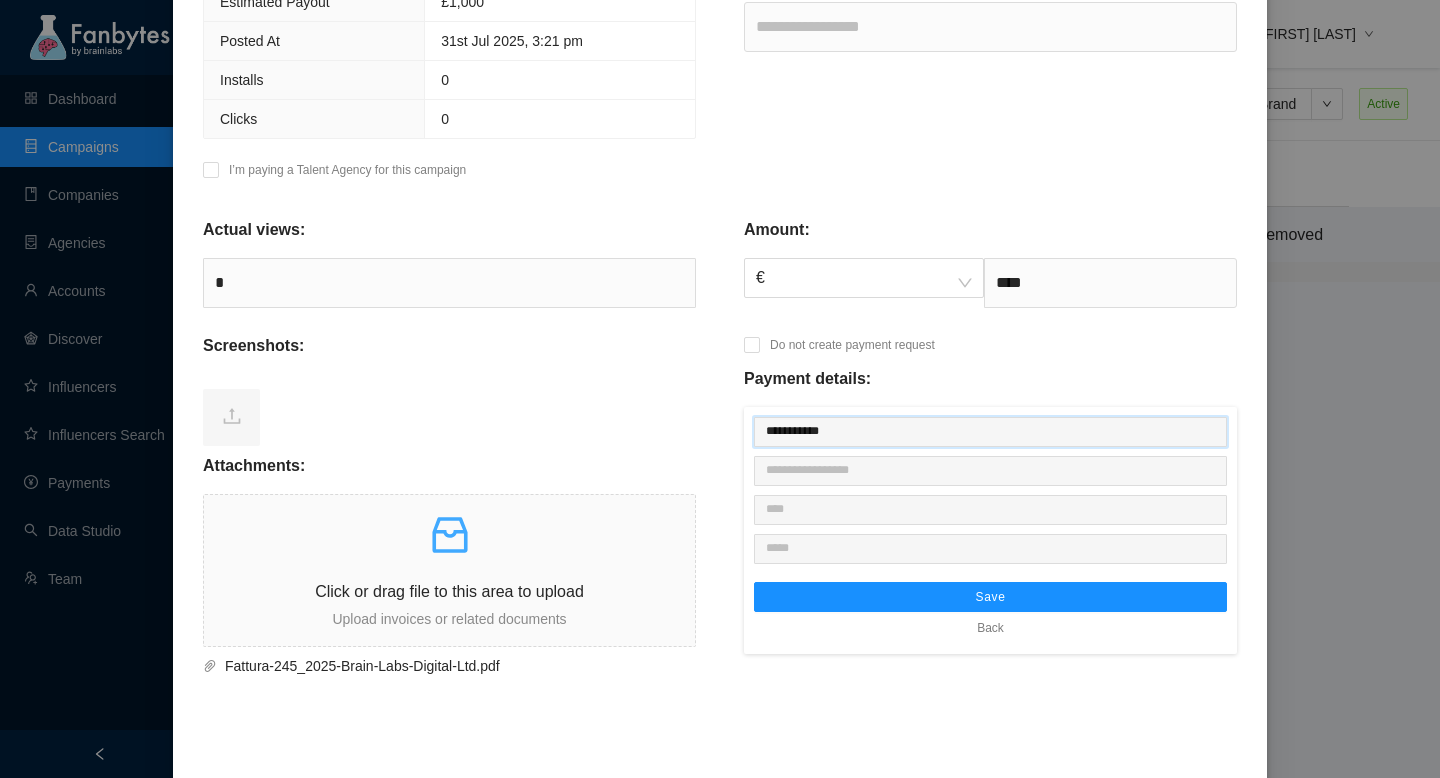 click on "**********" at bounding box center (990, 432) 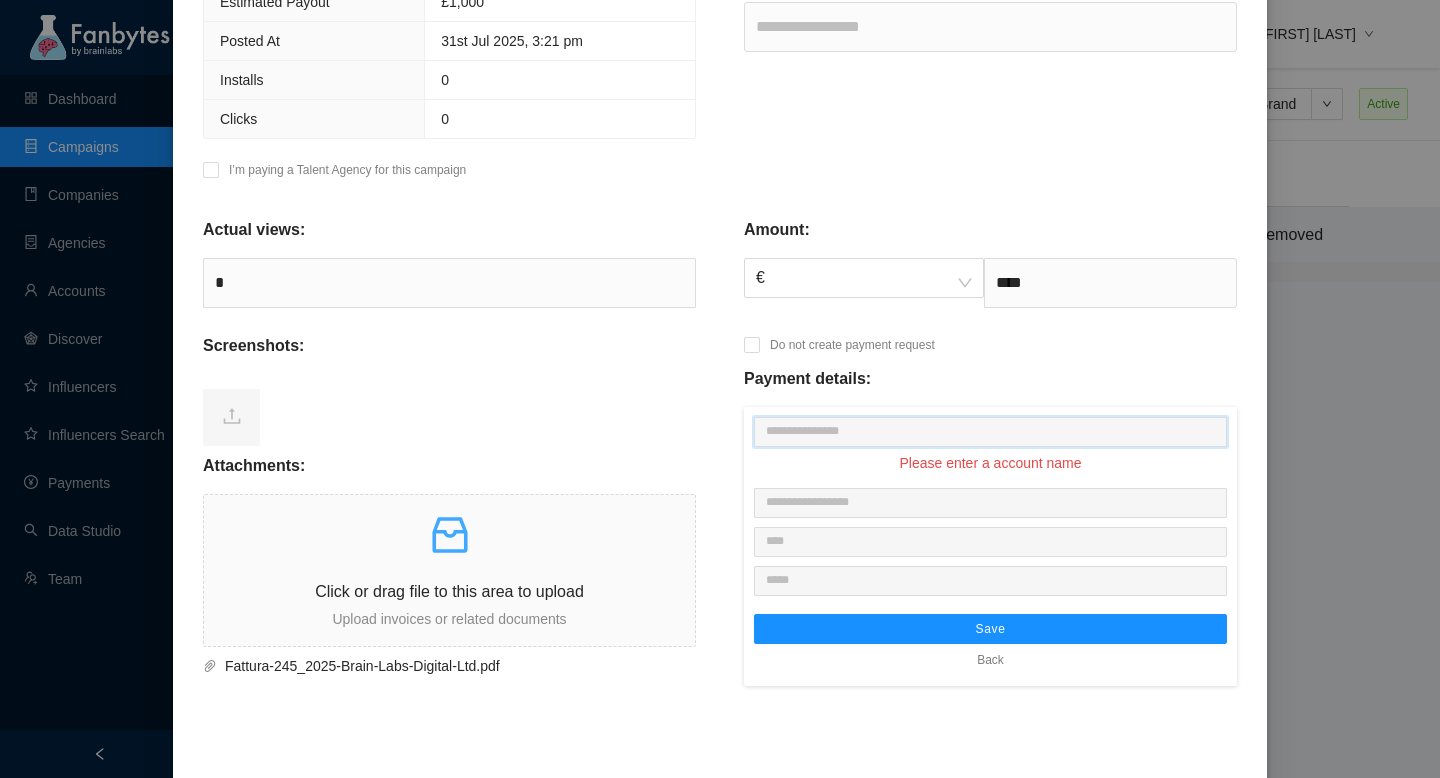 paste on "**********" 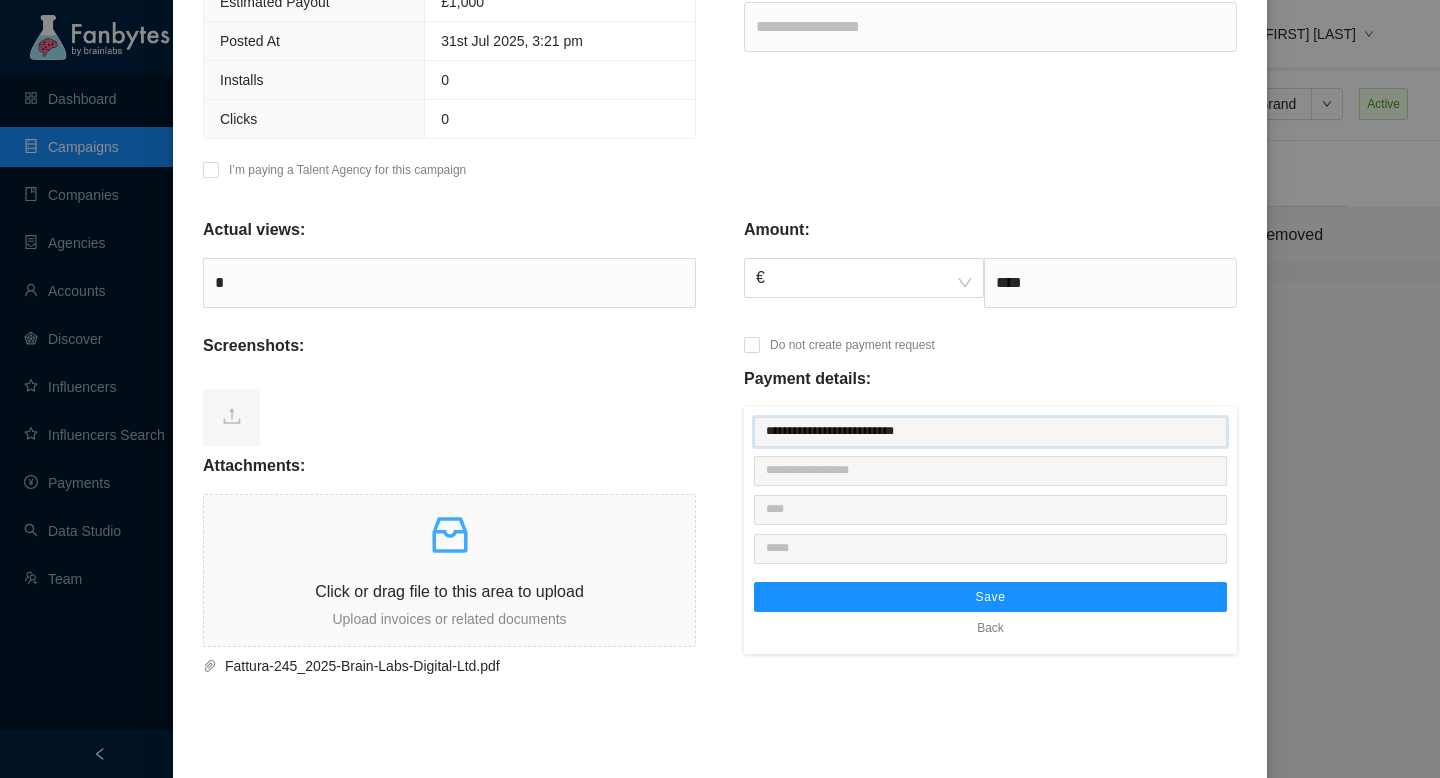 type on "**********" 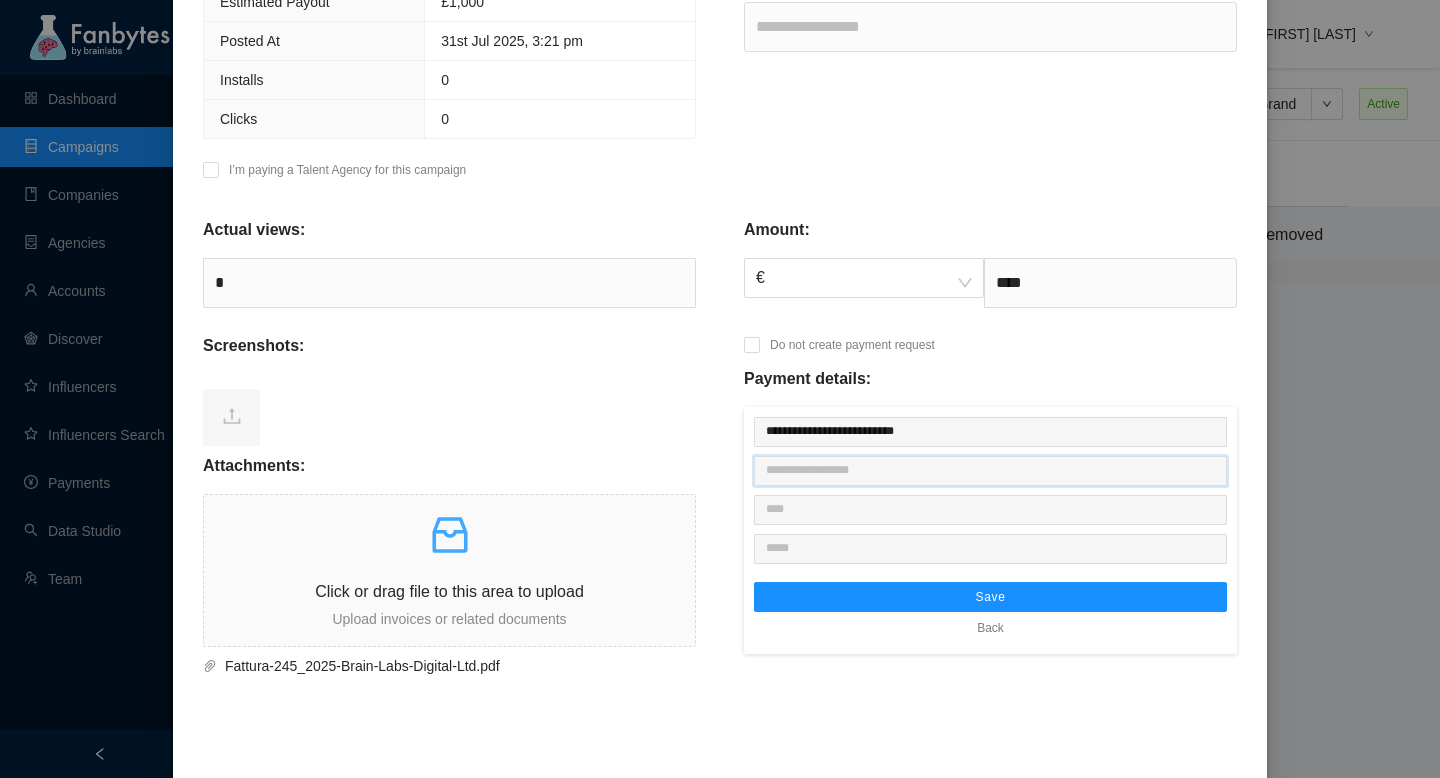 click at bounding box center (990, 471) 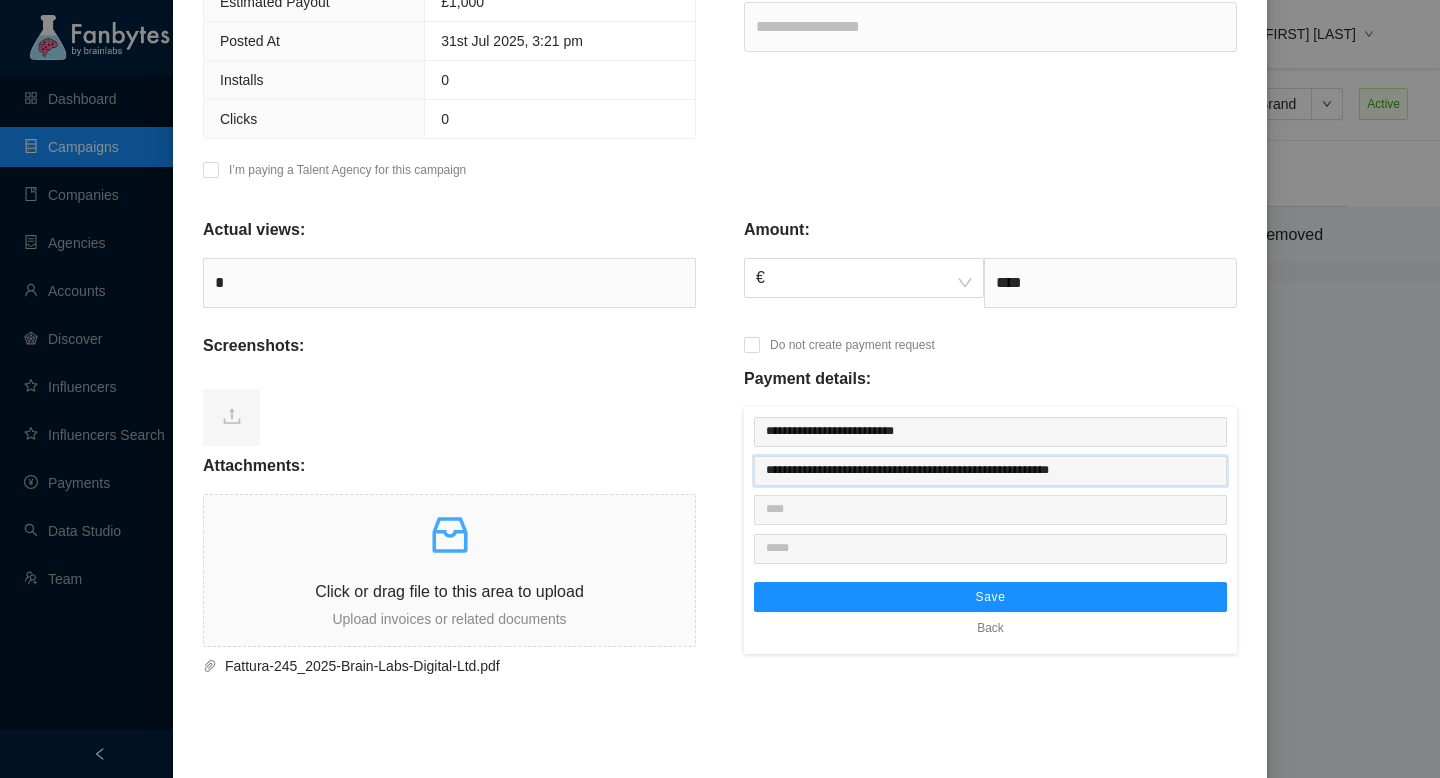 paste on "**********" 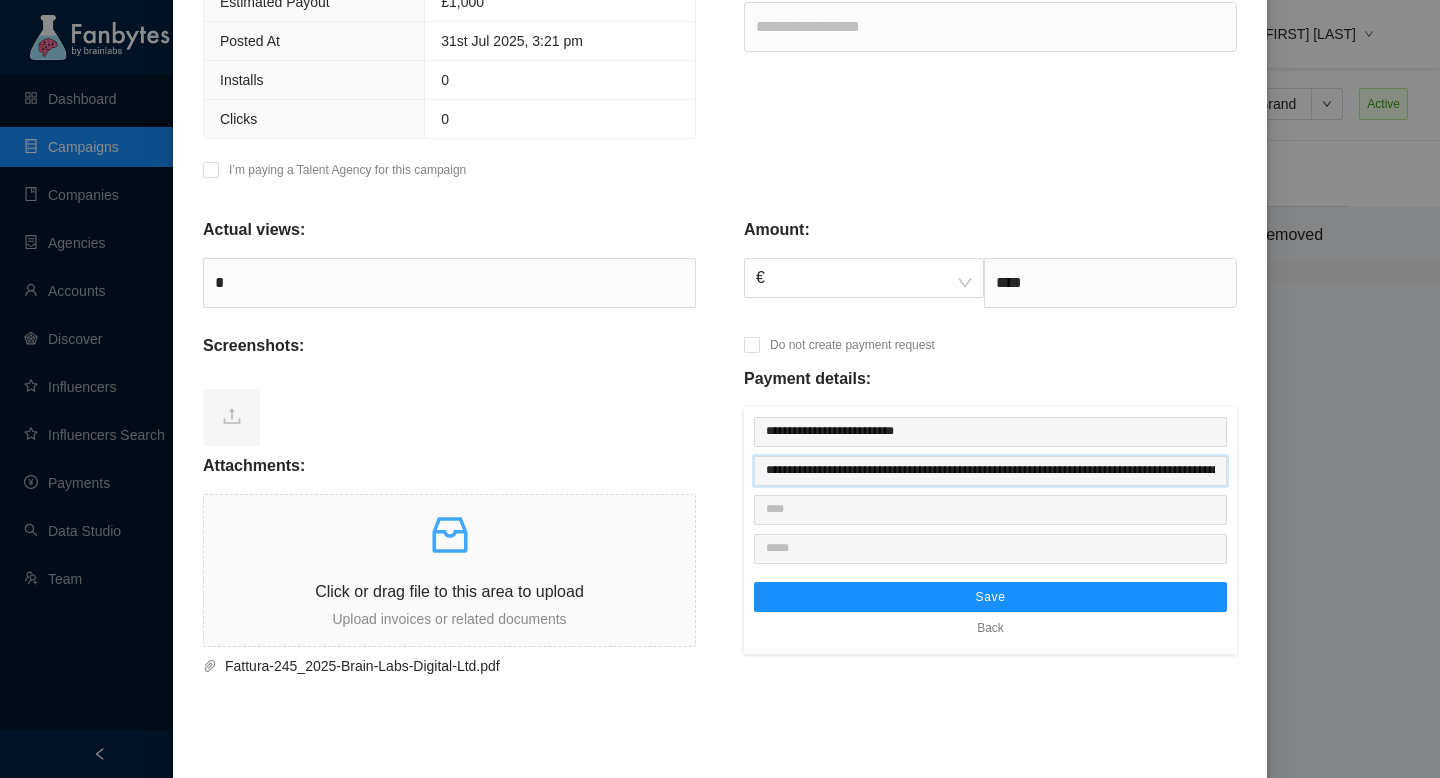 scroll, scrollTop: 0, scrollLeft: 143, axis: horizontal 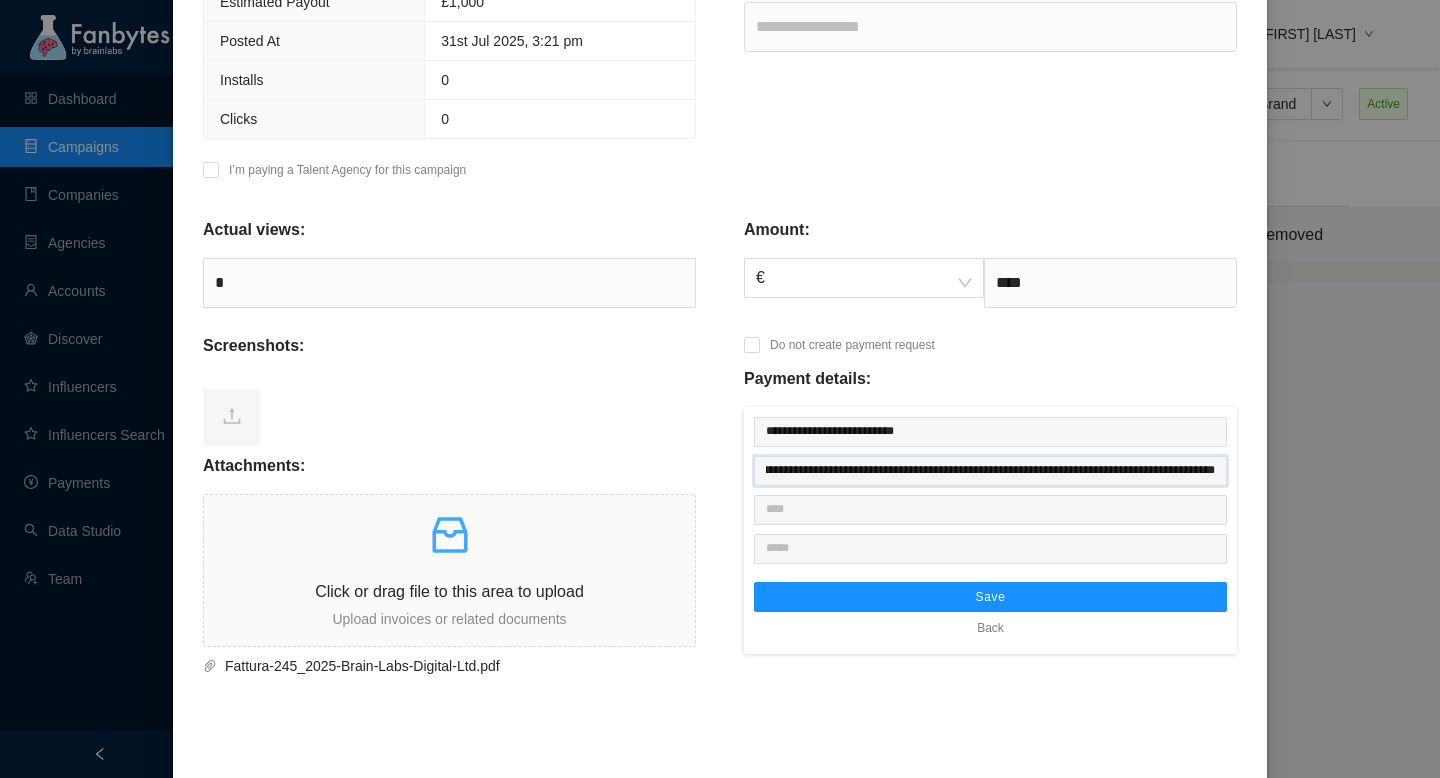 type on "**********" 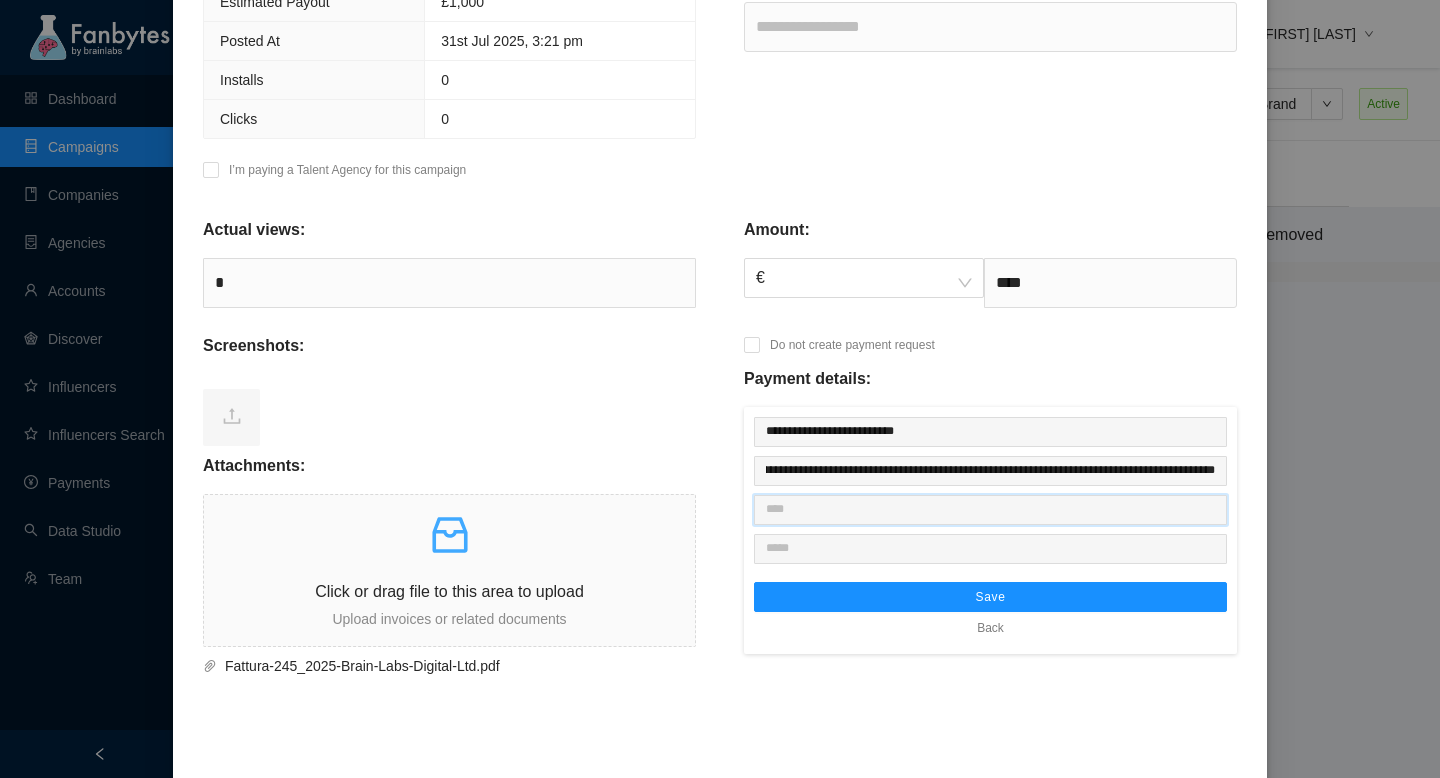 click at bounding box center [990, 510] 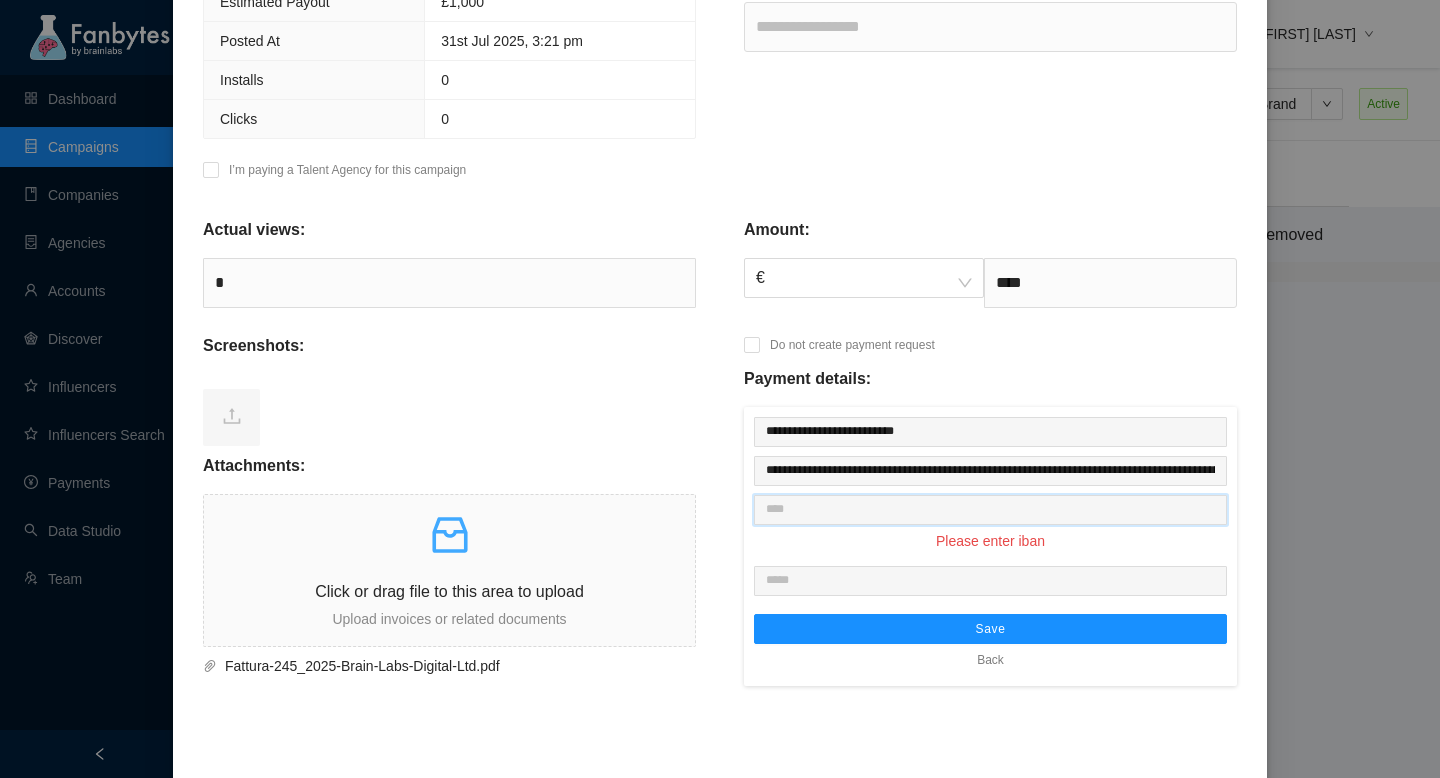 paste on "**********" 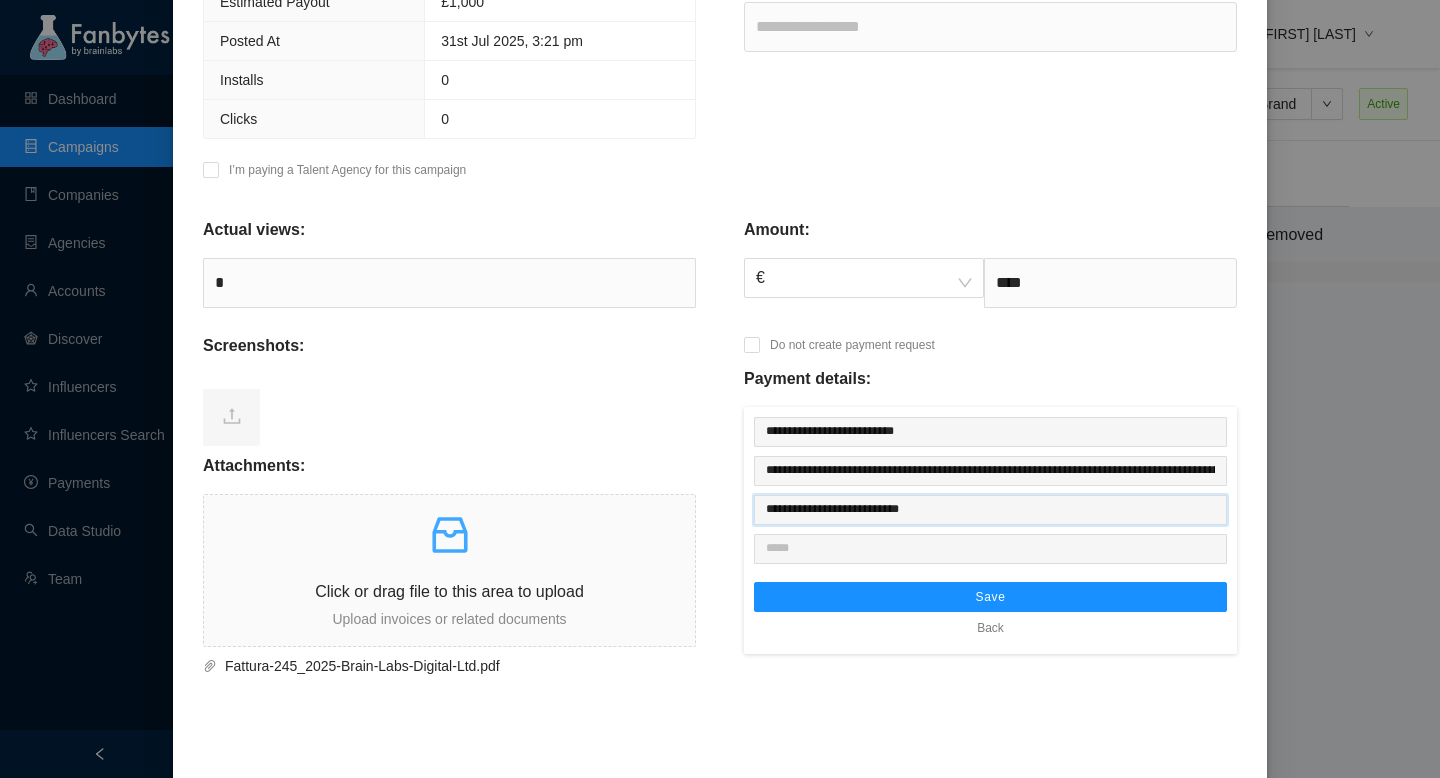 type on "**********" 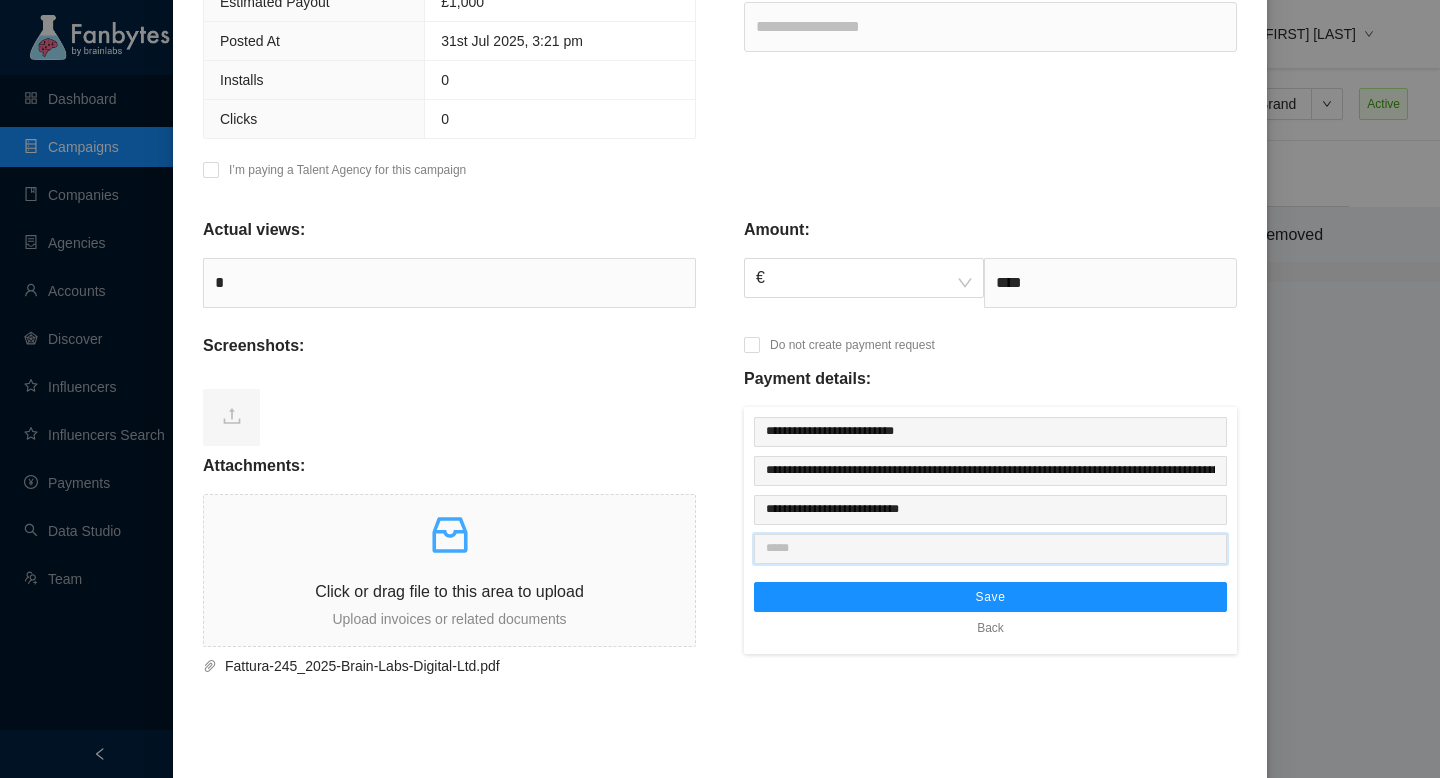 click at bounding box center (990, 549) 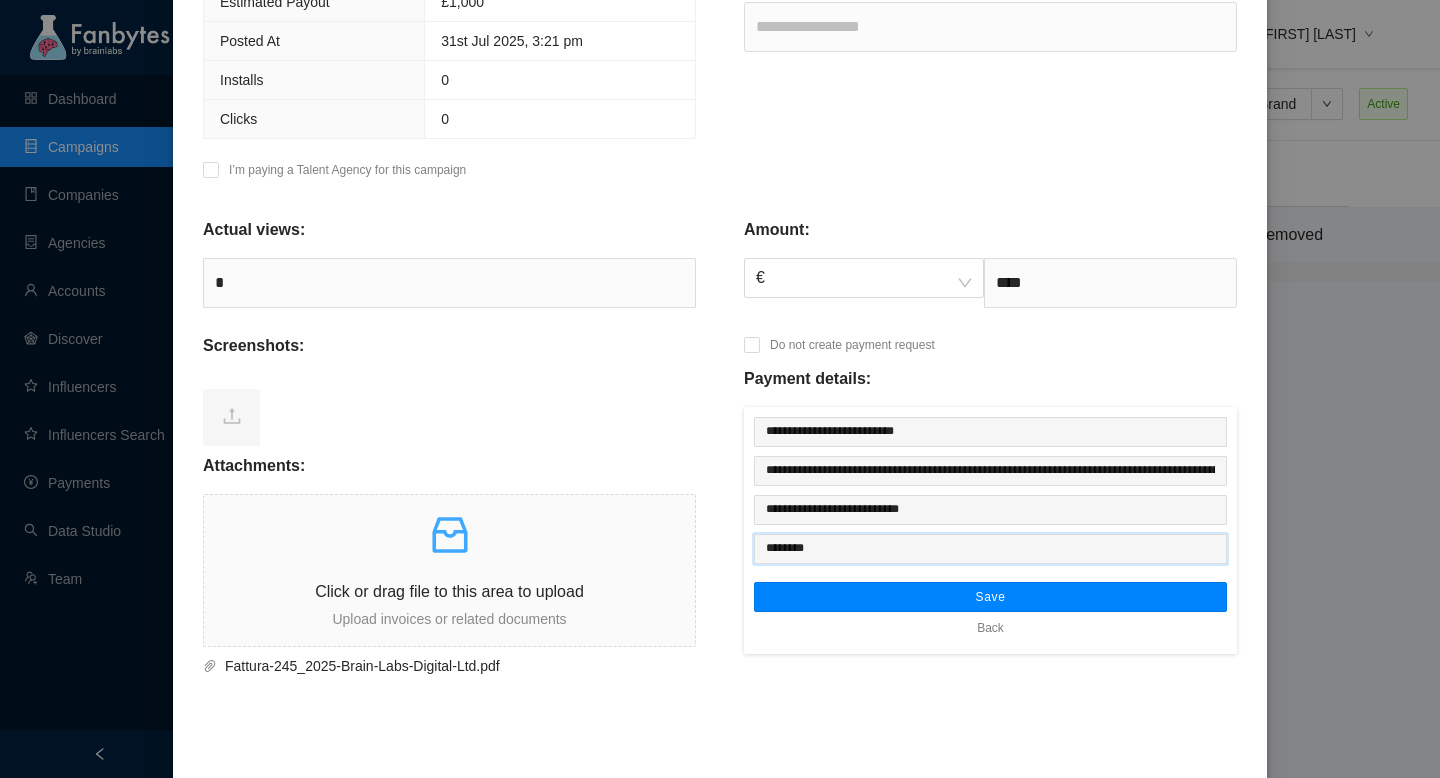 type on "********" 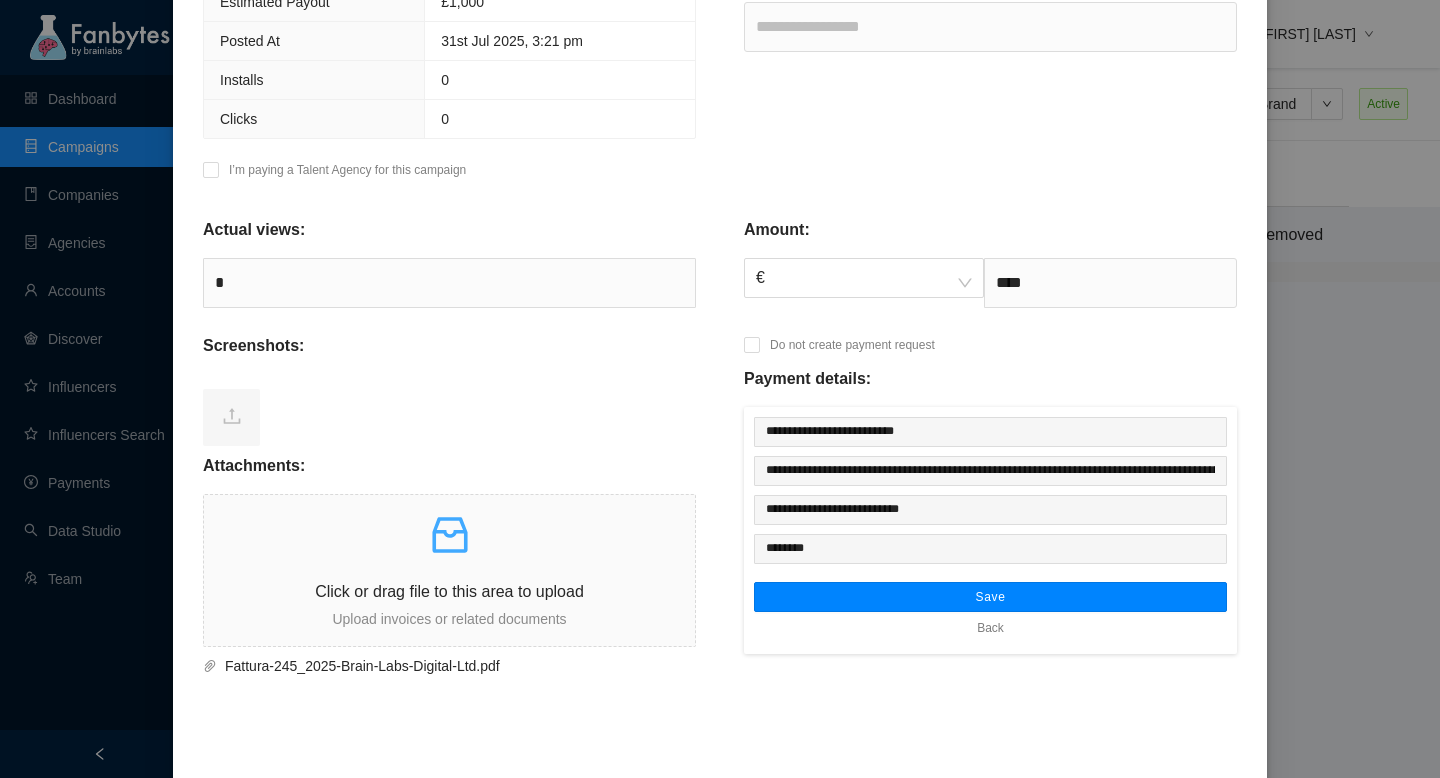 click on "Save" at bounding box center [990, 597] 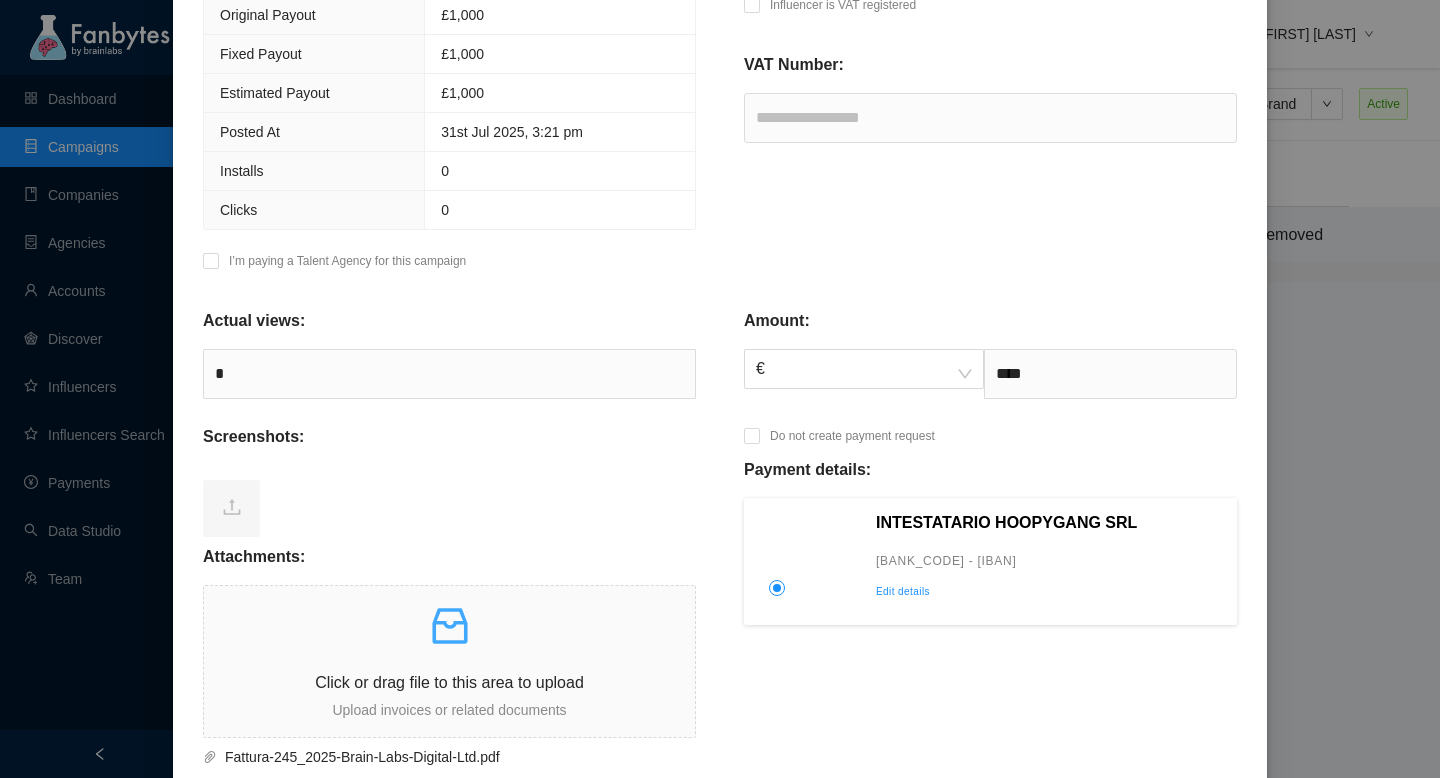 scroll, scrollTop: 694, scrollLeft: 0, axis: vertical 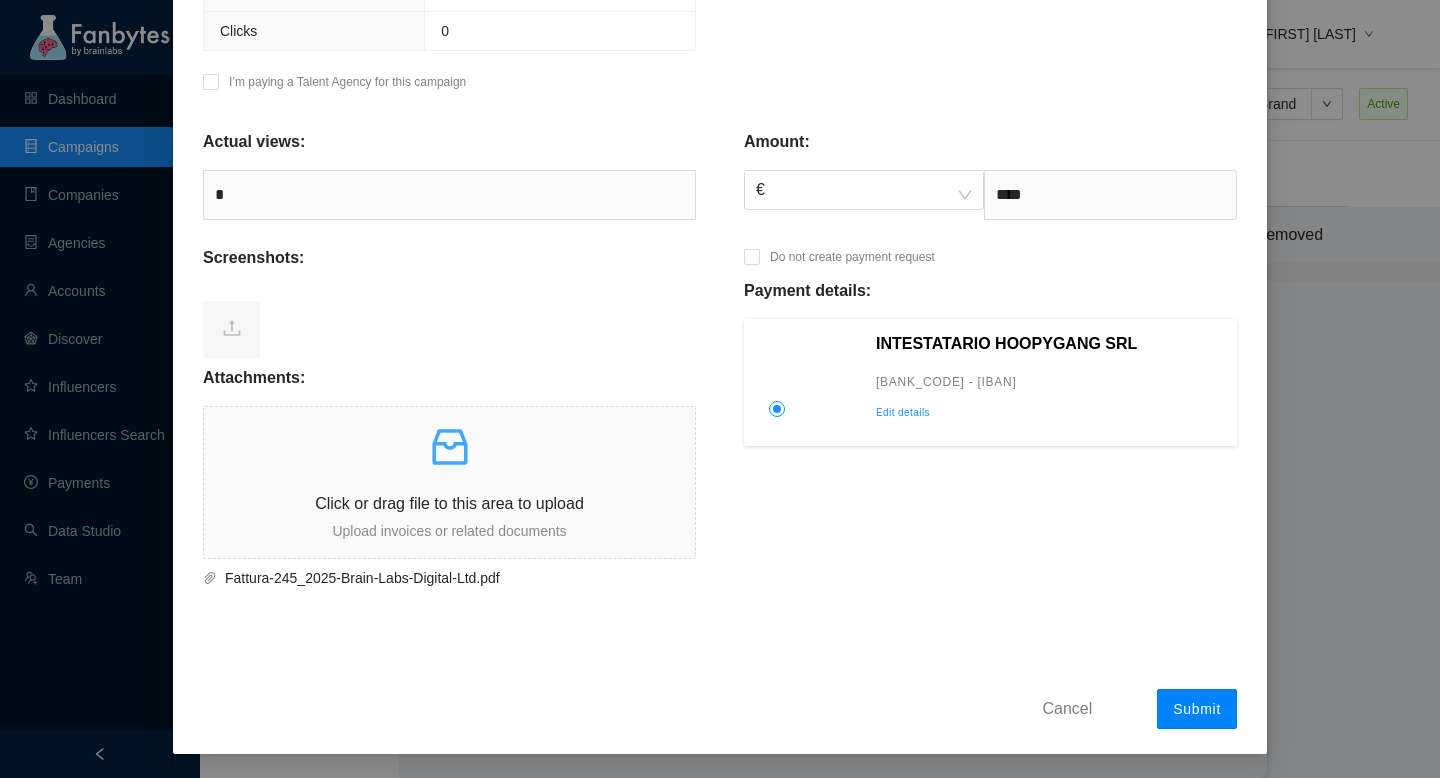 click on "Submit" at bounding box center [1197, 709] 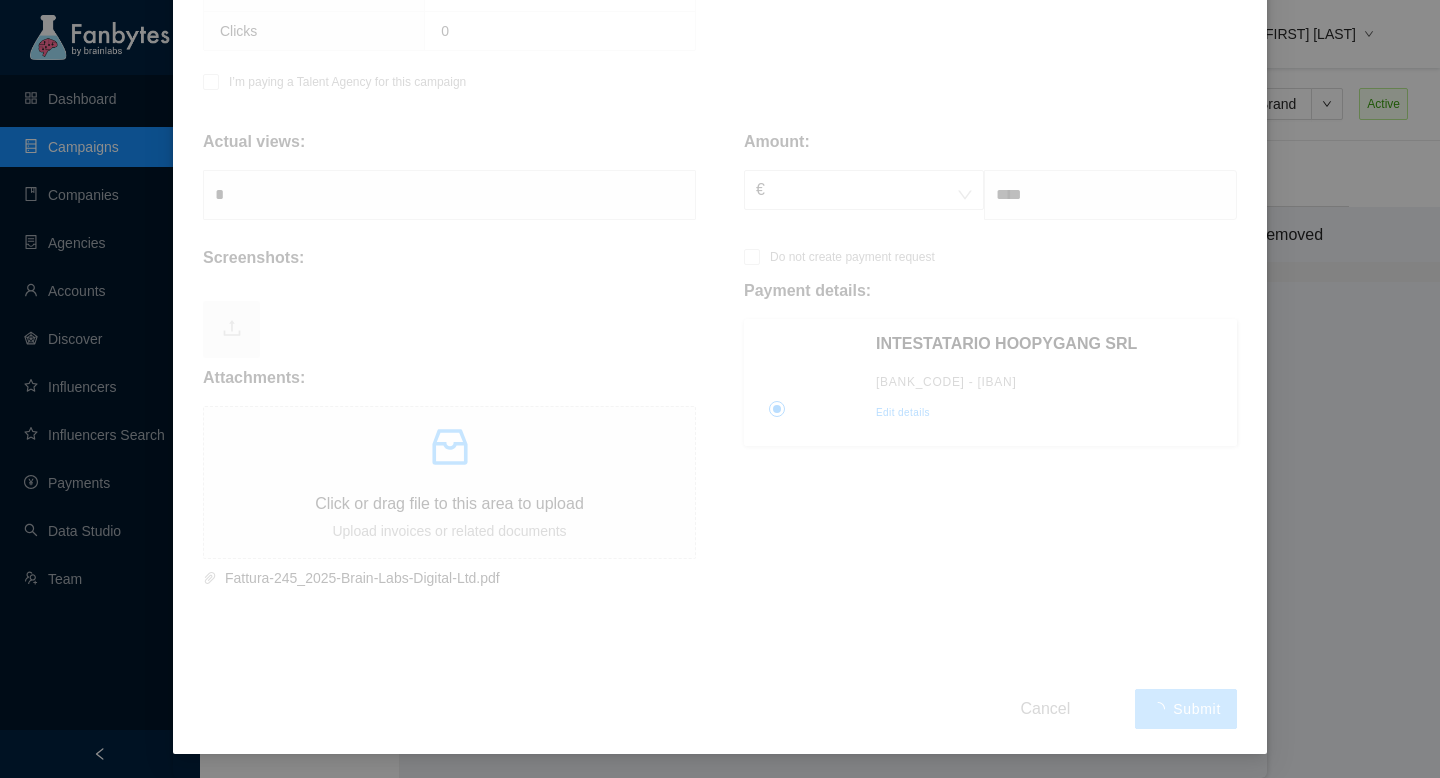 type on "******" 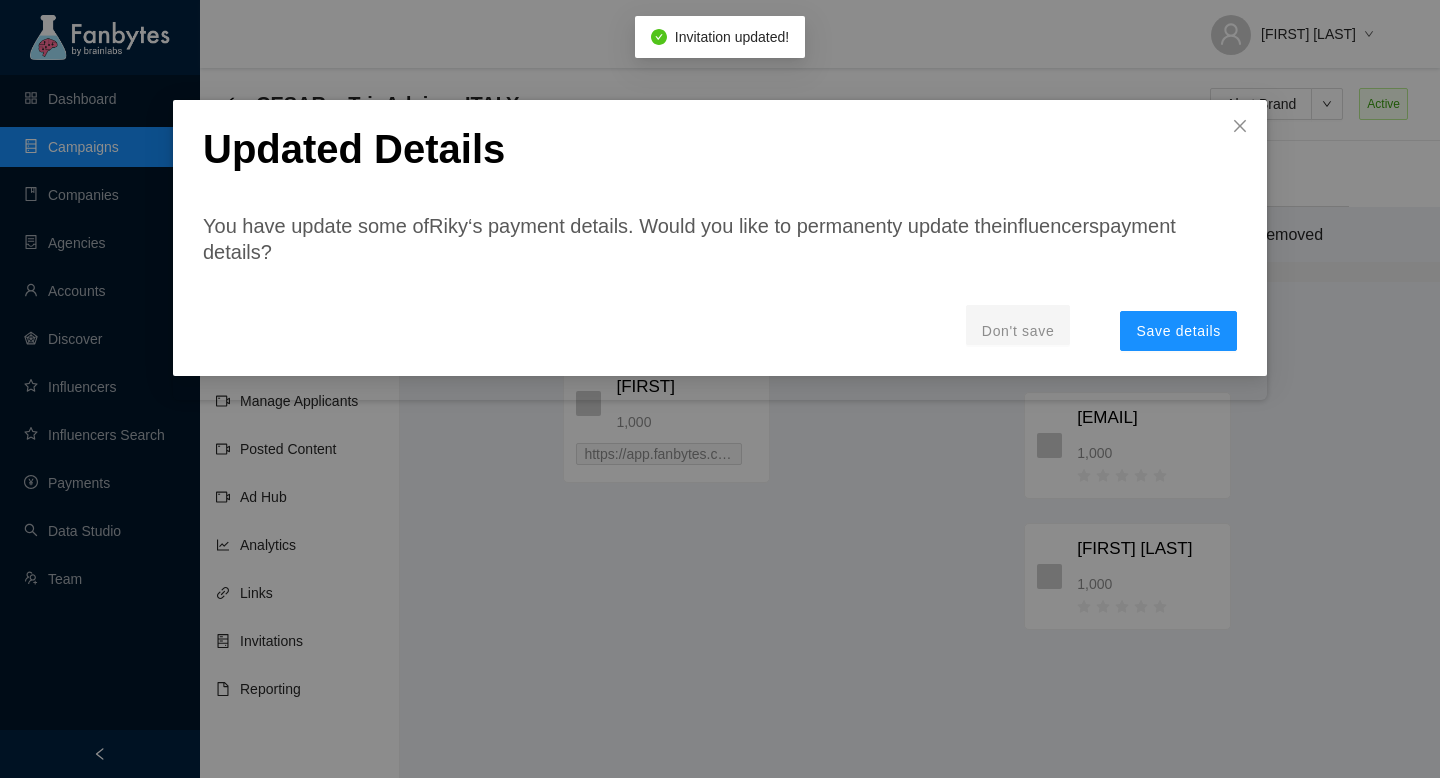 scroll, scrollTop: 0, scrollLeft: 0, axis: both 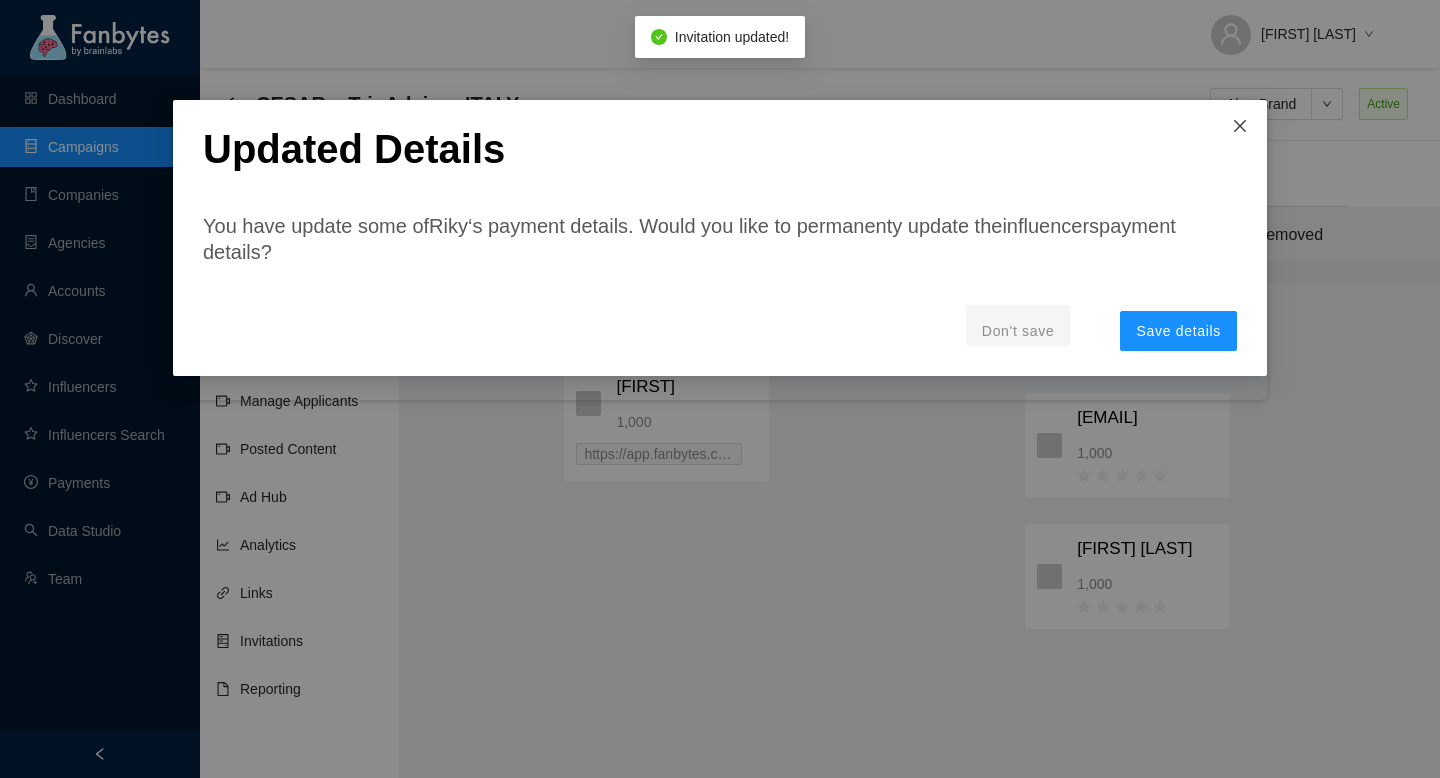 click 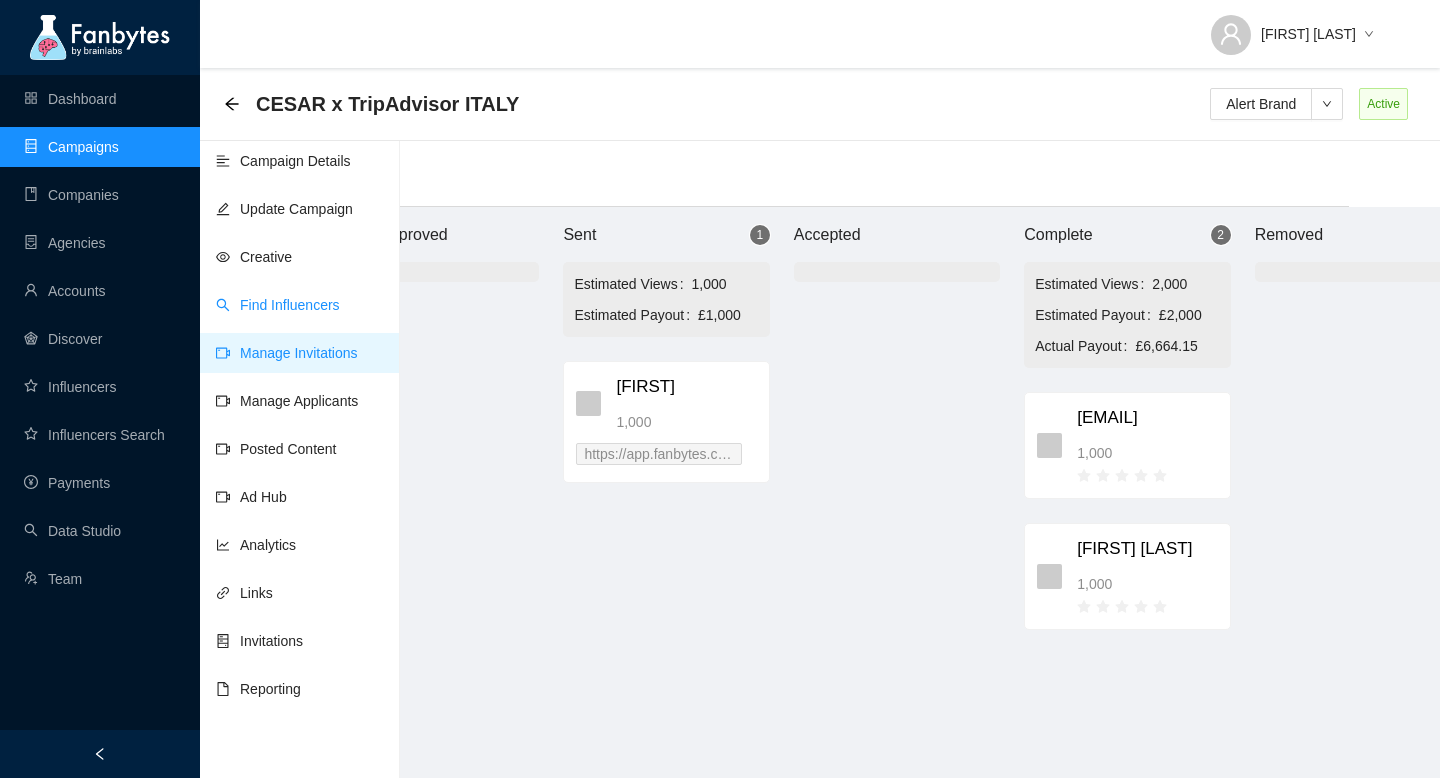 click on "Find Influencers" at bounding box center [278, 305] 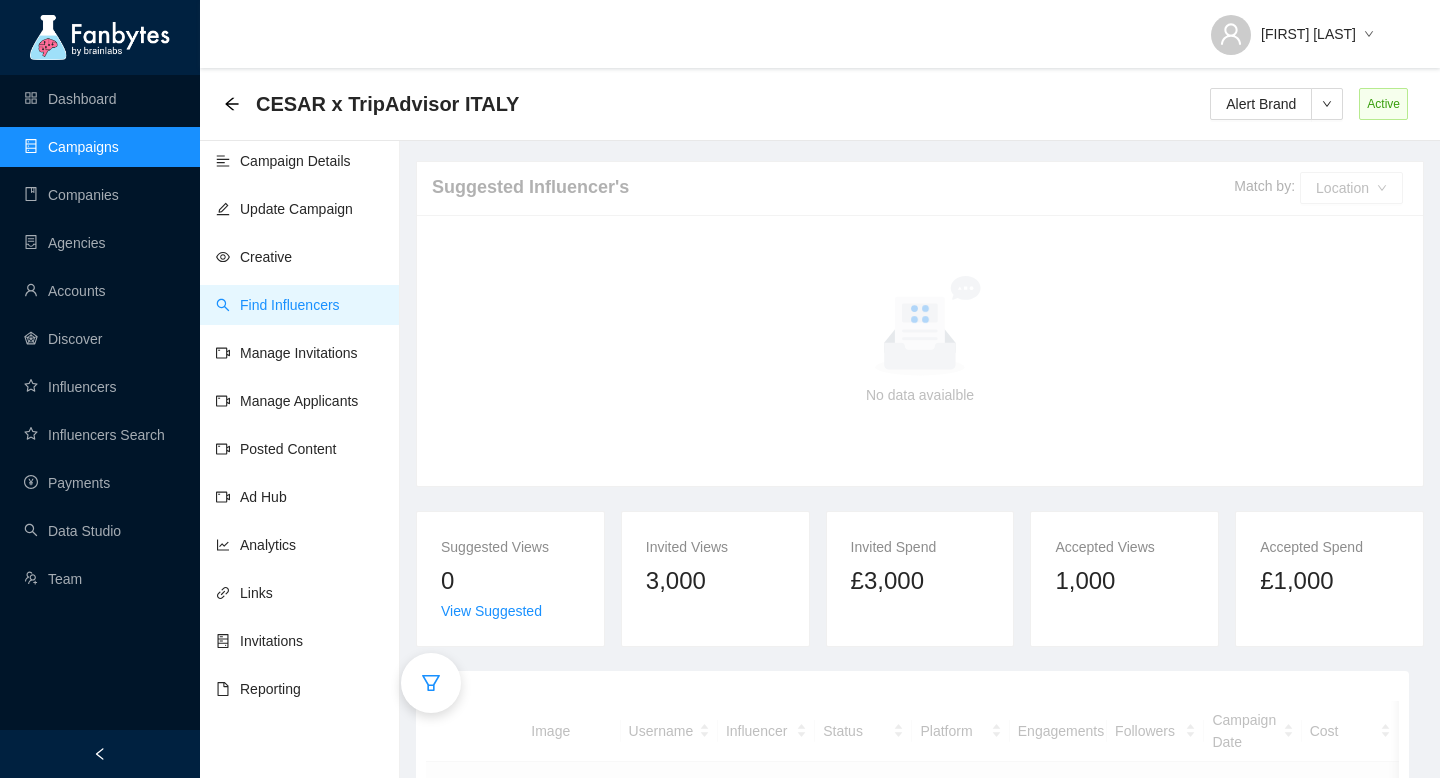 scroll, scrollTop: 0, scrollLeft: 0, axis: both 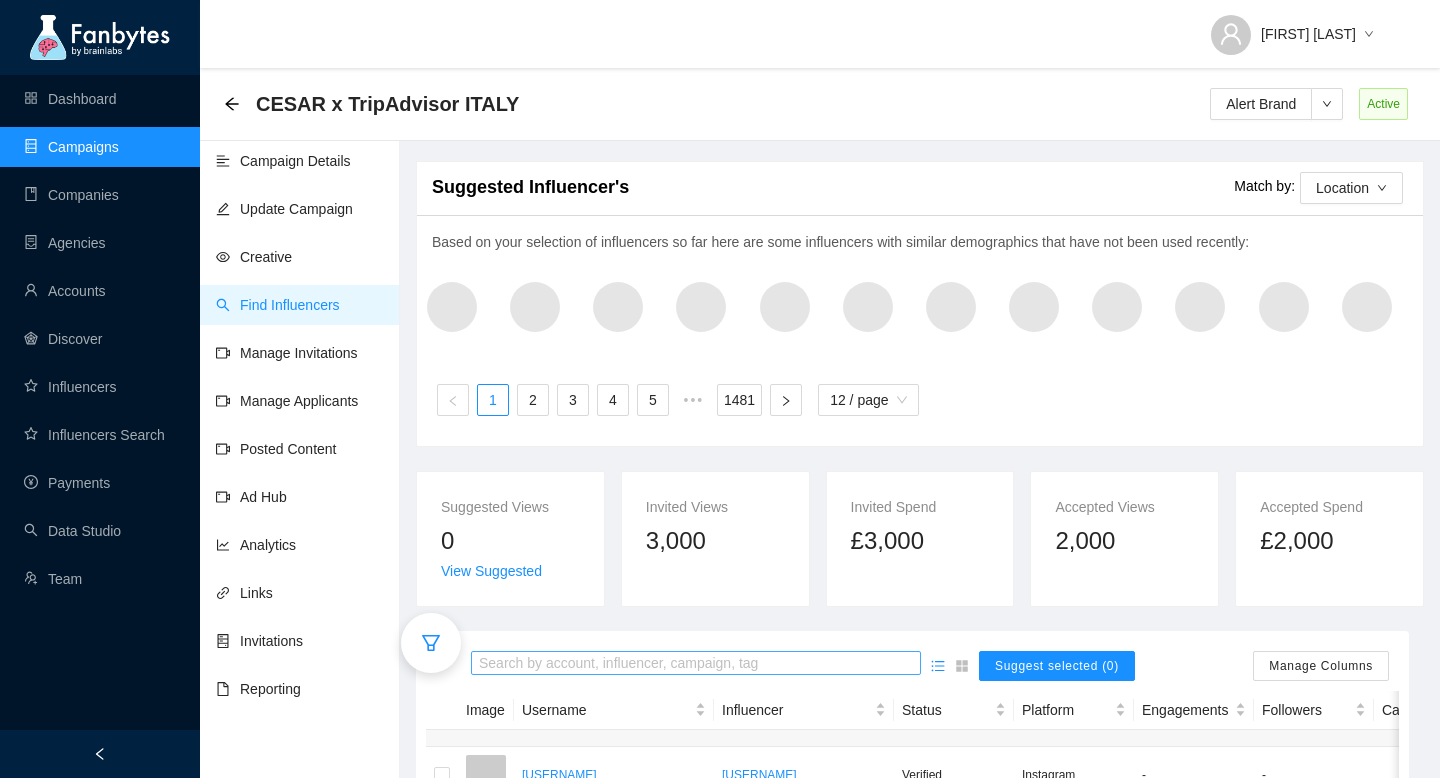 click at bounding box center (696, 664) 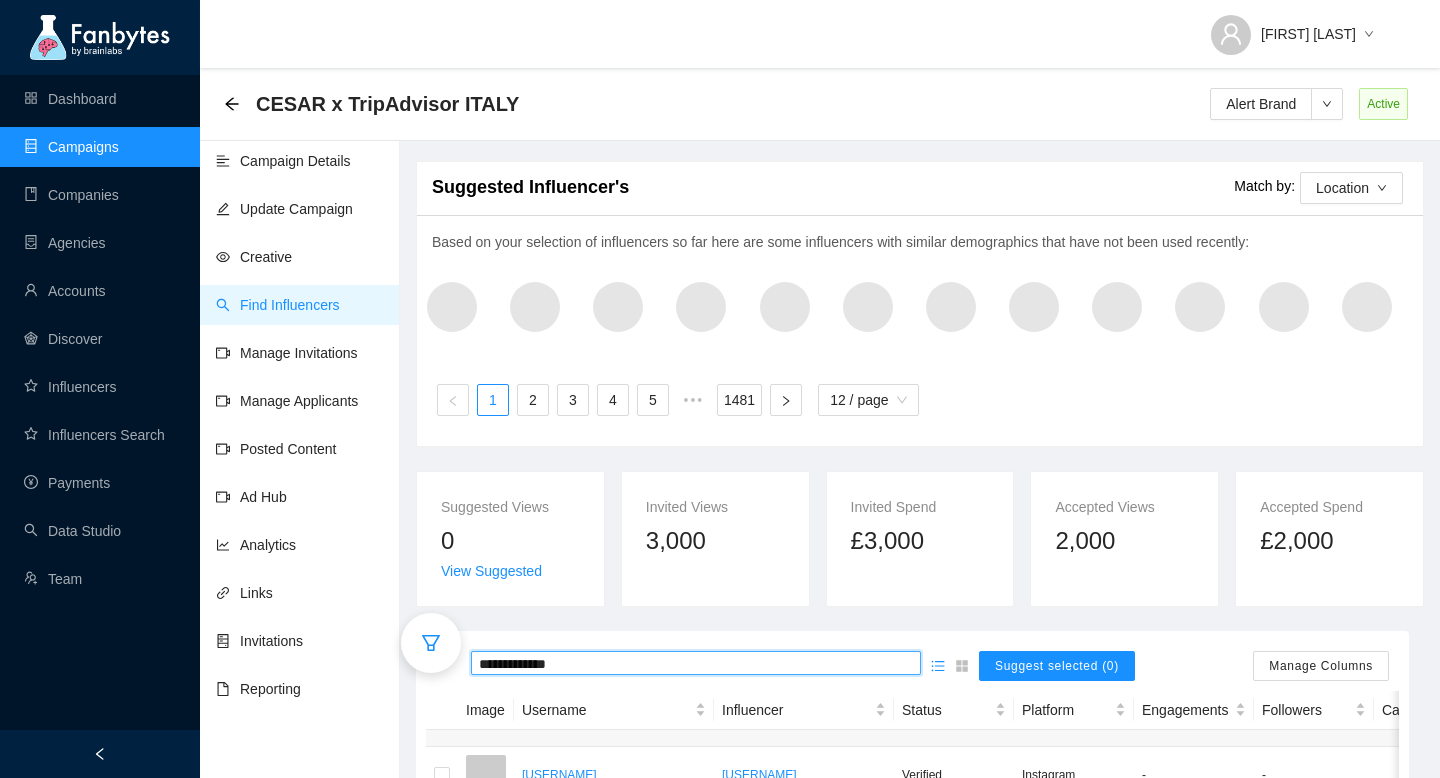 type on "**********" 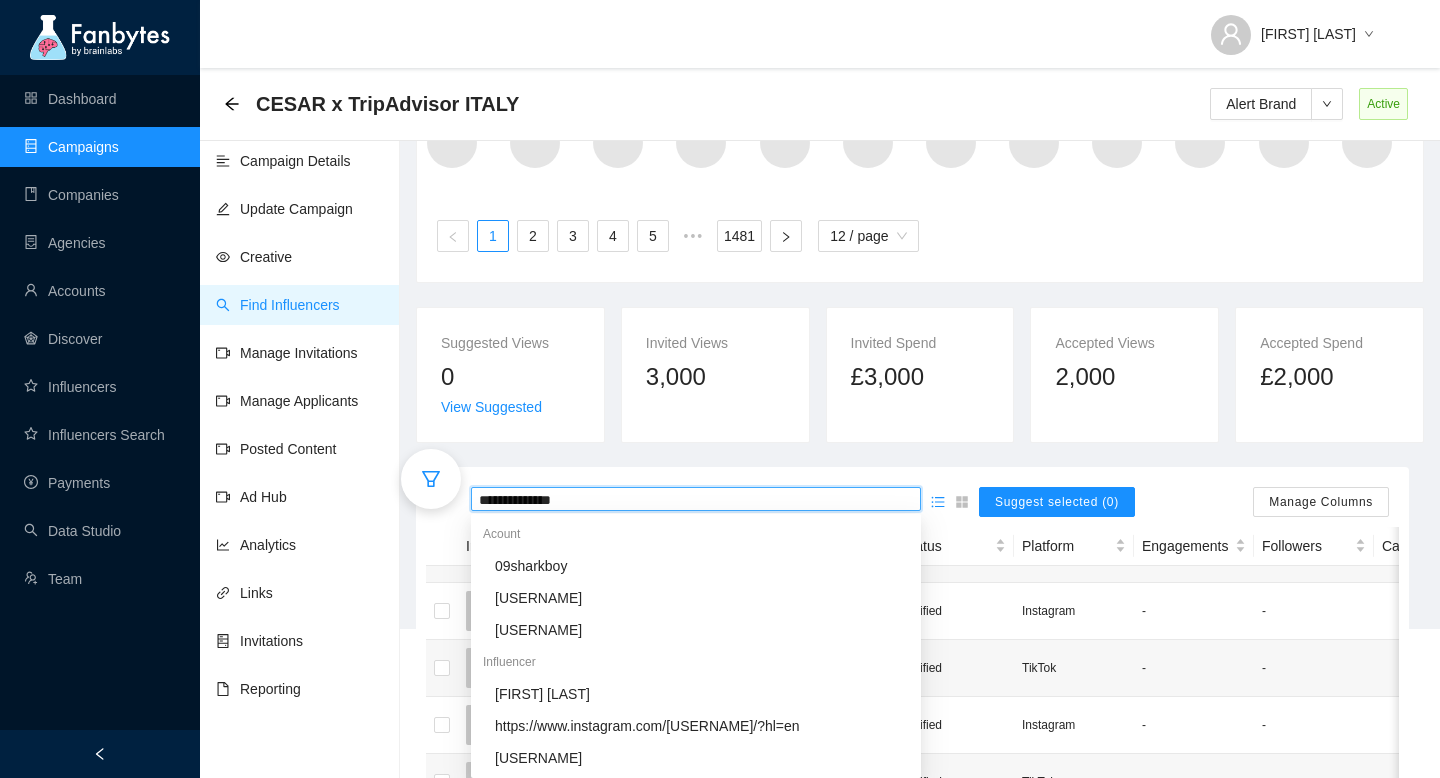 scroll, scrollTop: 166, scrollLeft: 0, axis: vertical 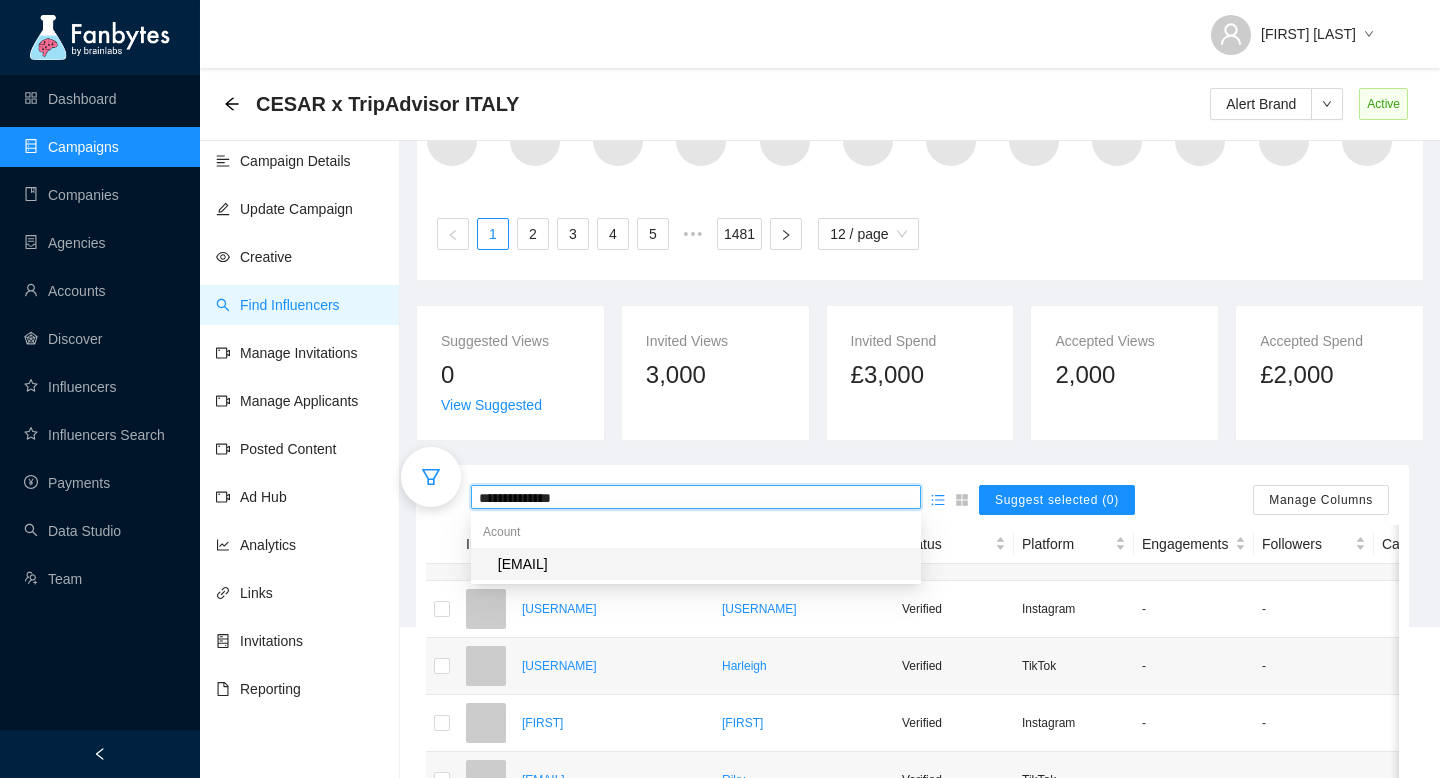 click on "[USERNAME]" at bounding box center [522, 564] 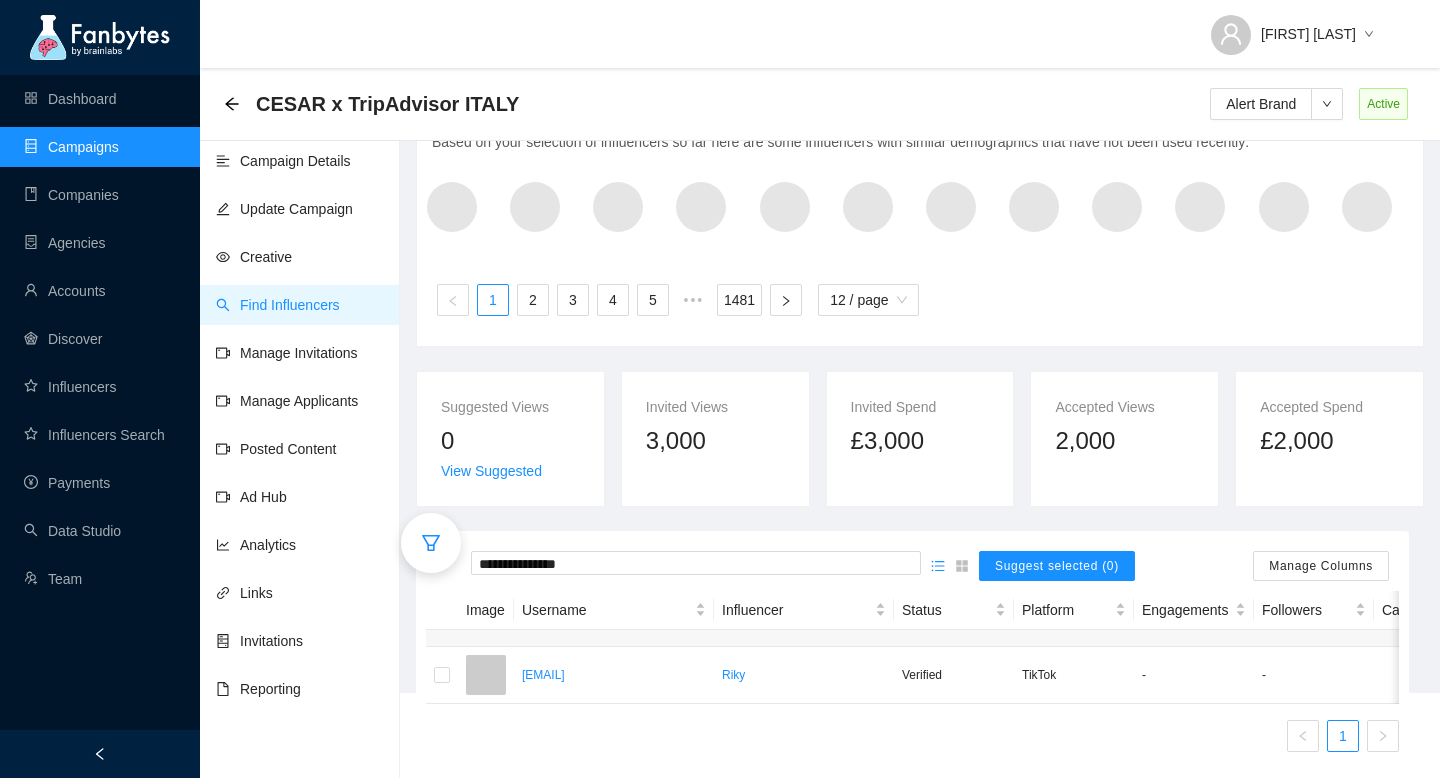 scroll, scrollTop: 121, scrollLeft: 0, axis: vertical 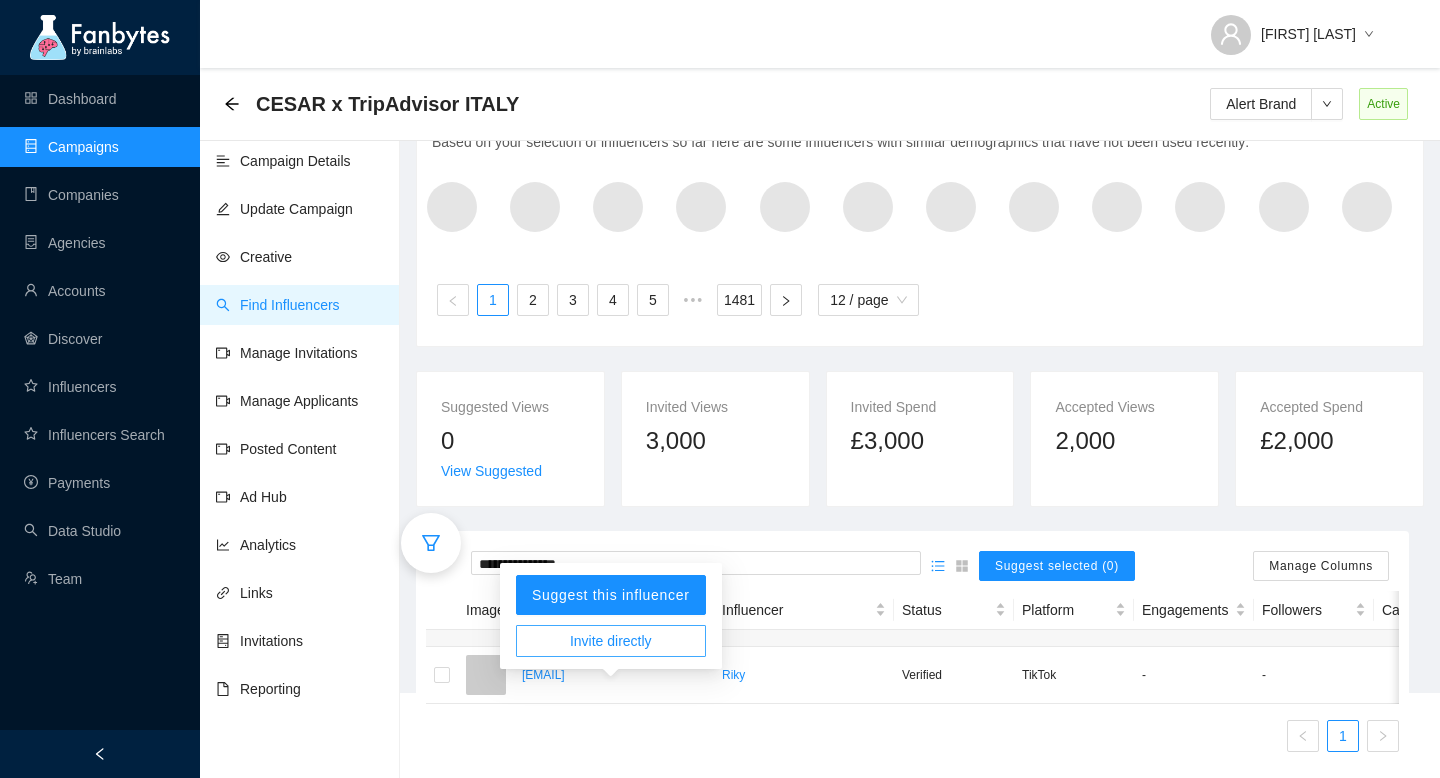 click on "Invite directly" at bounding box center [611, 641] 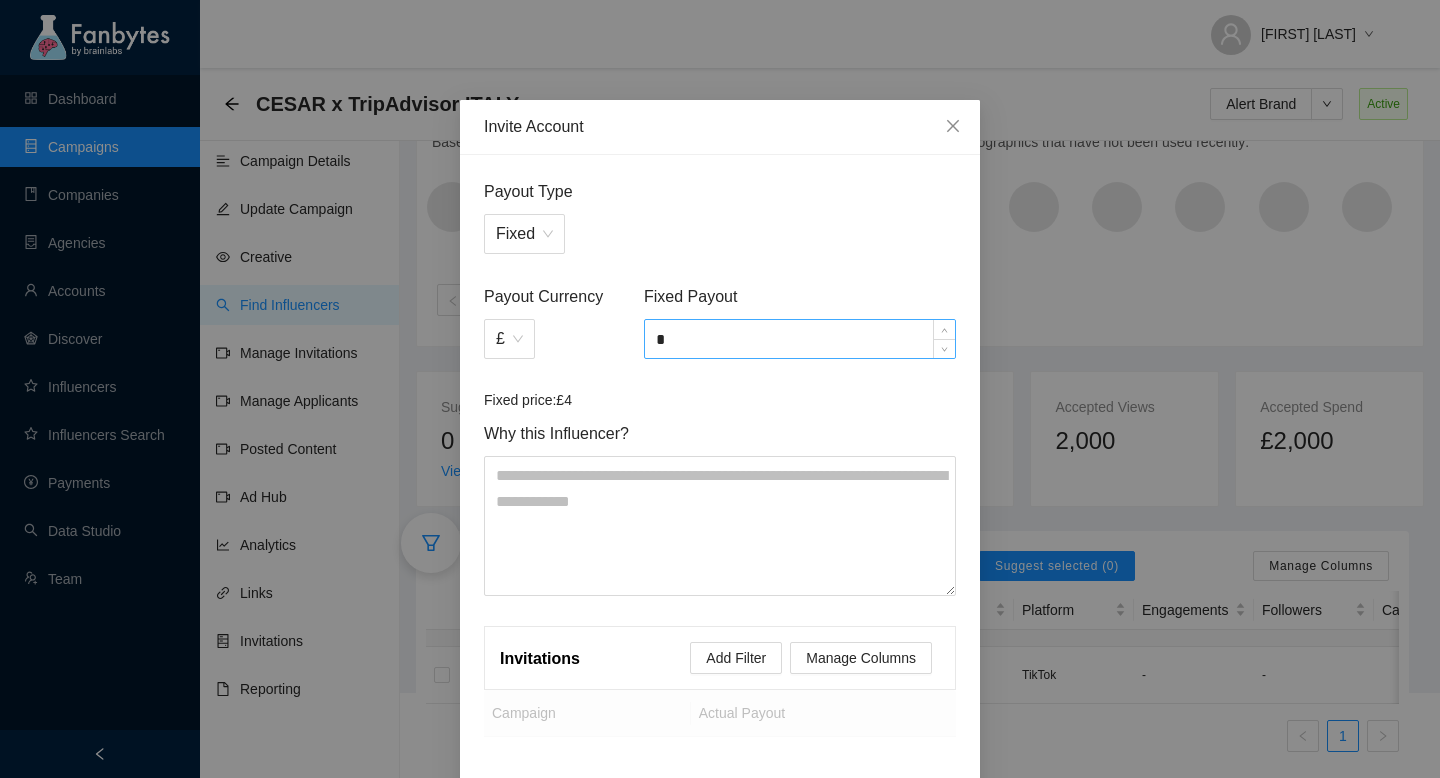 click on "*" at bounding box center [800, 339] 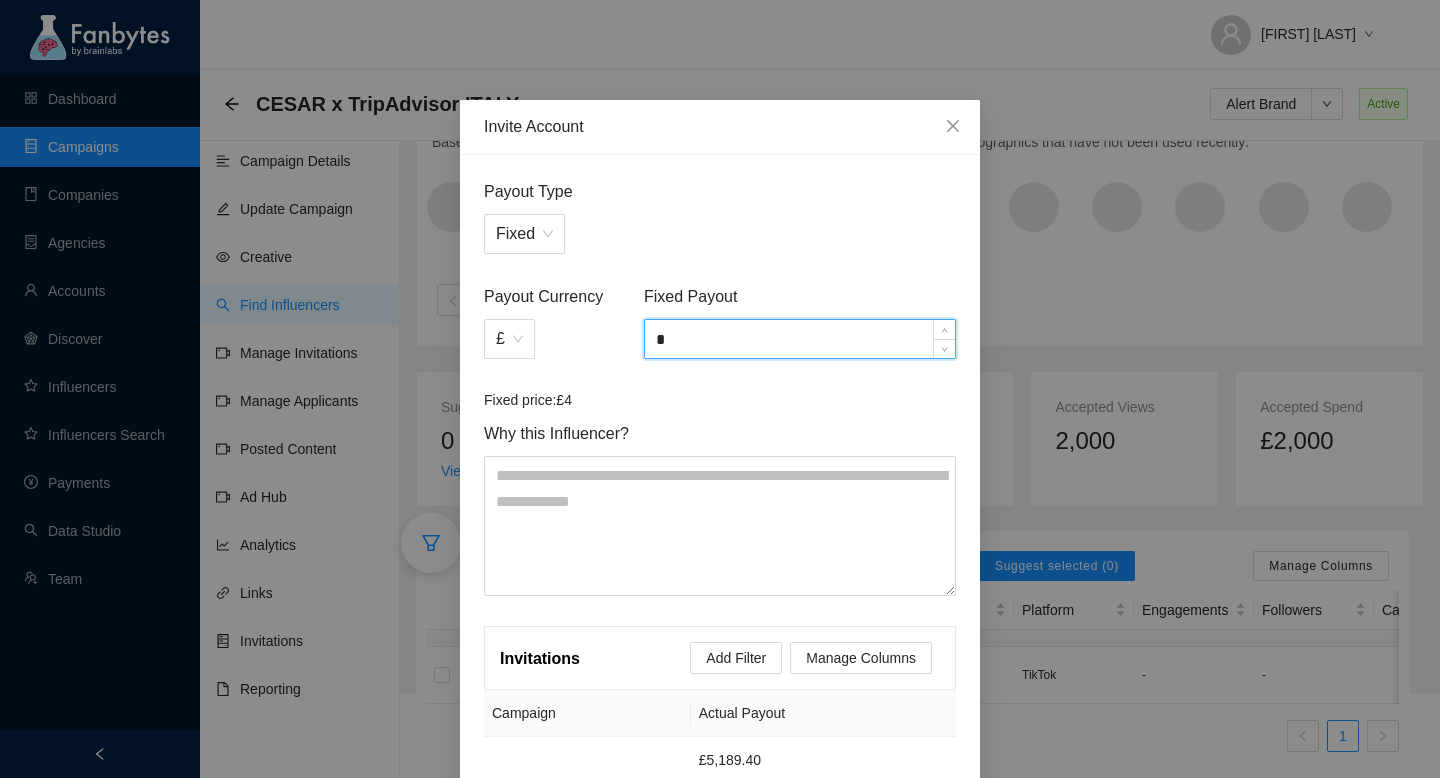 type on "*" 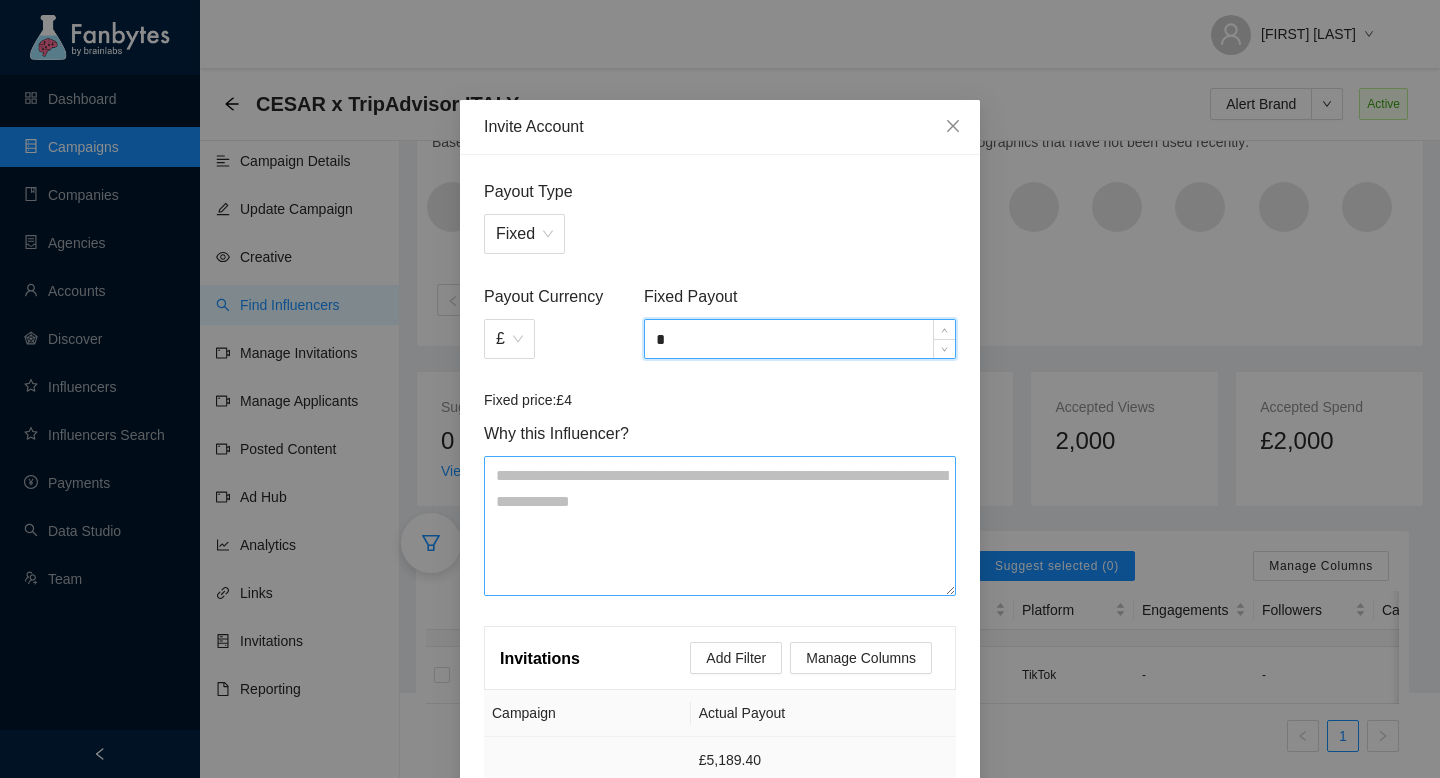 scroll, scrollTop: 163, scrollLeft: 0, axis: vertical 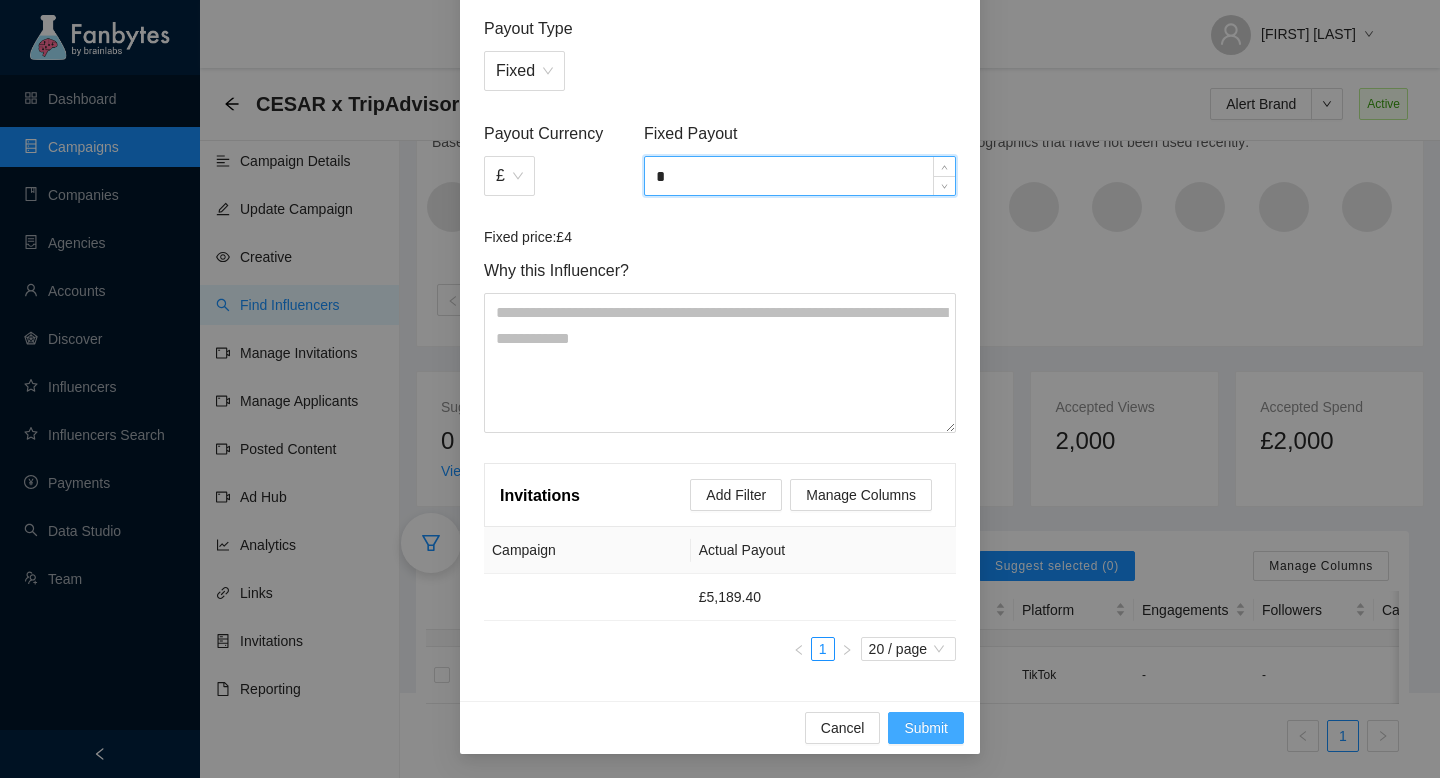 click on "Submit" at bounding box center (926, 728) 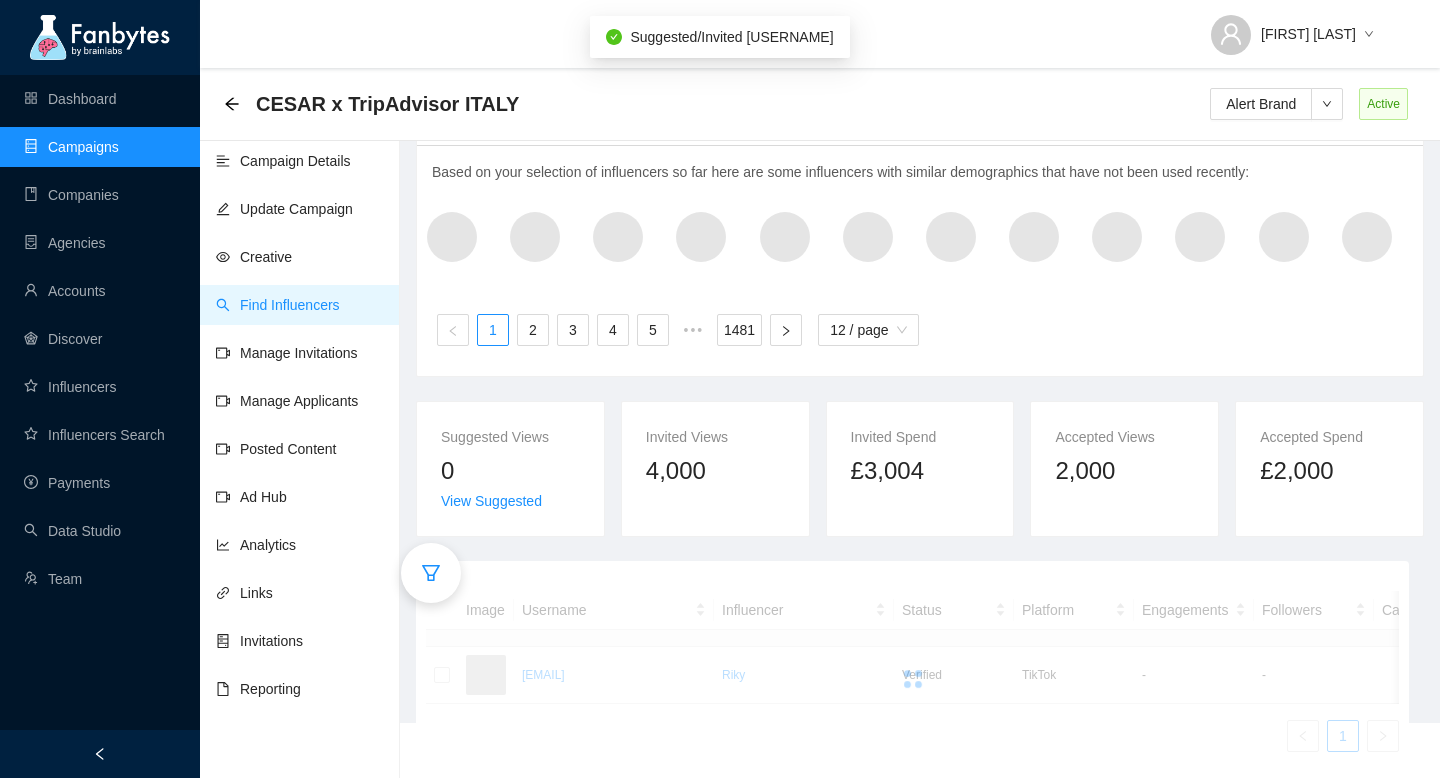 scroll, scrollTop: 121, scrollLeft: 0, axis: vertical 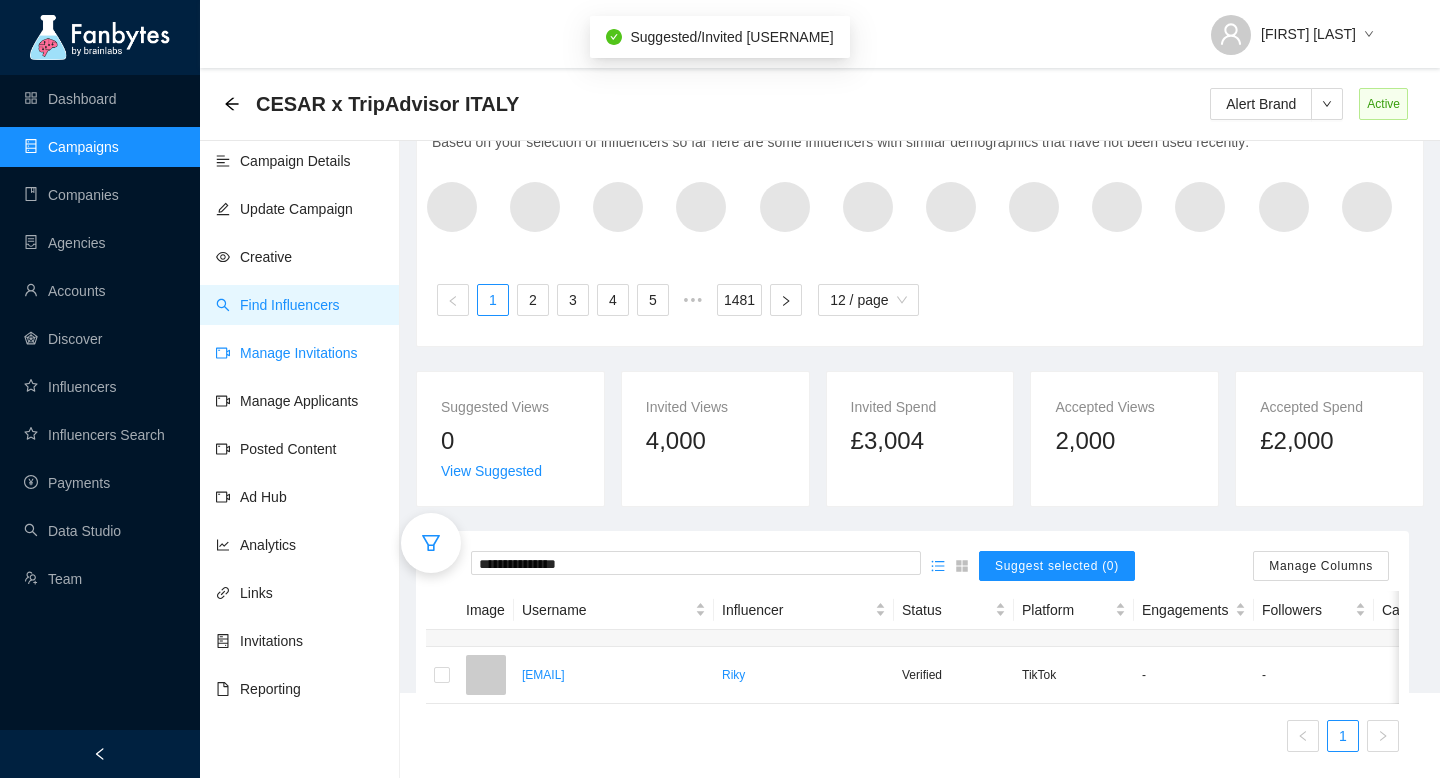 click on "Manage Invitations" at bounding box center (287, 353) 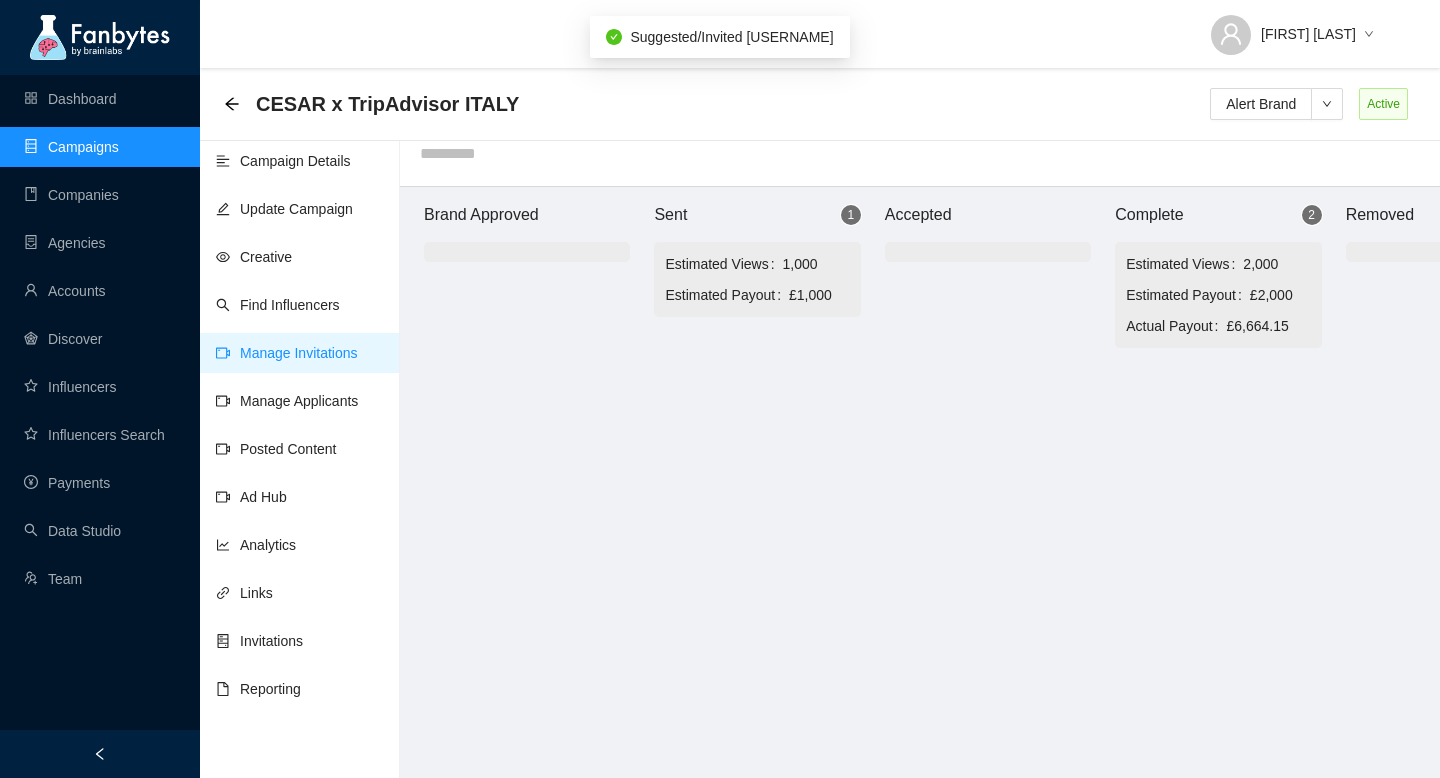 scroll, scrollTop: 20, scrollLeft: 0, axis: vertical 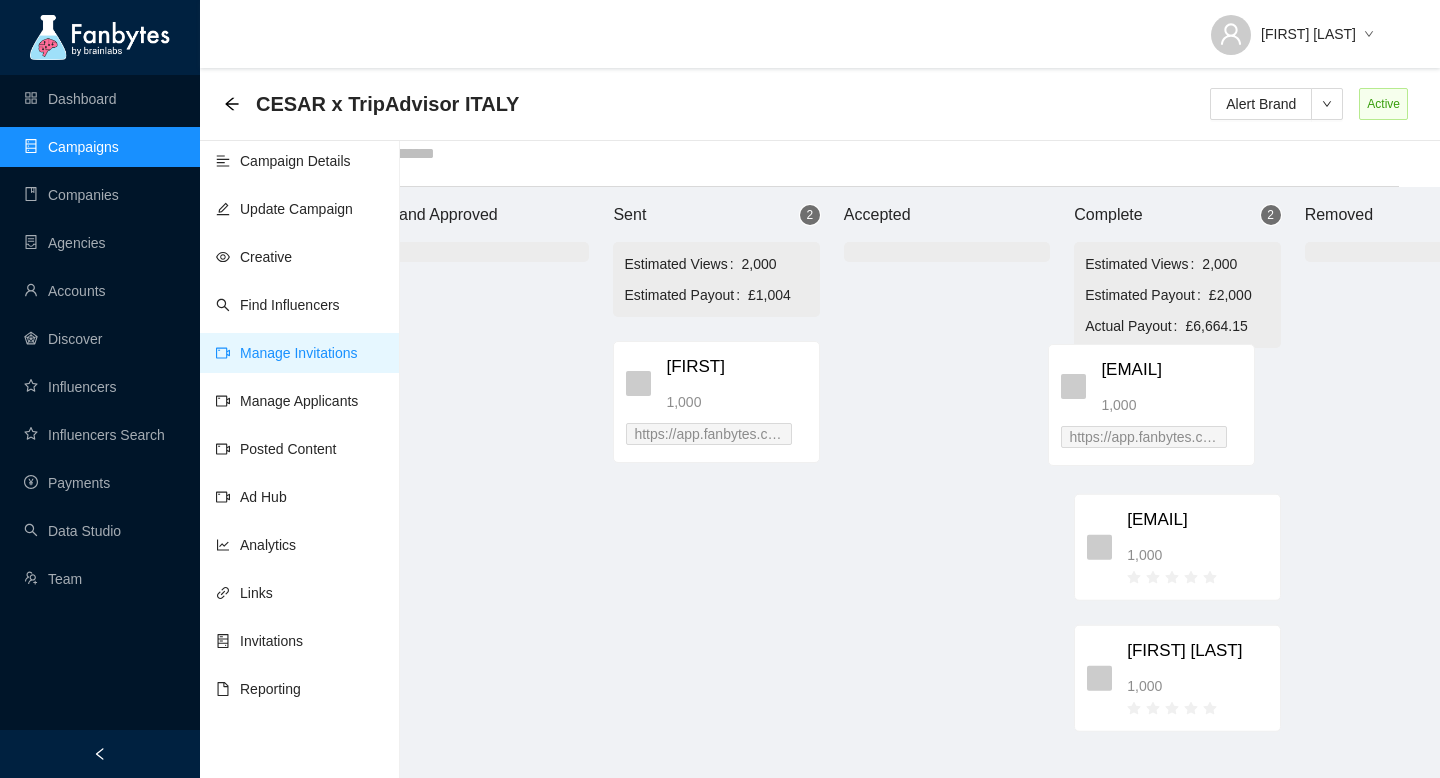 drag, startPoint x: 756, startPoint y: 376, endPoint x: 1162, endPoint y: 381, distance: 406.0308 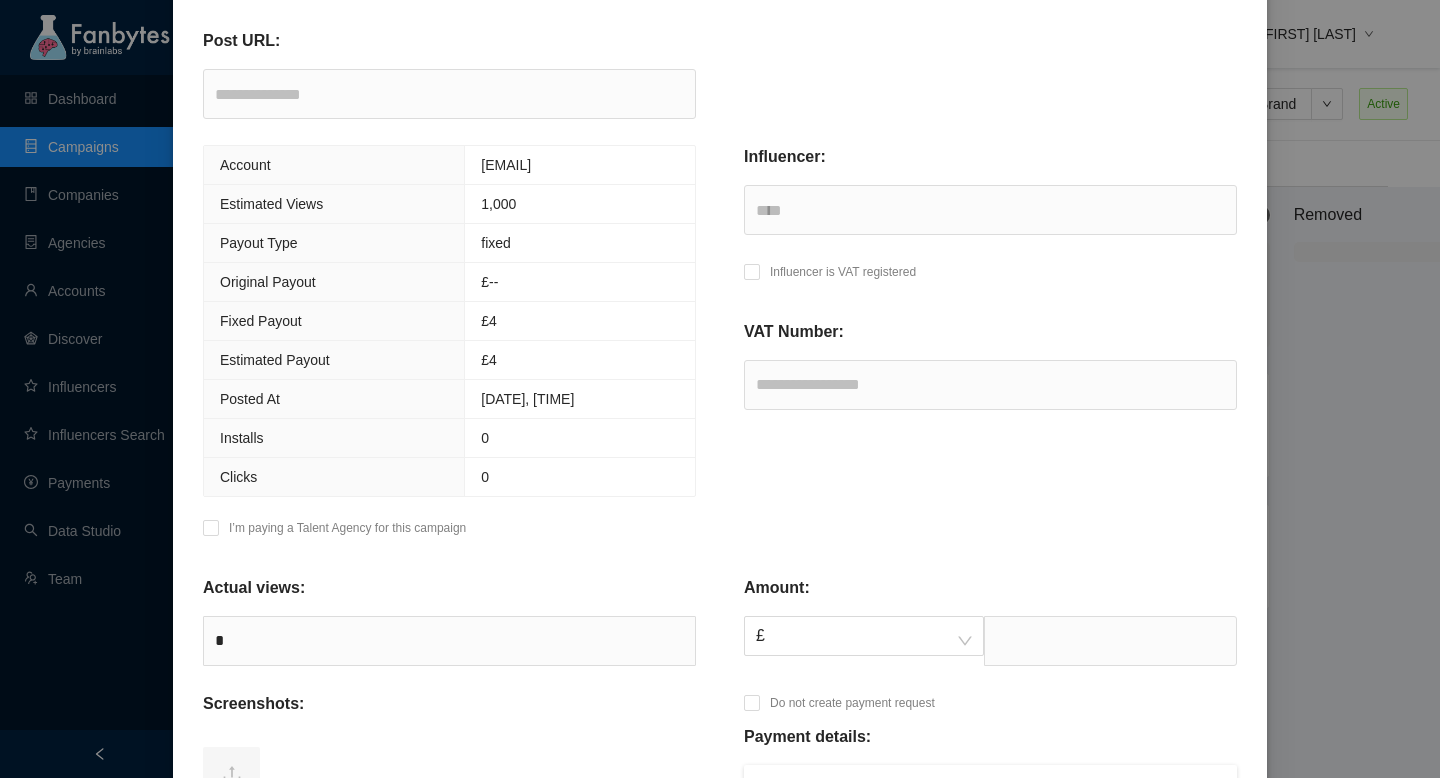 scroll, scrollTop: 318, scrollLeft: 0, axis: vertical 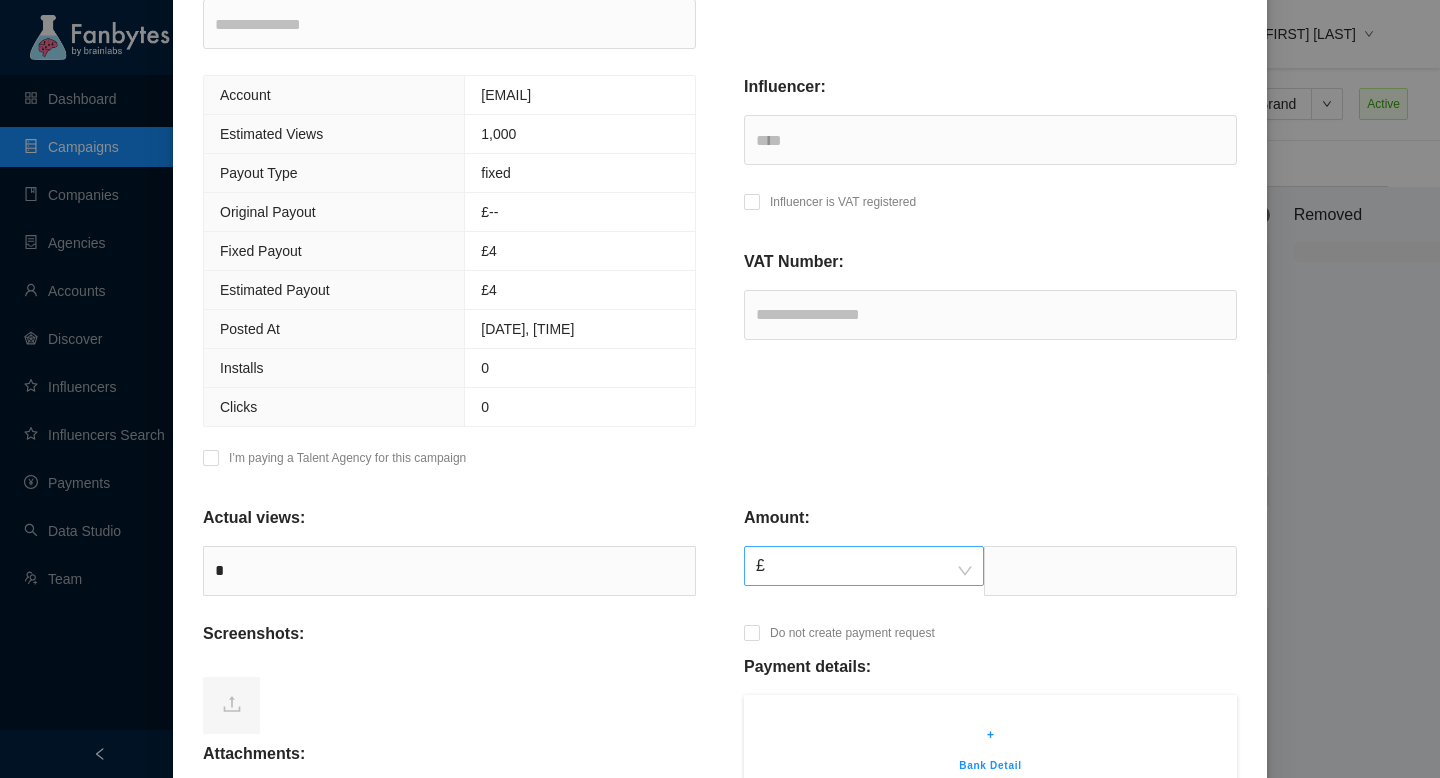 click on "£" at bounding box center (864, 566) 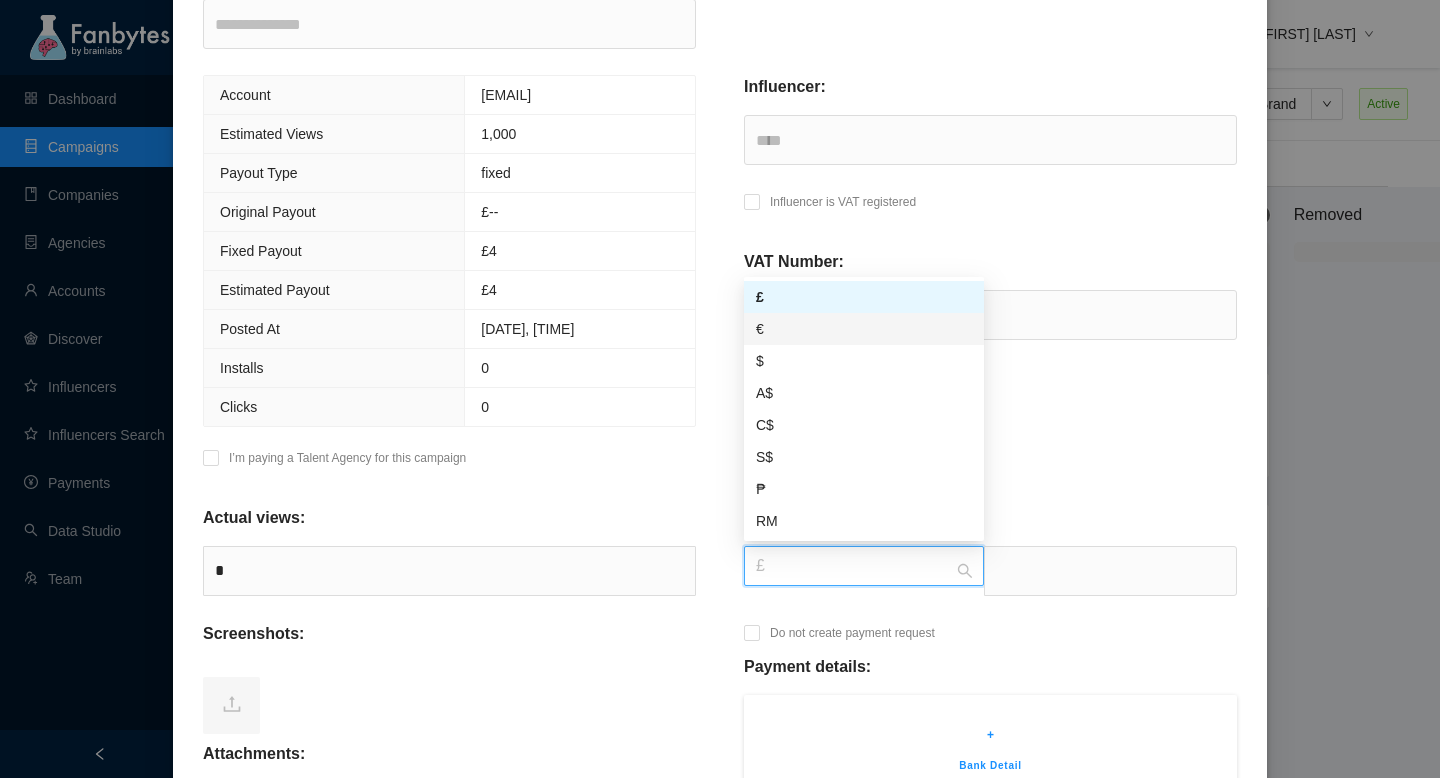 click on "€" at bounding box center [864, 329] 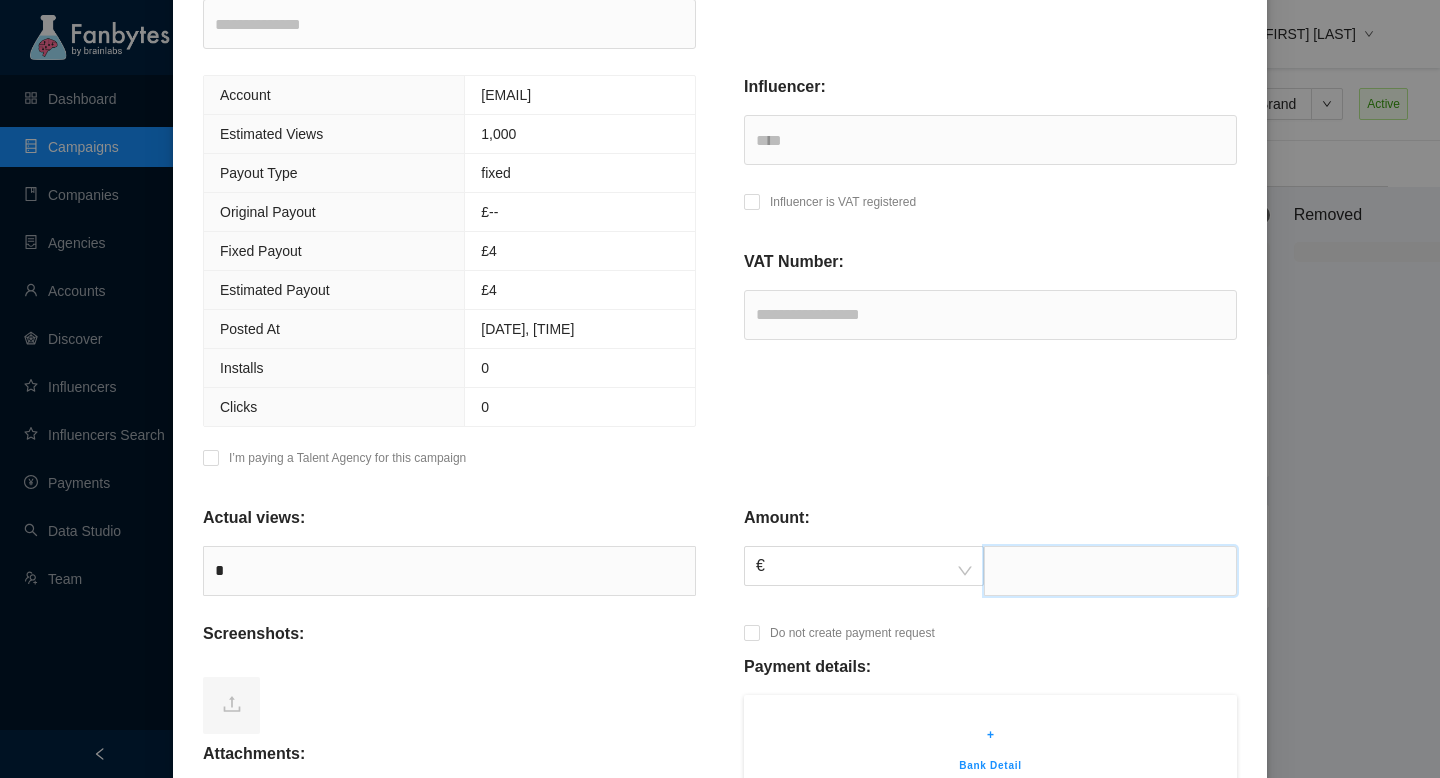 click at bounding box center (1110, 571) 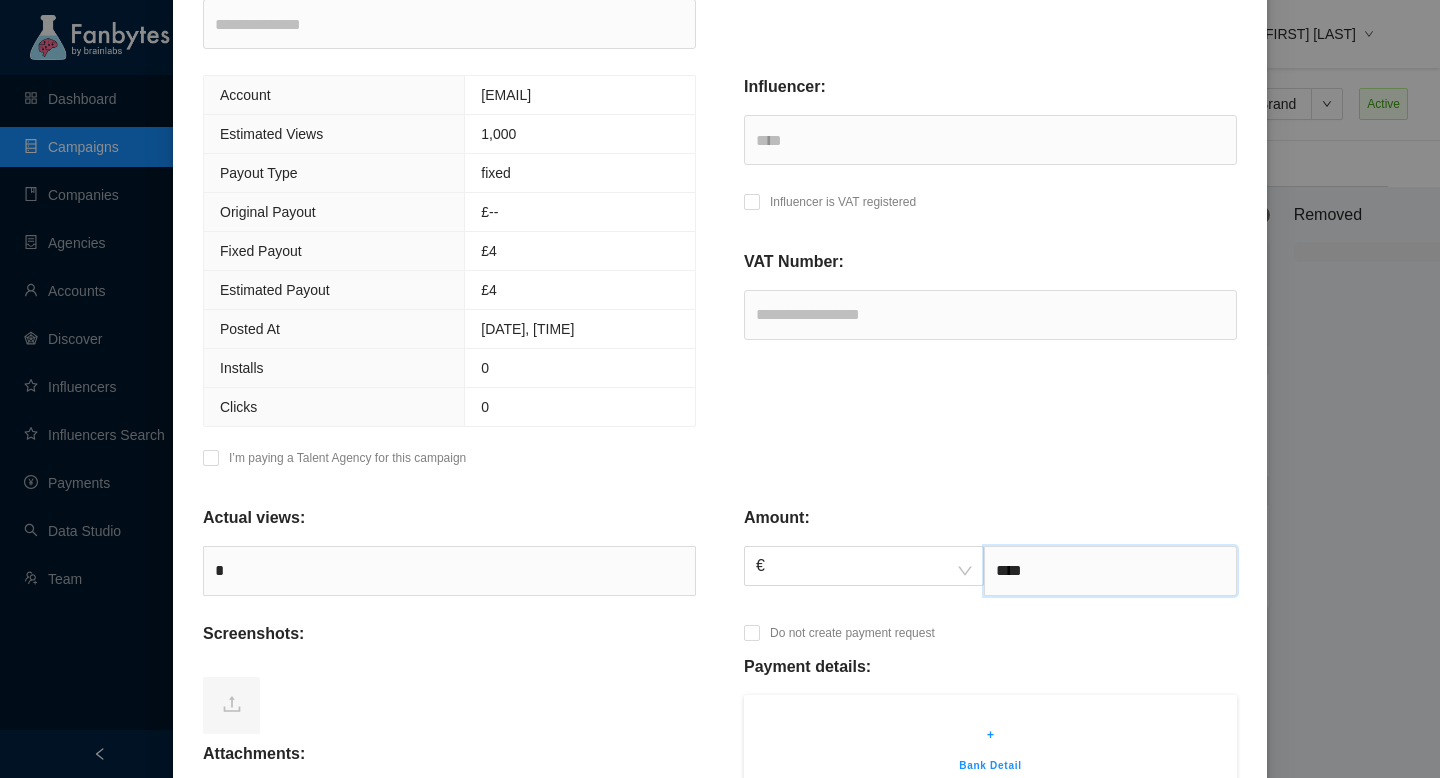 type on "****" 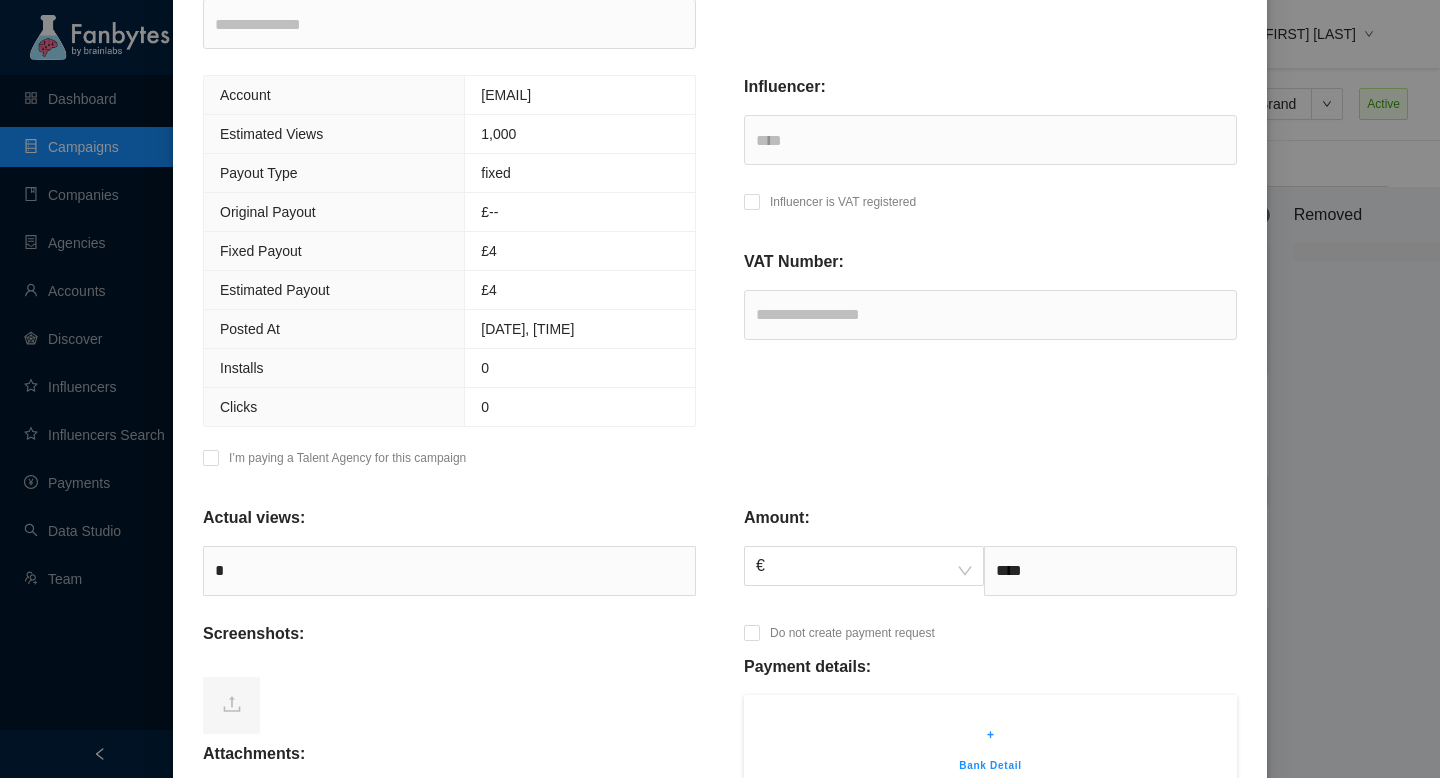 click on "Influencer: **** Influencer is VAT registered VAT Number:" at bounding box center (990, 277) 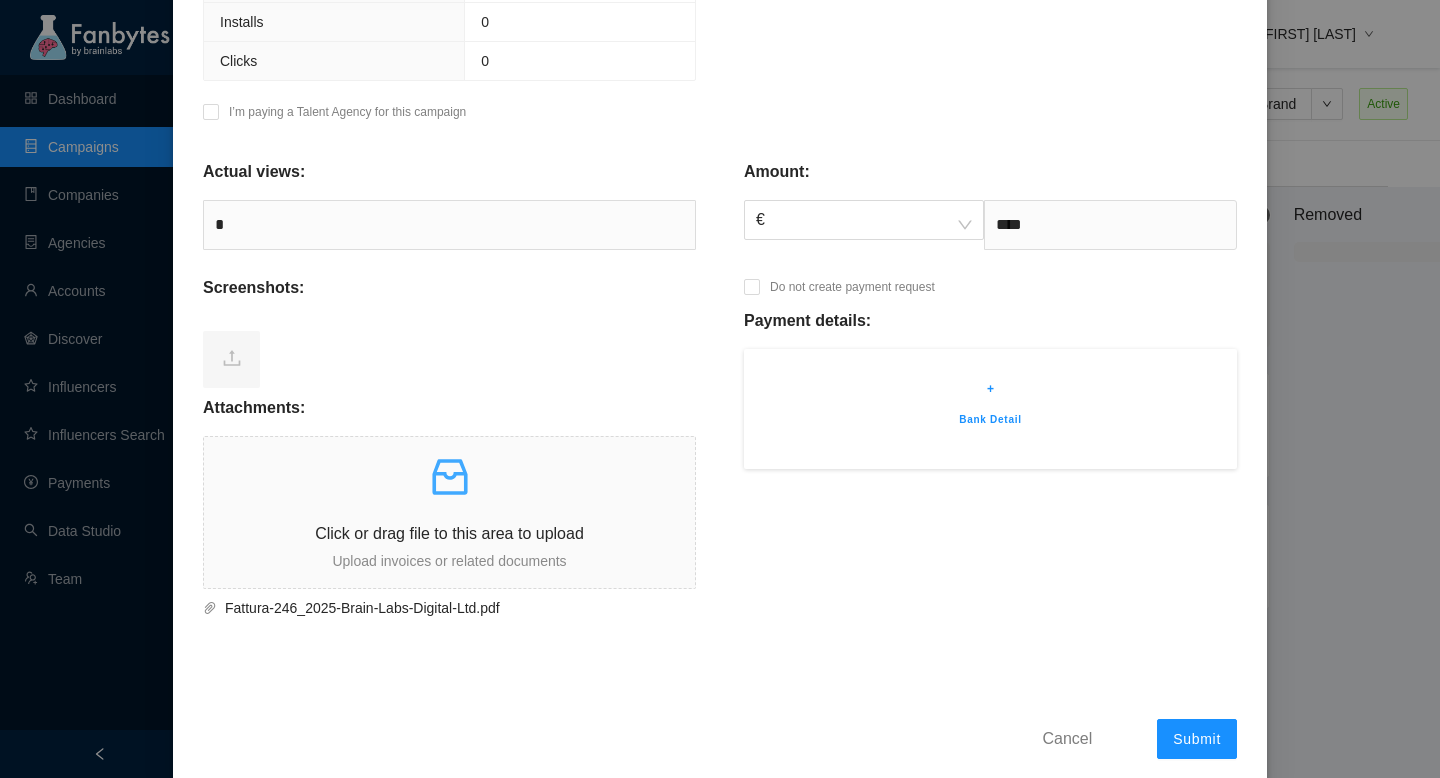 click on "+ Bank Detail" at bounding box center (990, 409) 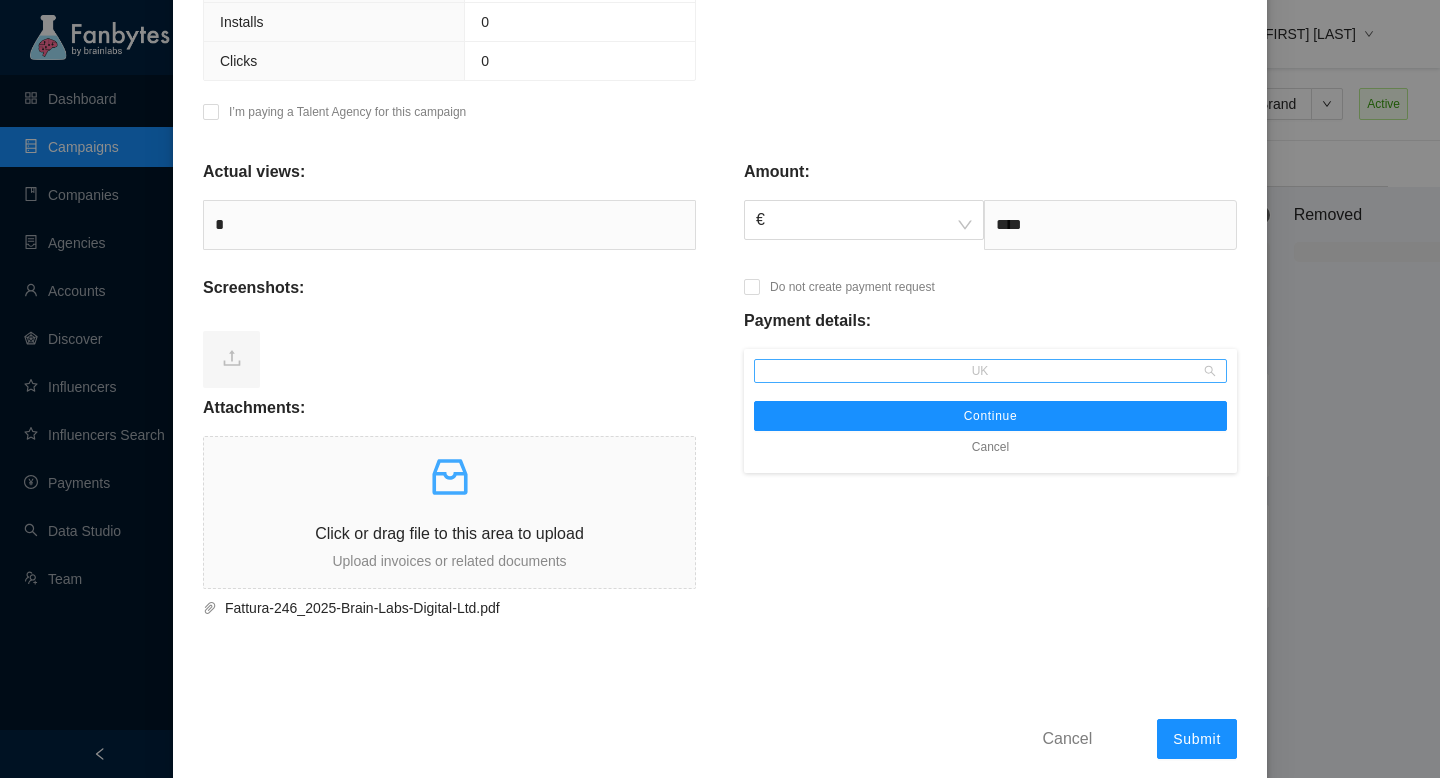 click on "UK" at bounding box center (990, 371) 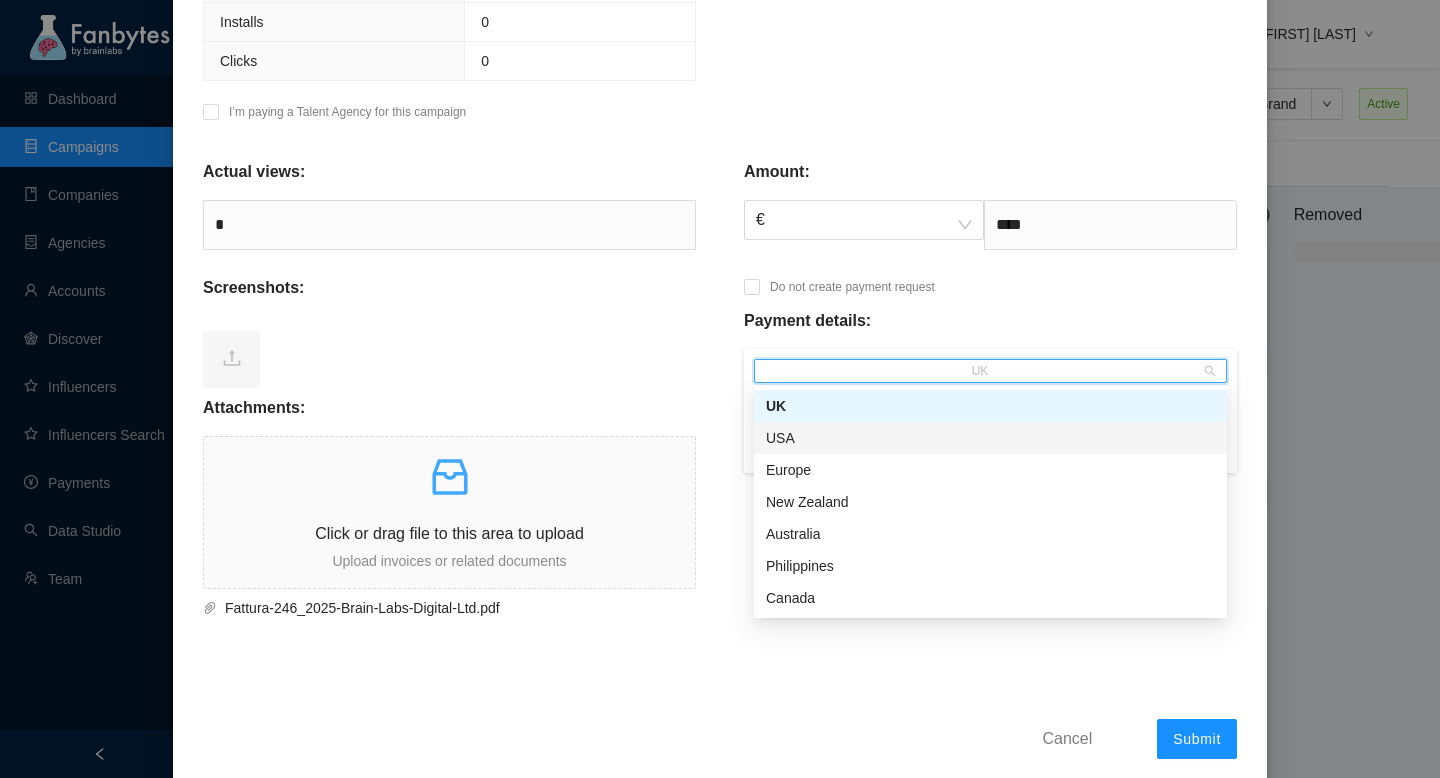 click on "USA" at bounding box center (990, 438) 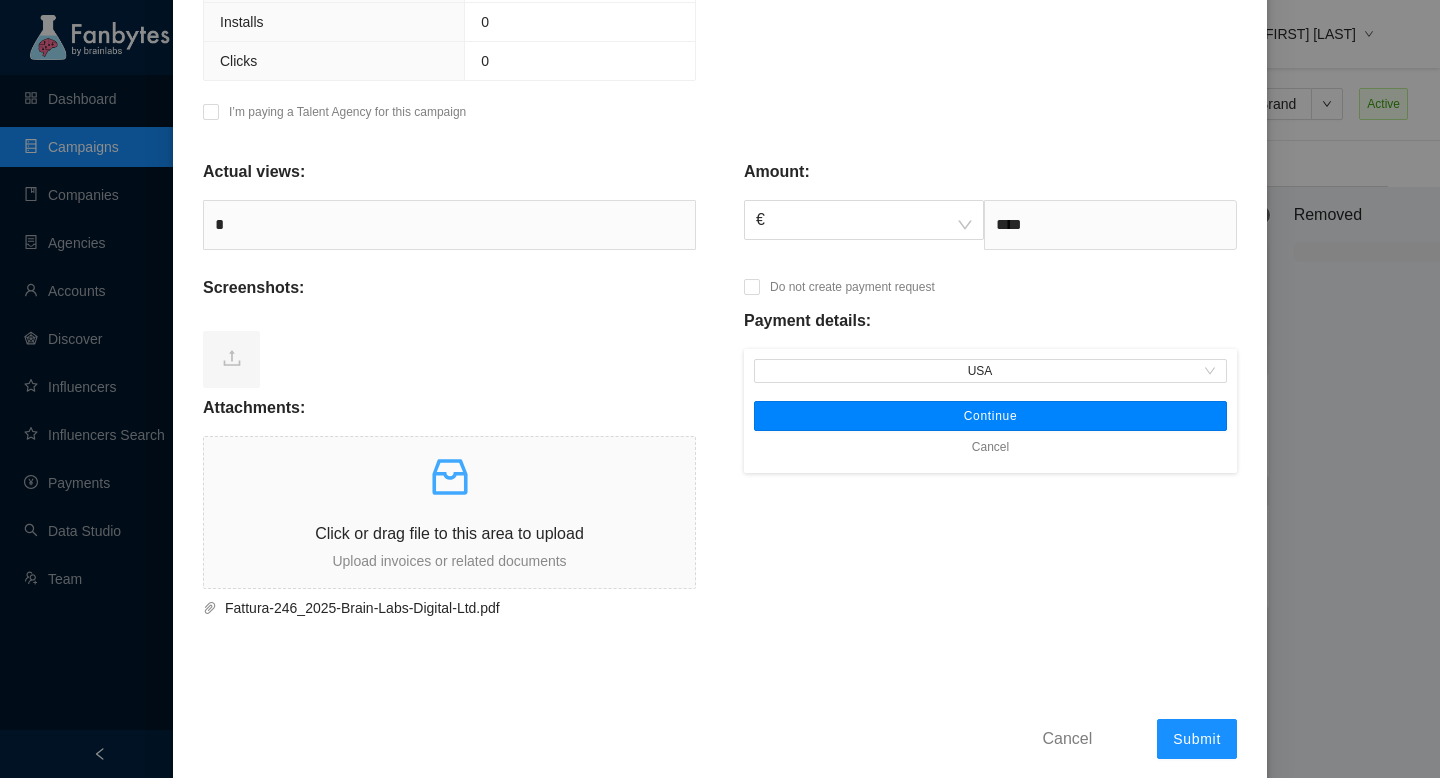 click on "Continue" at bounding box center (990, 416) 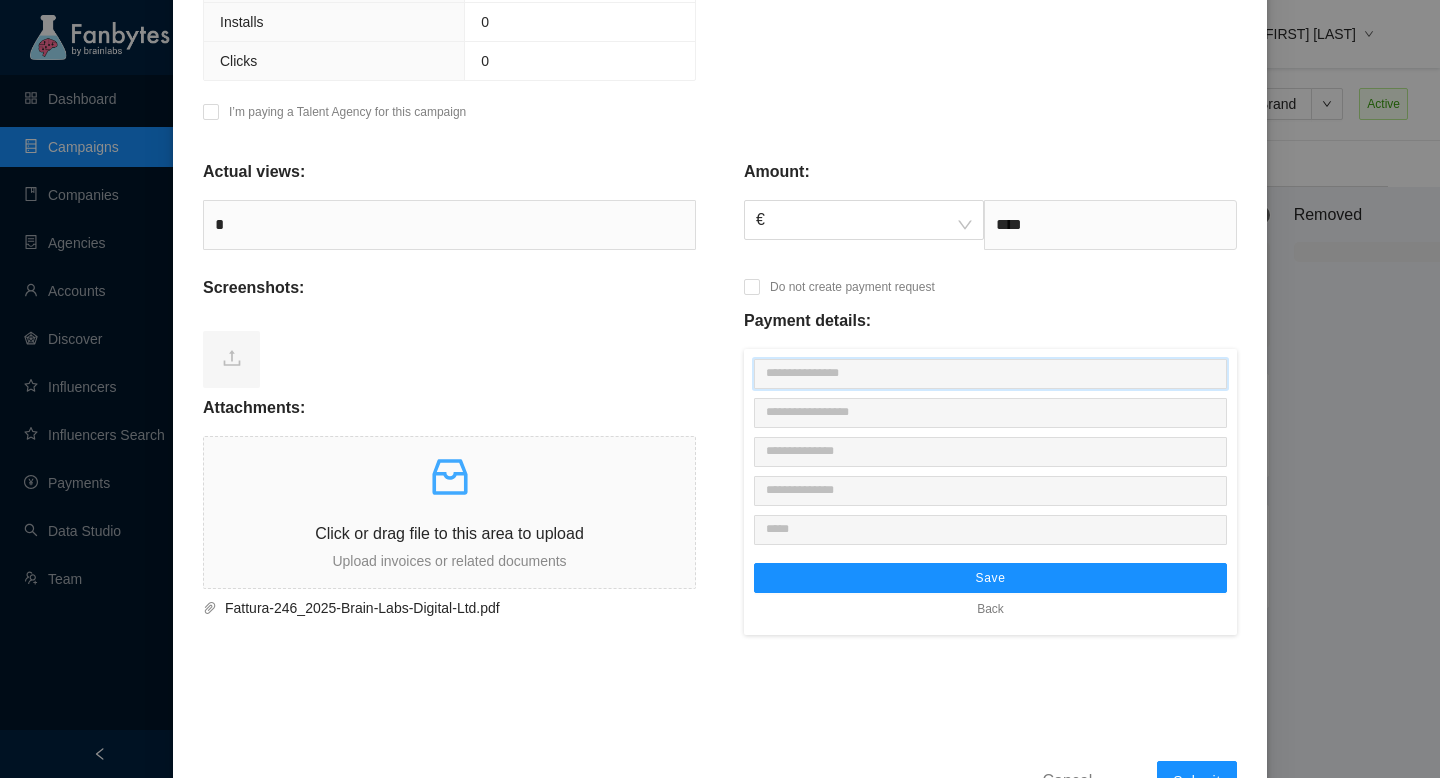 click at bounding box center (990, 374) 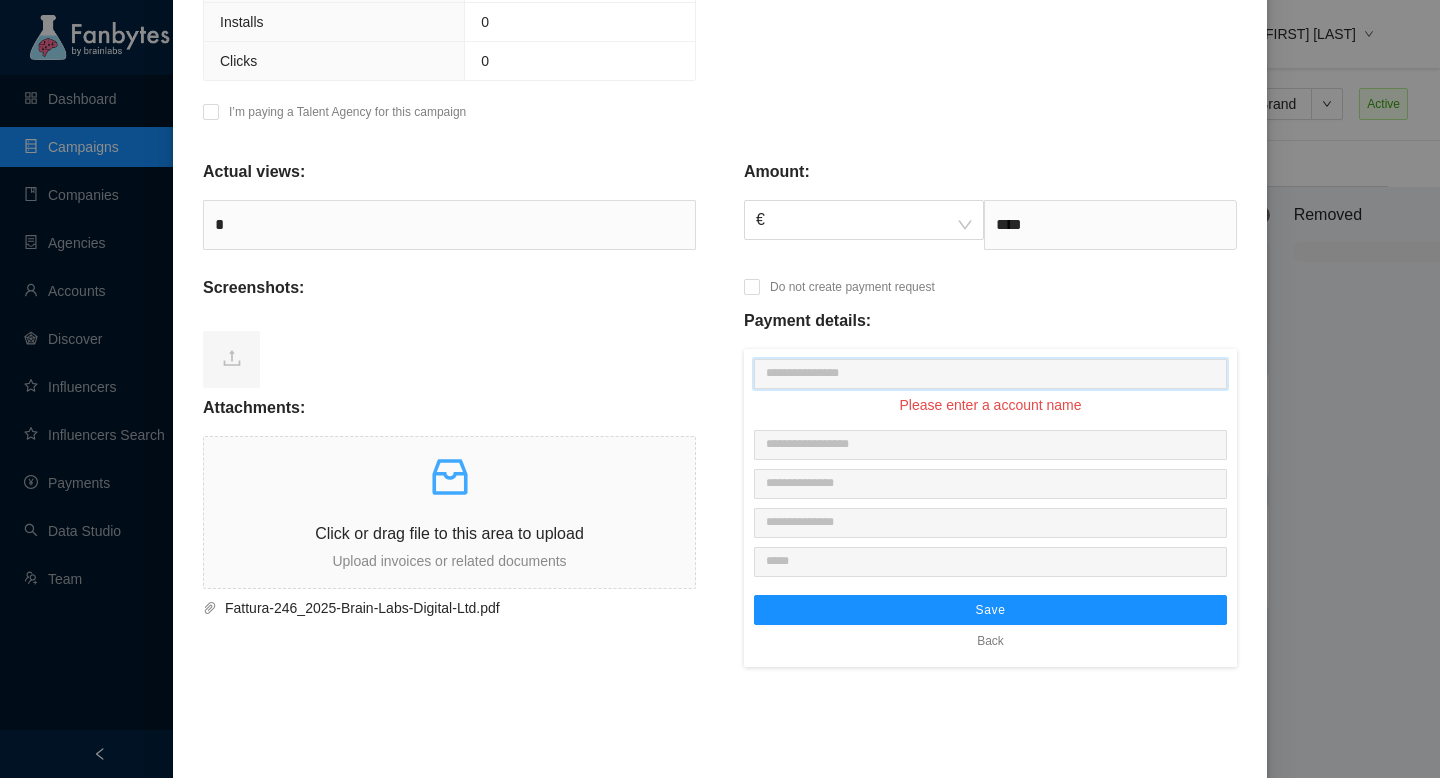 paste on "********" 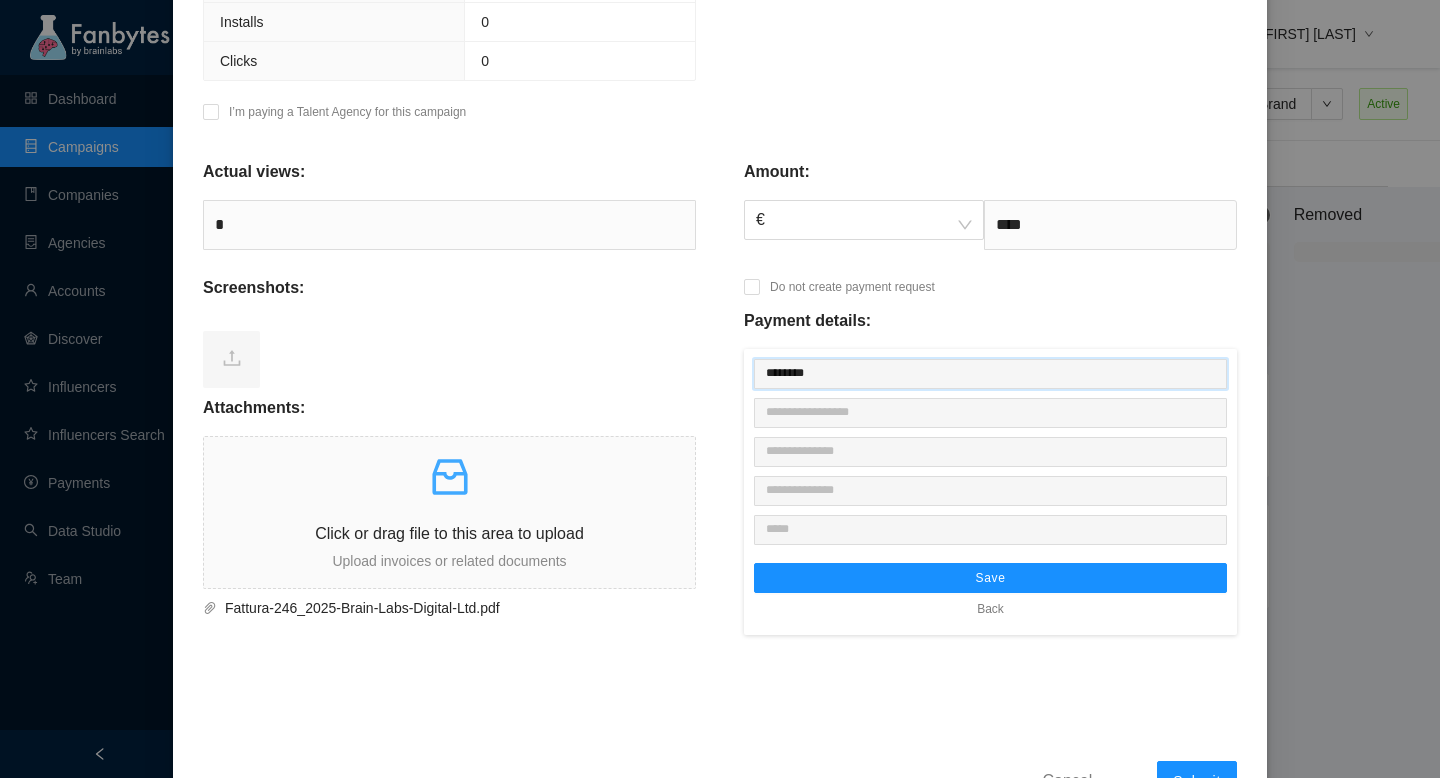 click on "********" at bounding box center (990, 374) 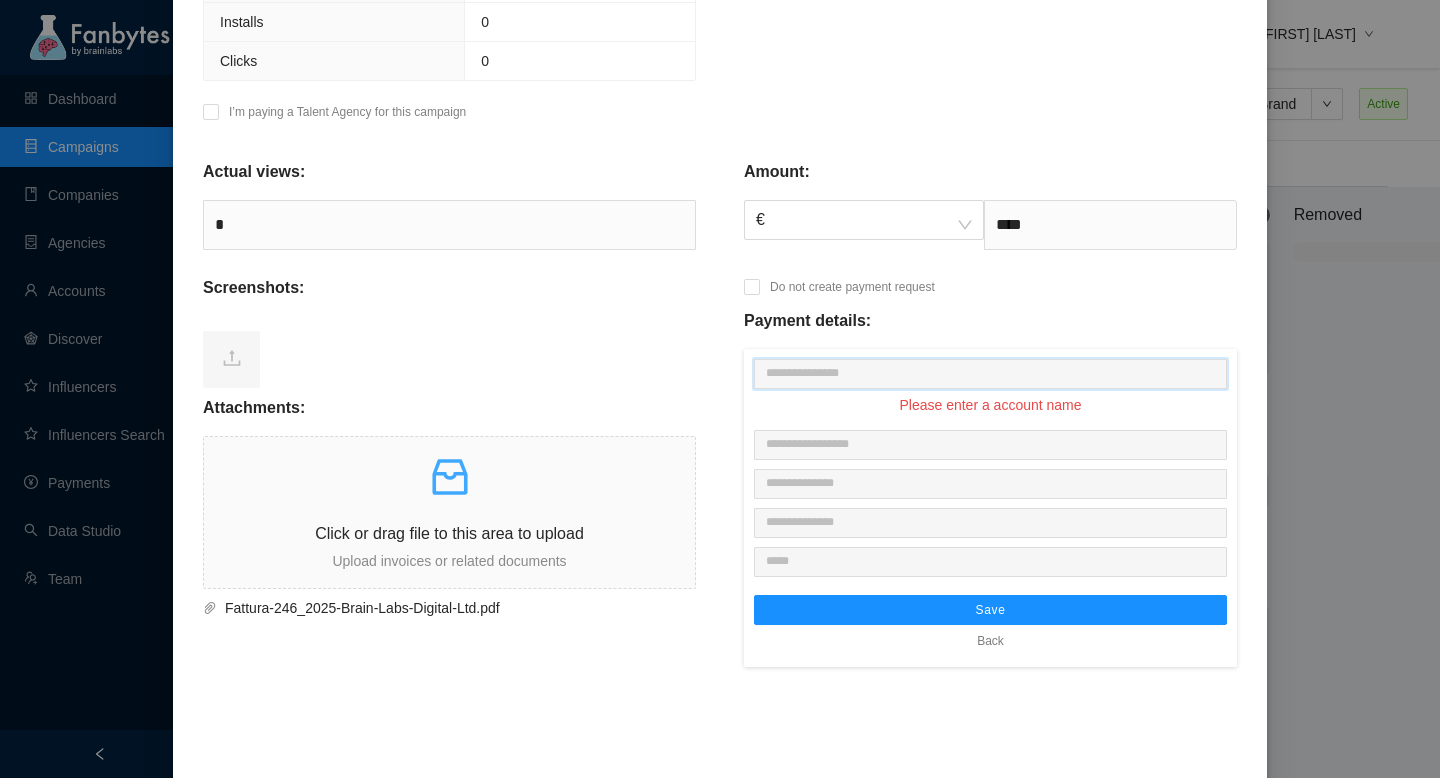 paste on "**********" 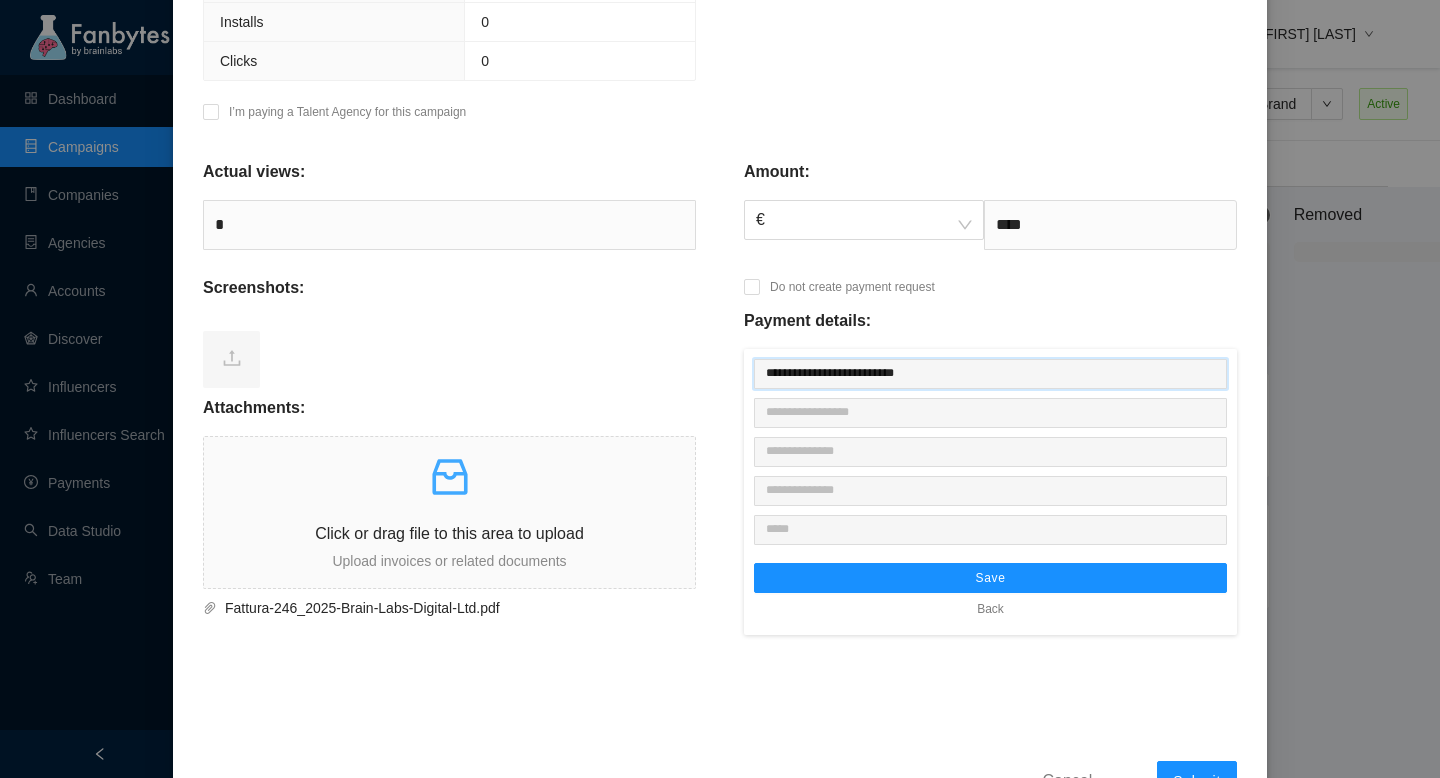 type on "**********" 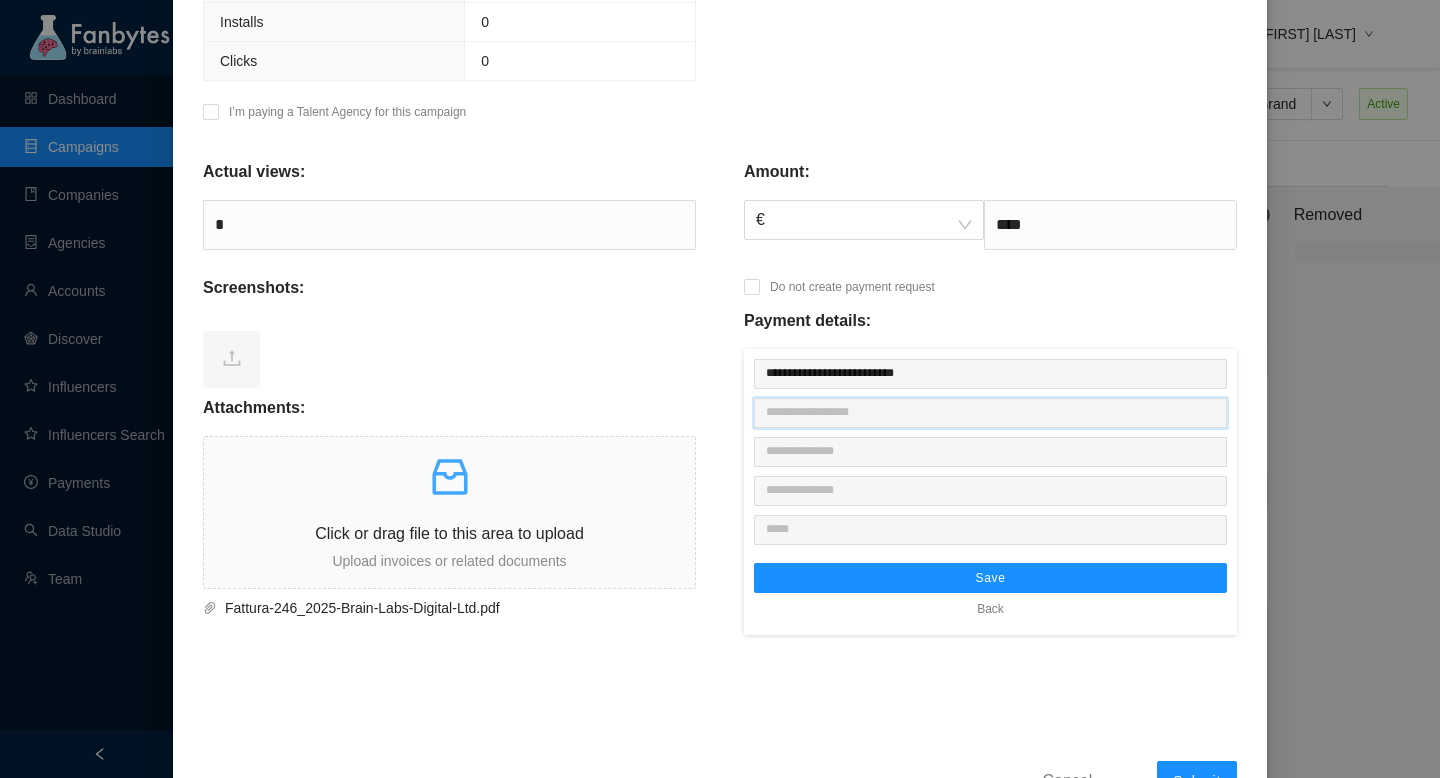 click at bounding box center [990, 413] 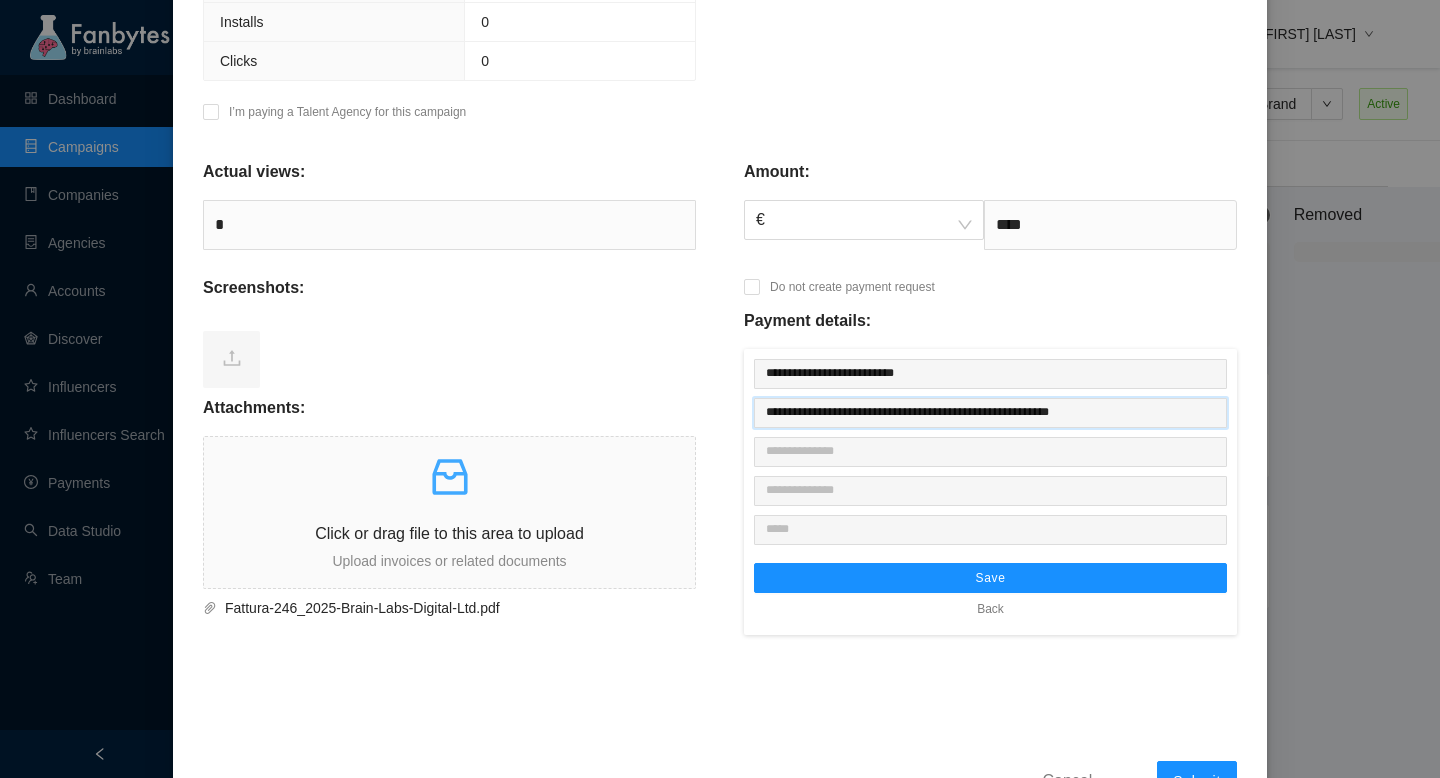 paste on "**********" 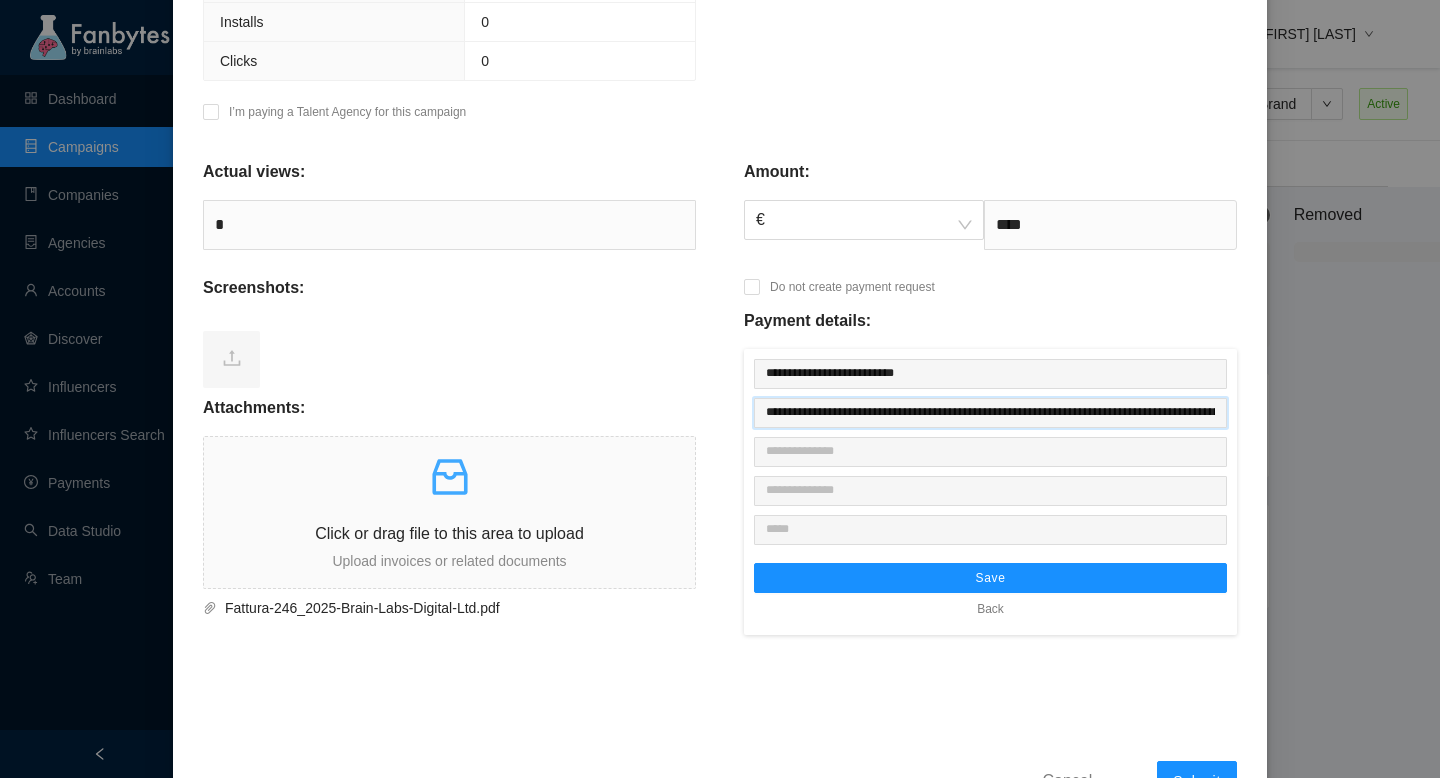 scroll, scrollTop: 0, scrollLeft: 143, axis: horizontal 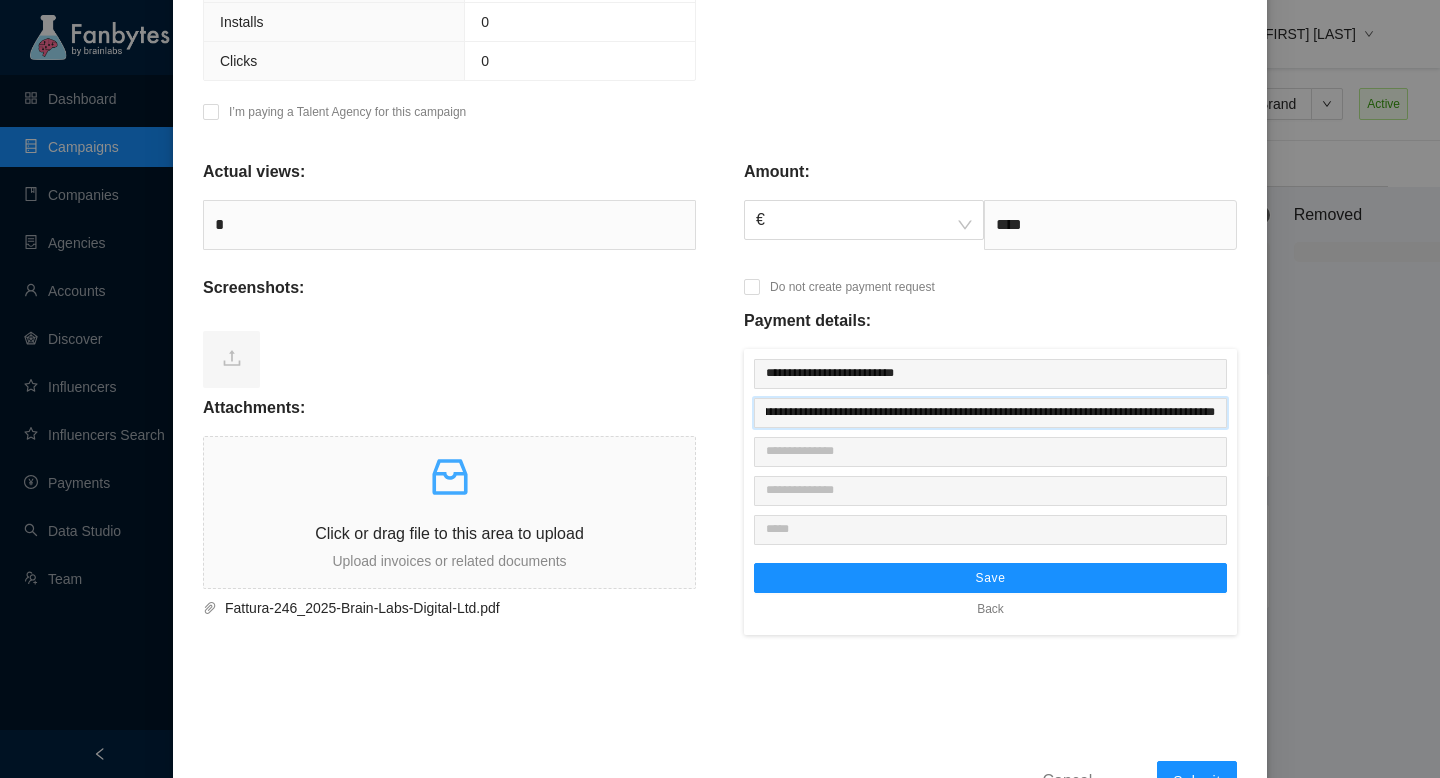 type on "**********" 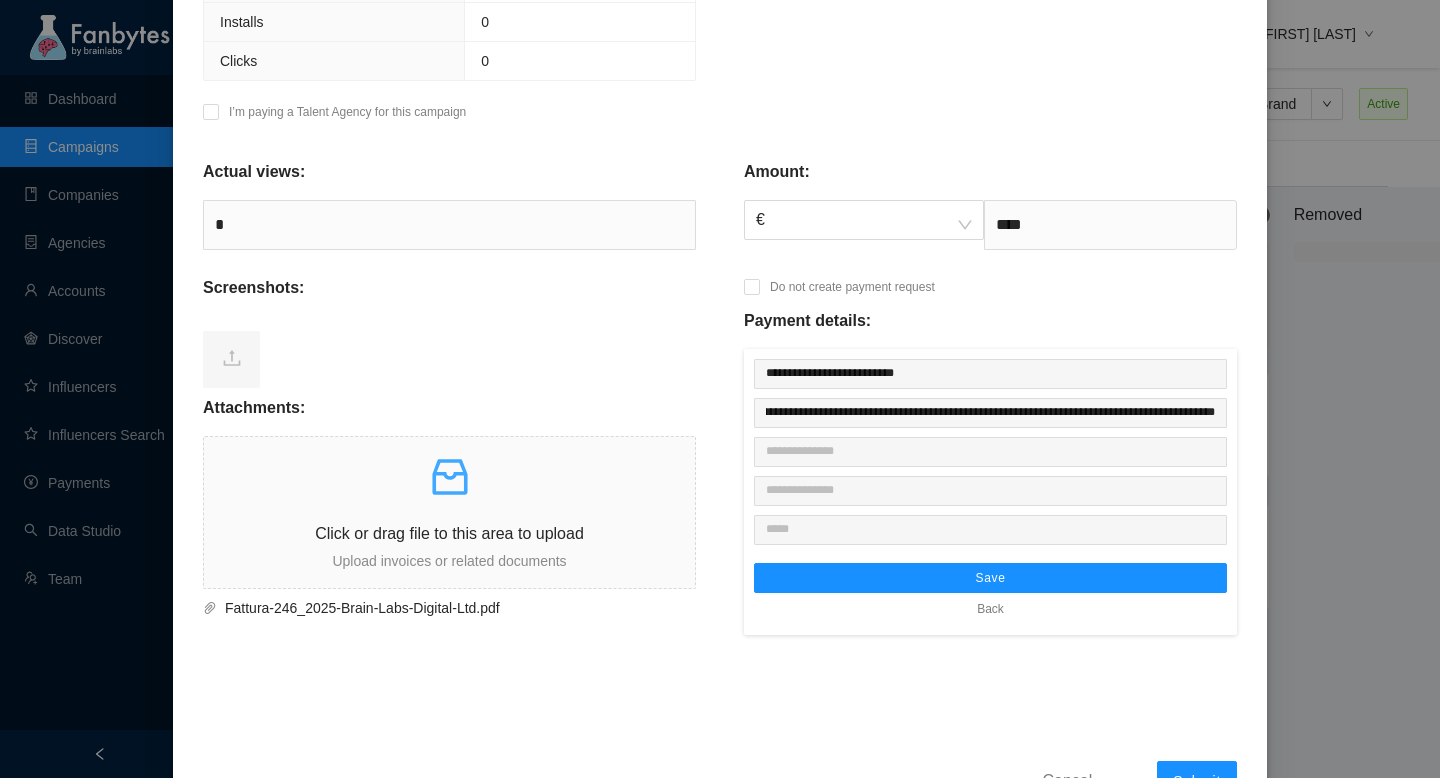 click on "Back" at bounding box center [990, 609] 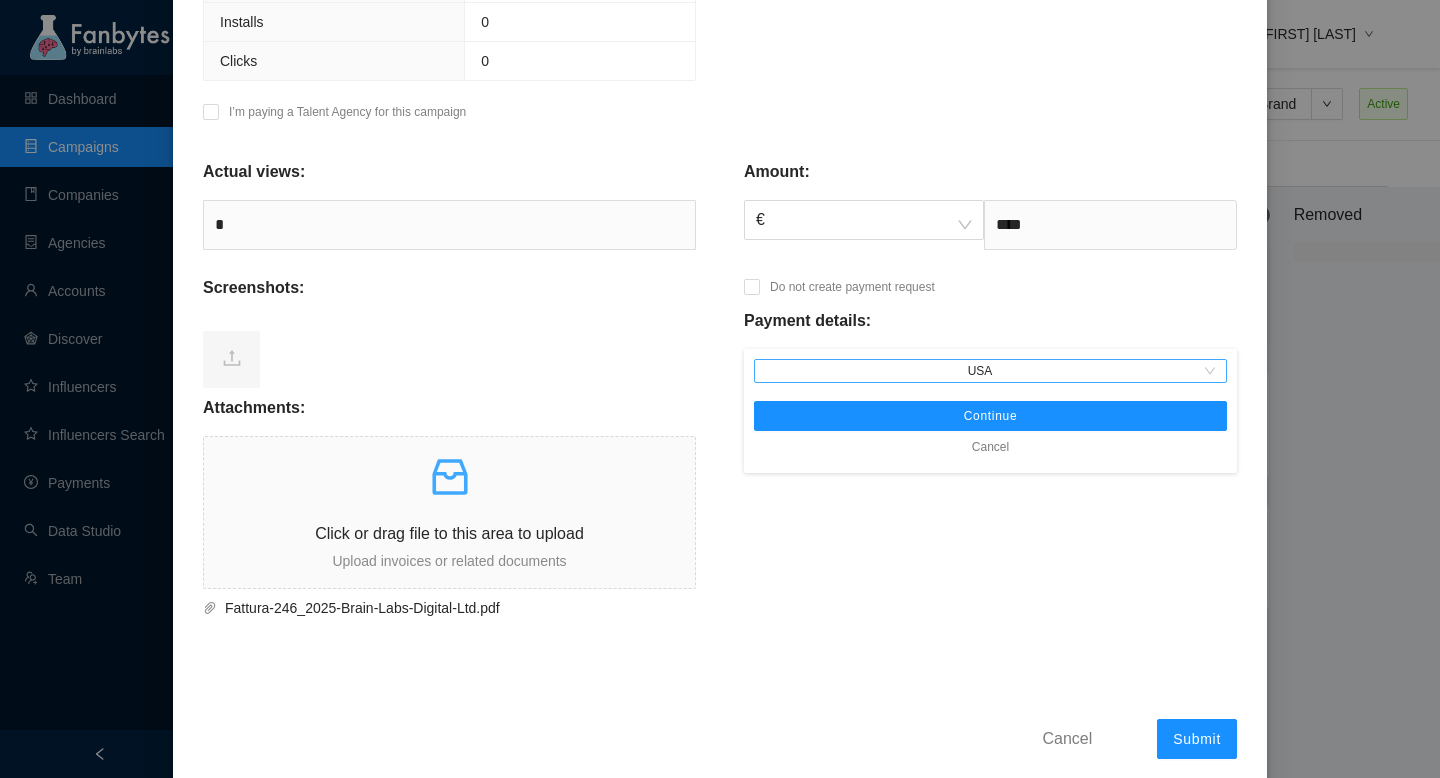 click on "USA" at bounding box center [990, 371] 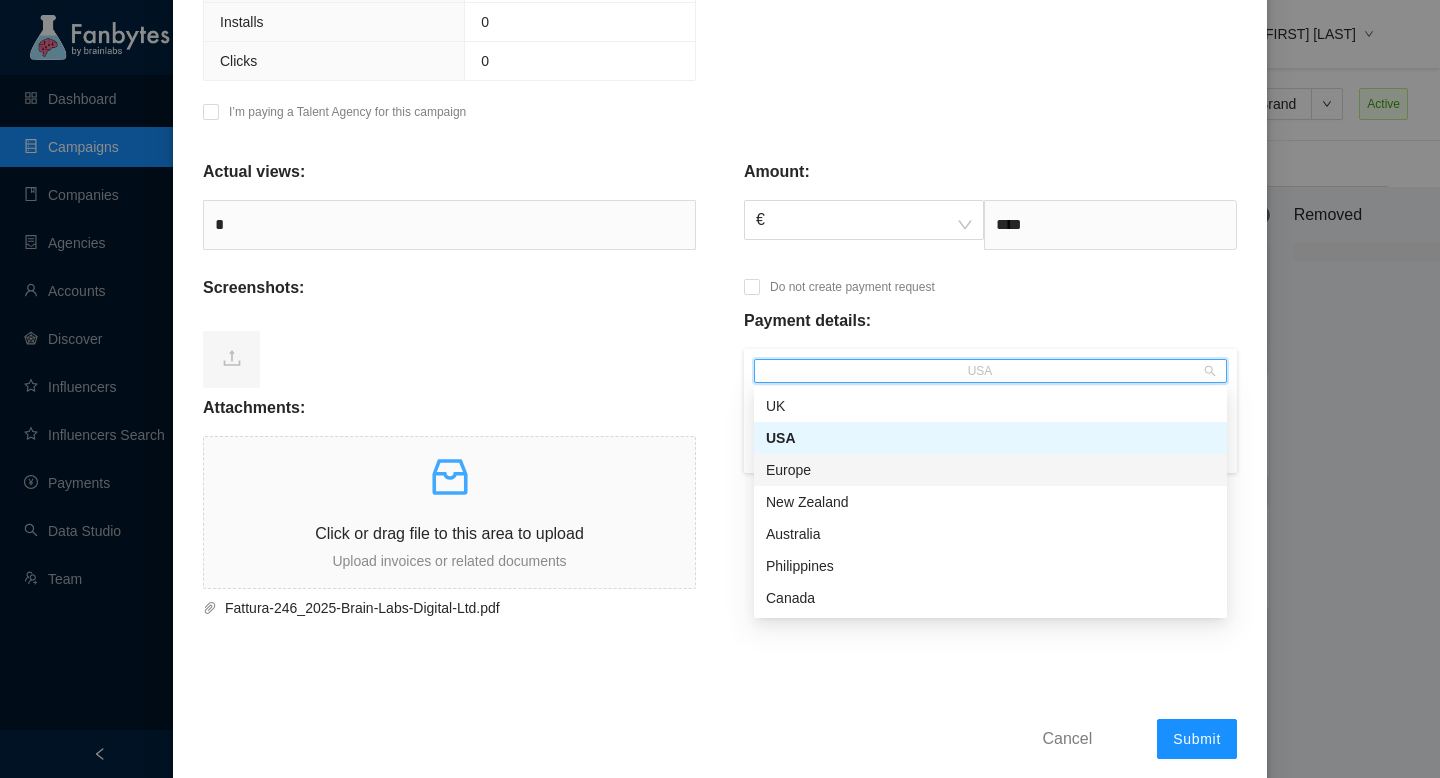 click on "Europe" at bounding box center (990, 470) 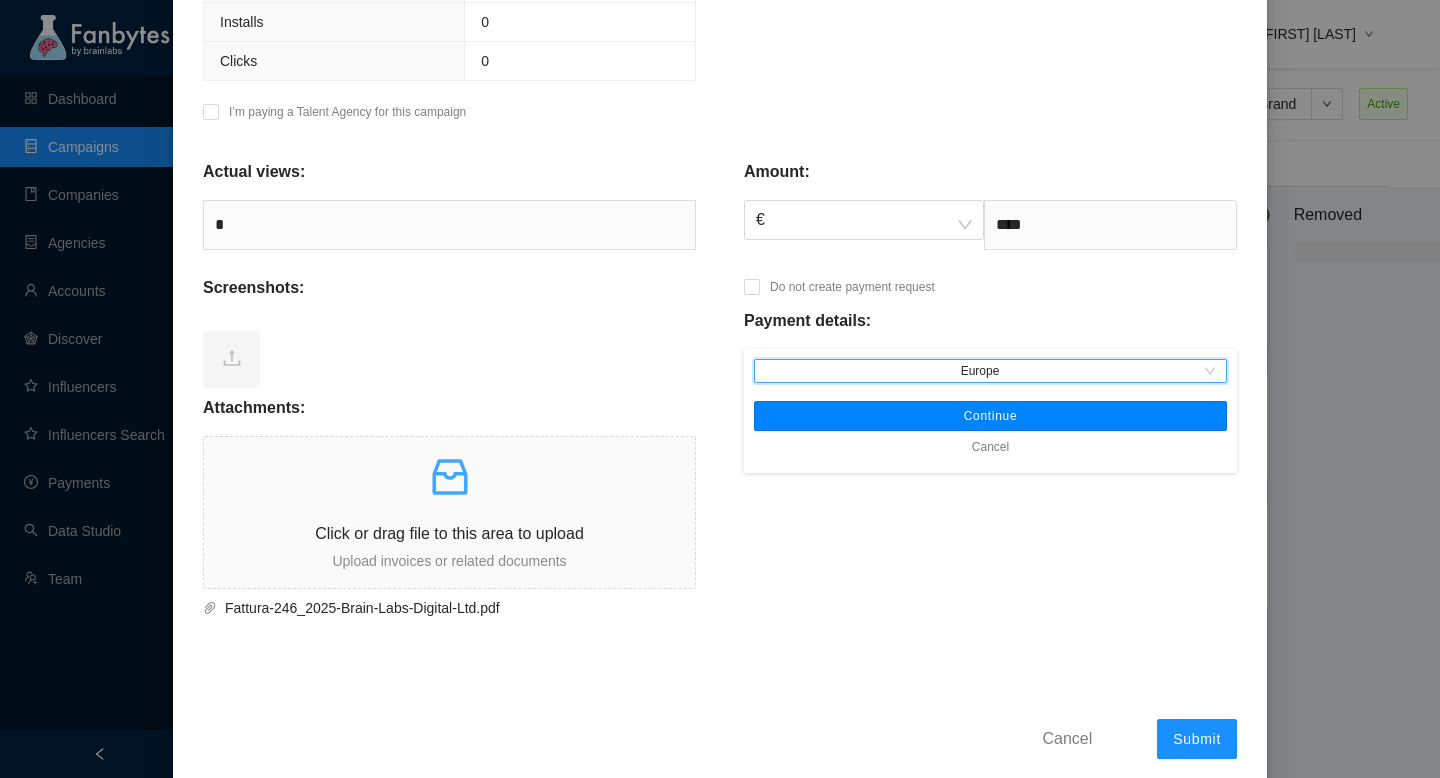 click on "Continue" at bounding box center [990, 416] 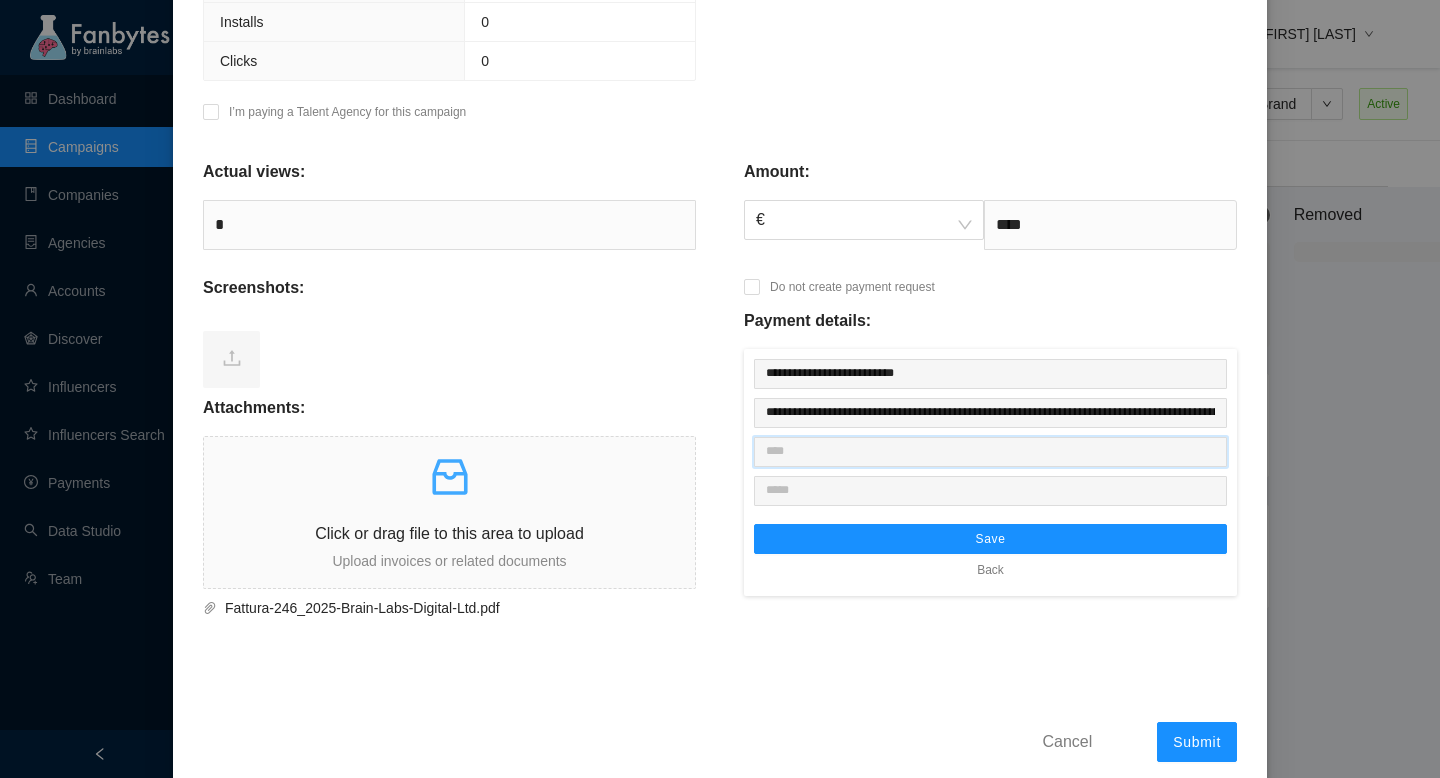 click at bounding box center [990, 452] 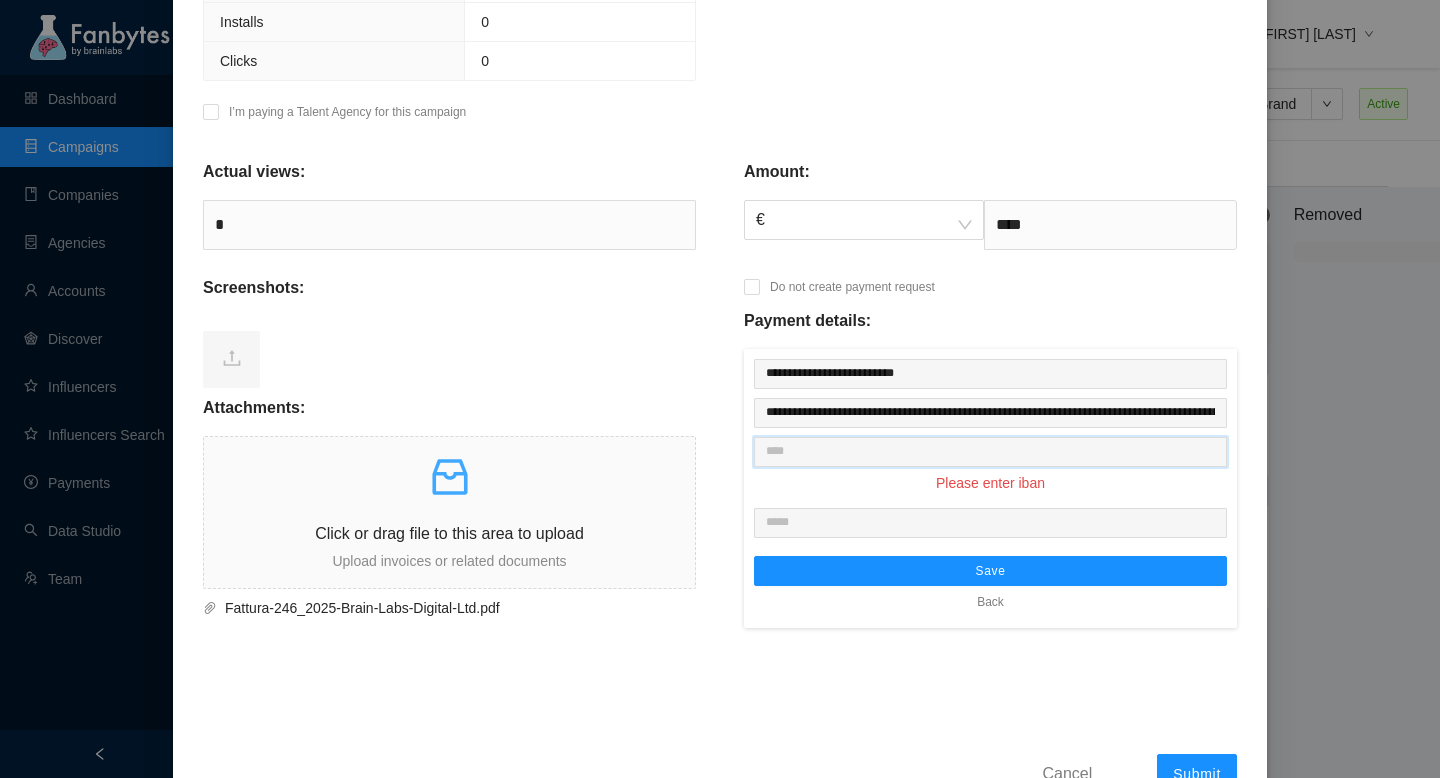 click at bounding box center (990, 452) 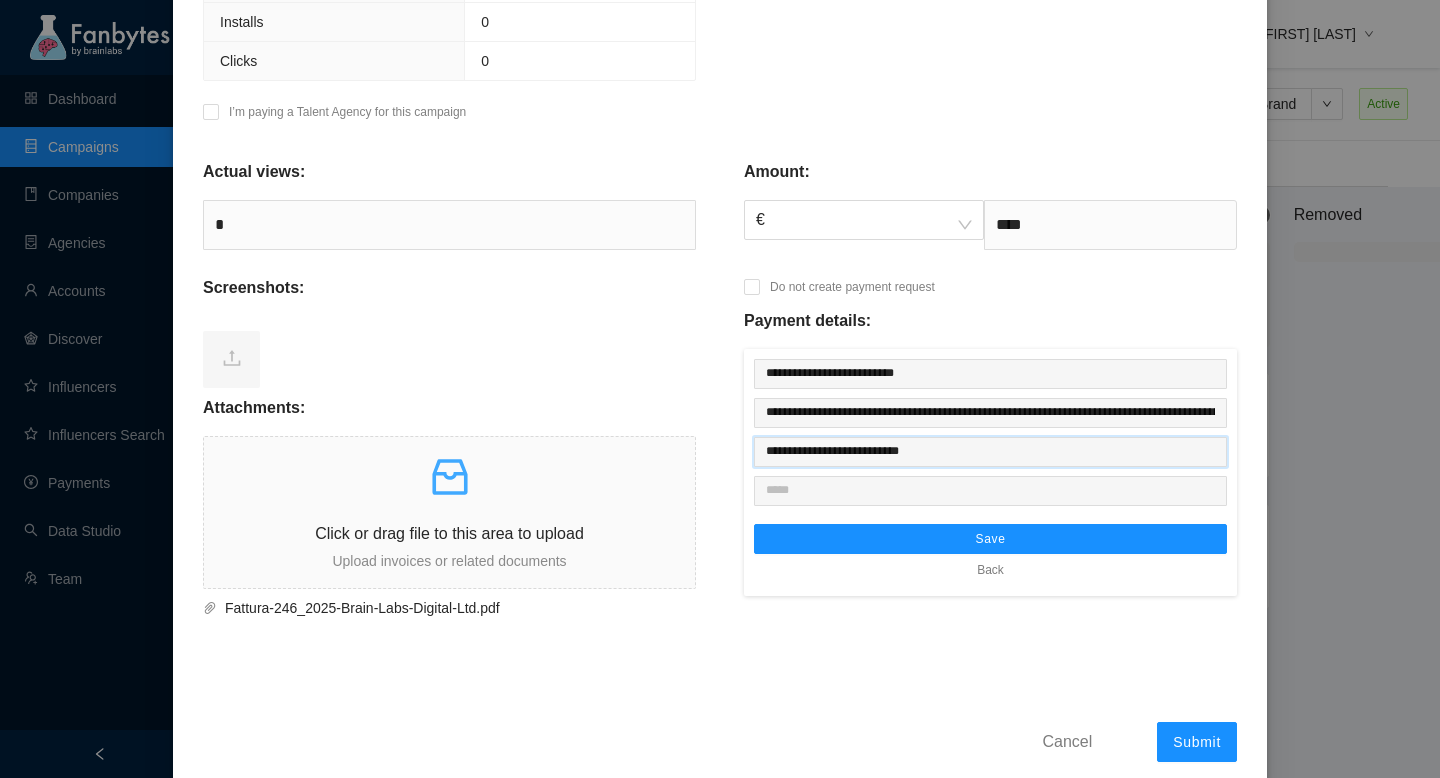 type on "**********" 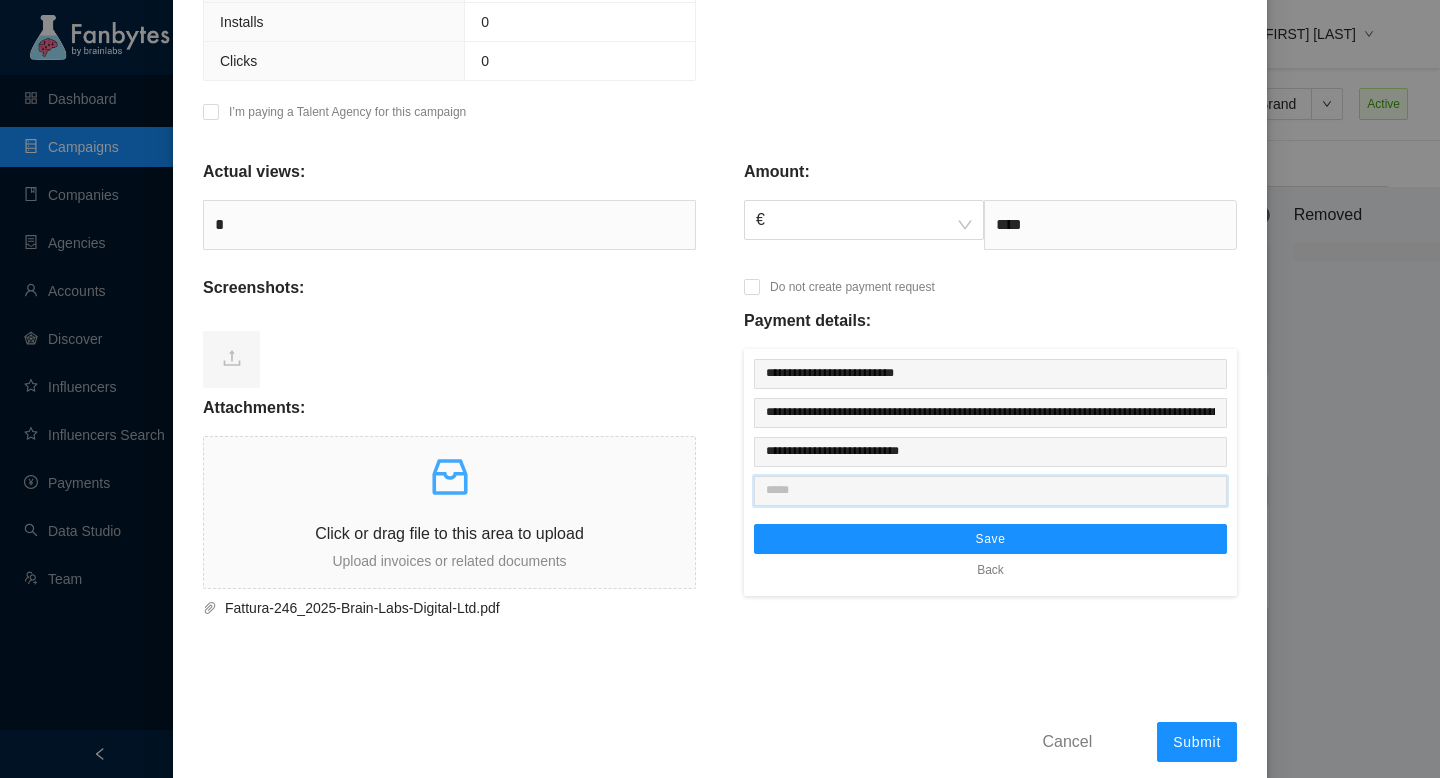click at bounding box center (990, 491) 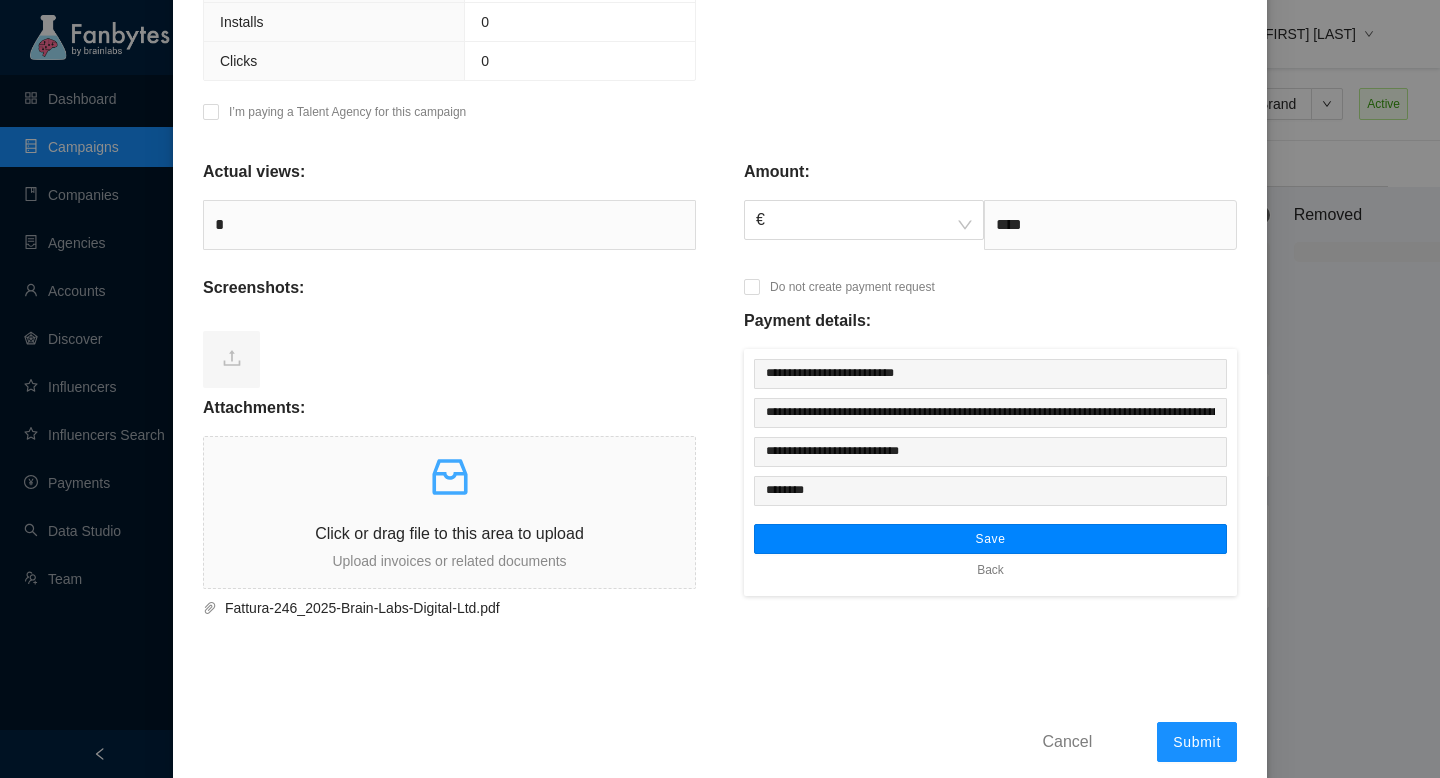 click on "Save" at bounding box center (990, 539) 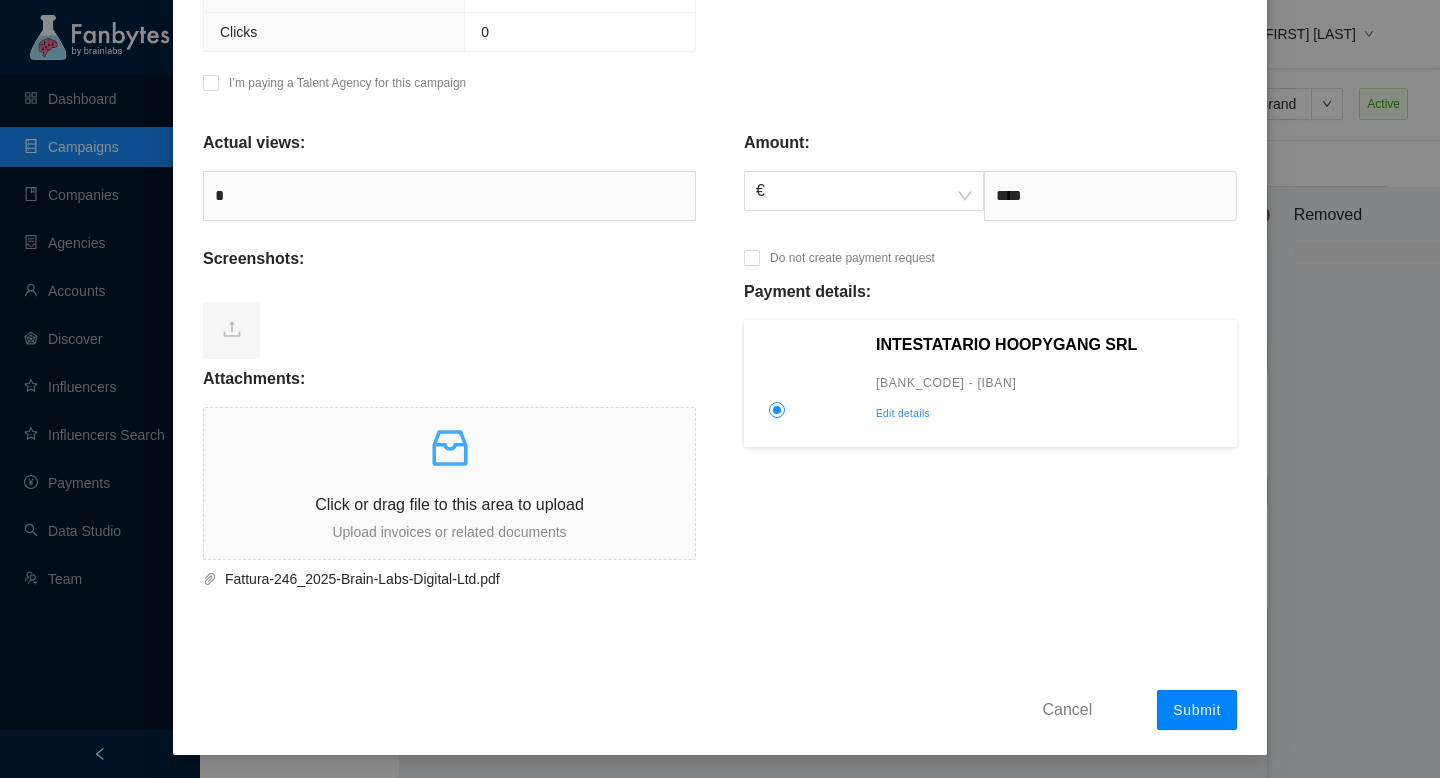 scroll, scrollTop: 694, scrollLeft: 0, axis: vertical 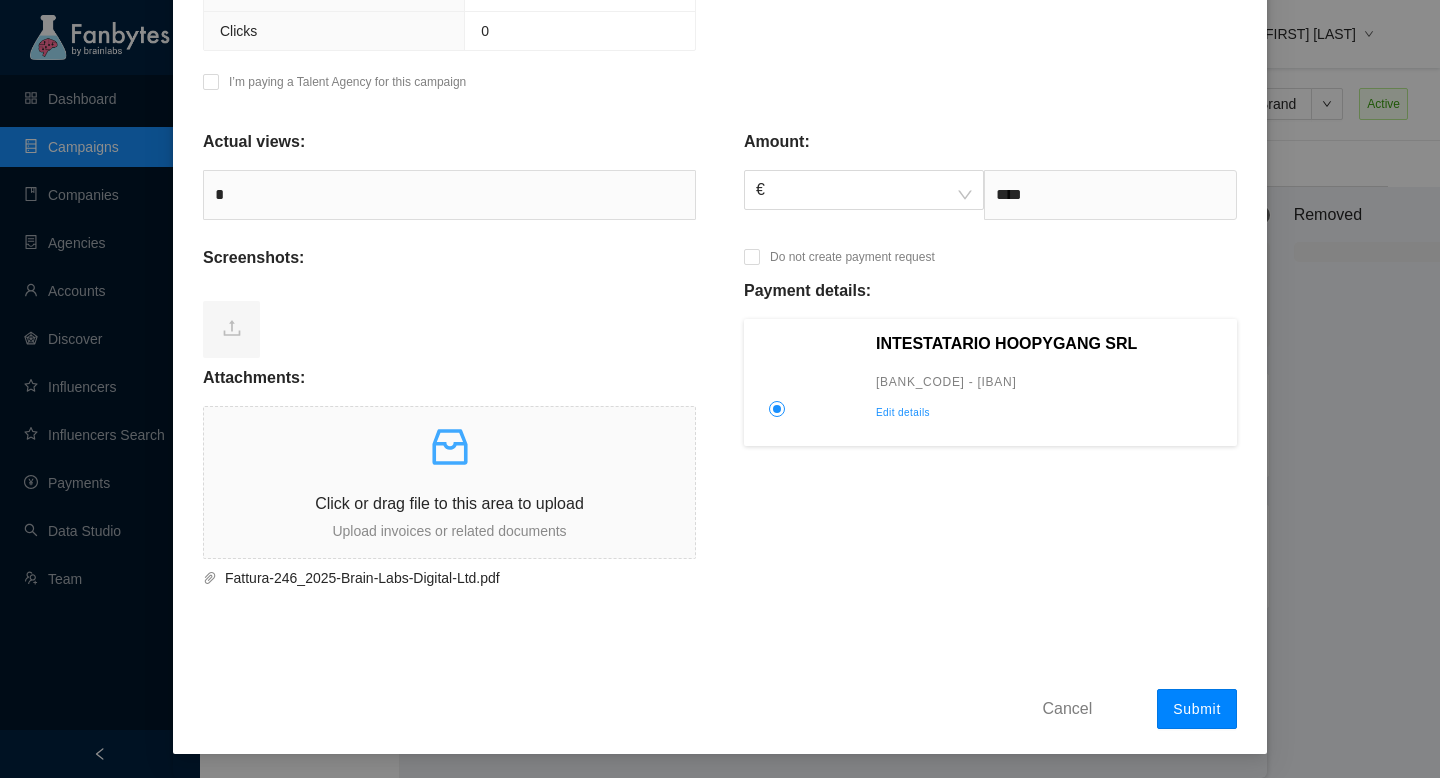 click on "Submit" at bounding box center [1197, 709] 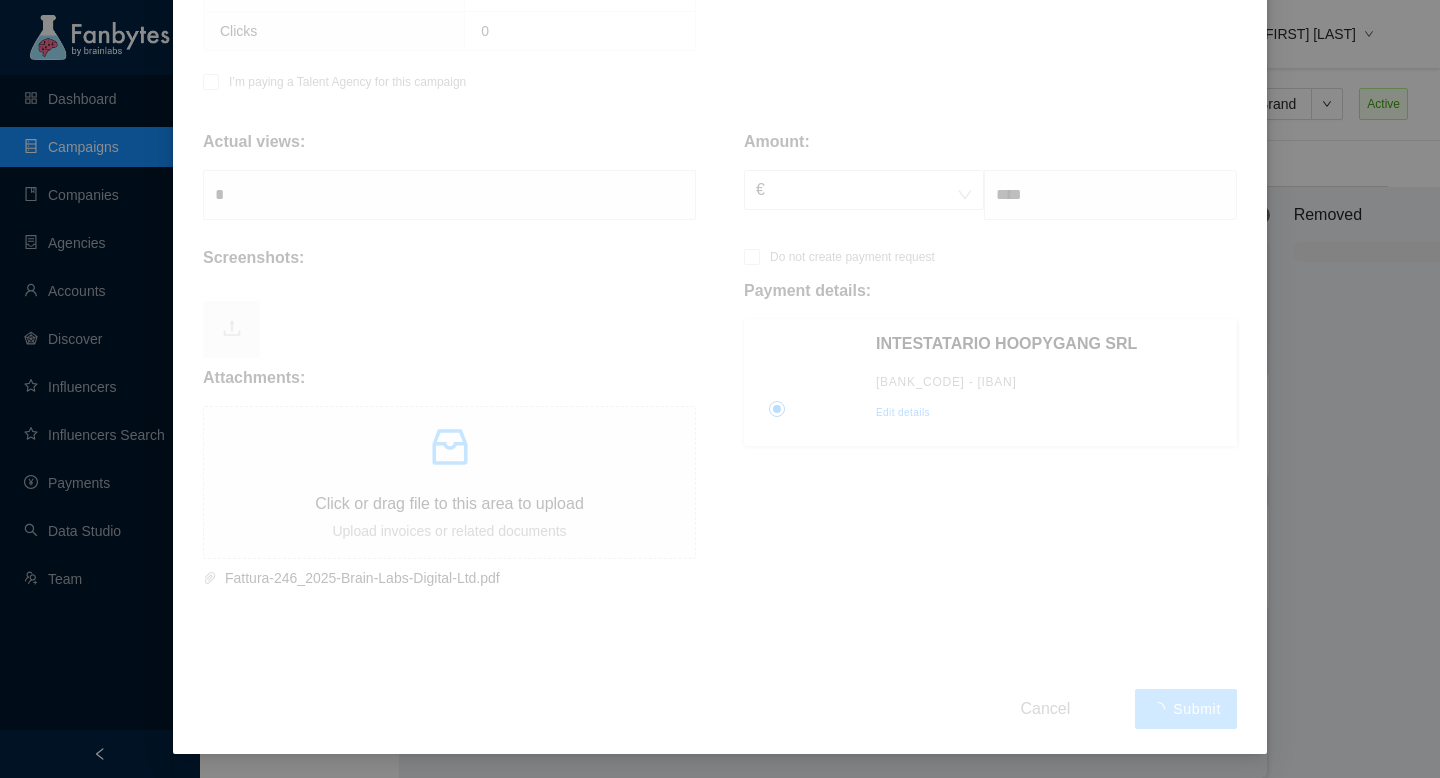 type on "*******" 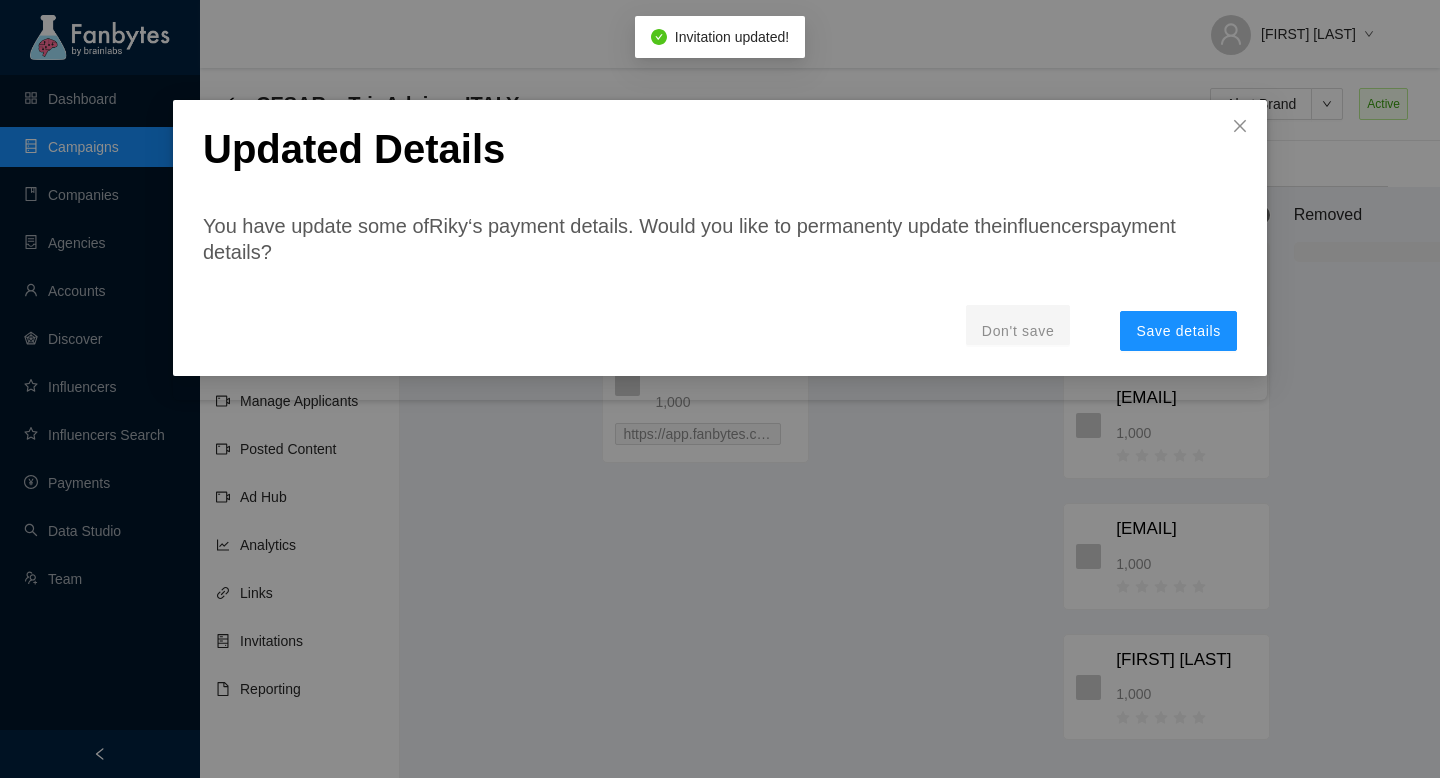 scroll, scrollTop: 0, scrollLeft: 0, axis: both 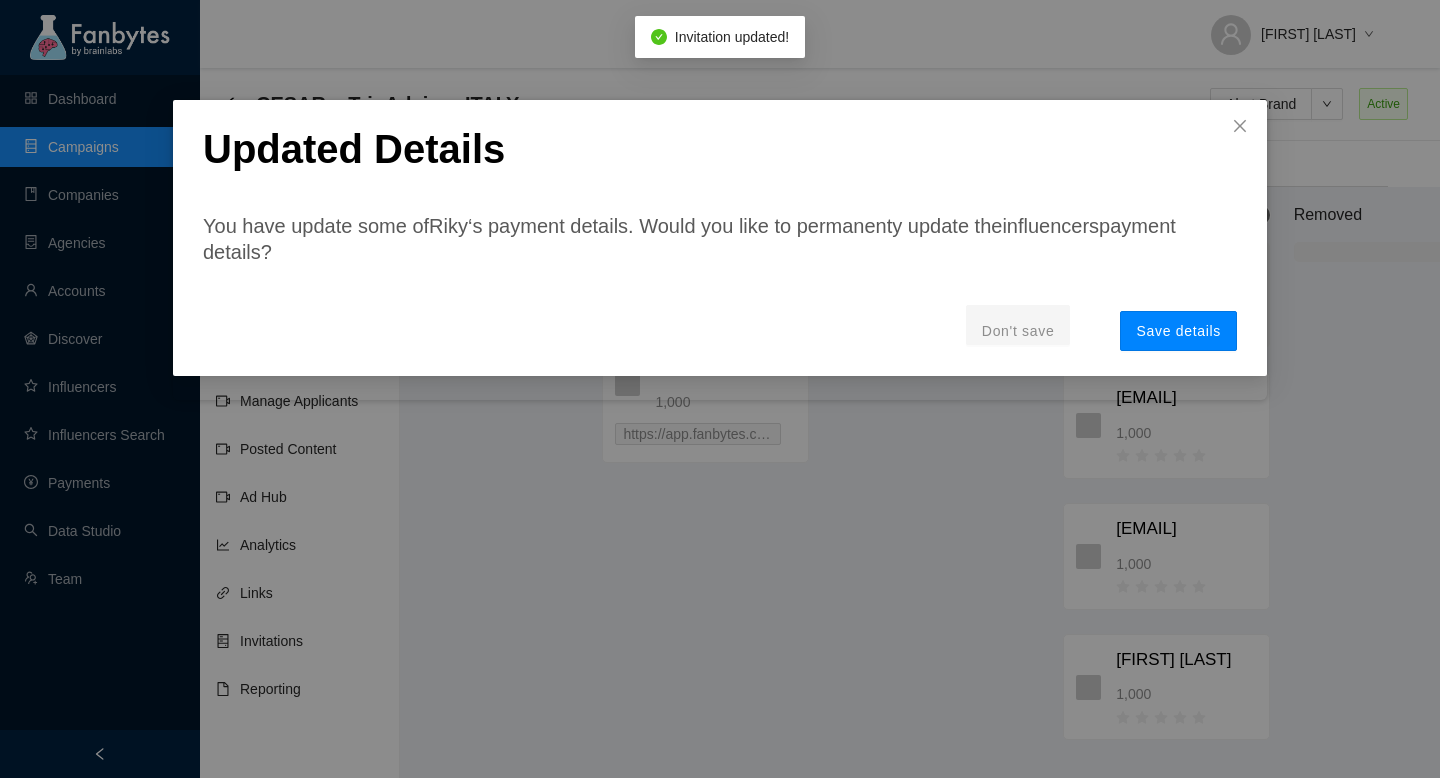 click on "Save details" at bounding box center (1178, 331) 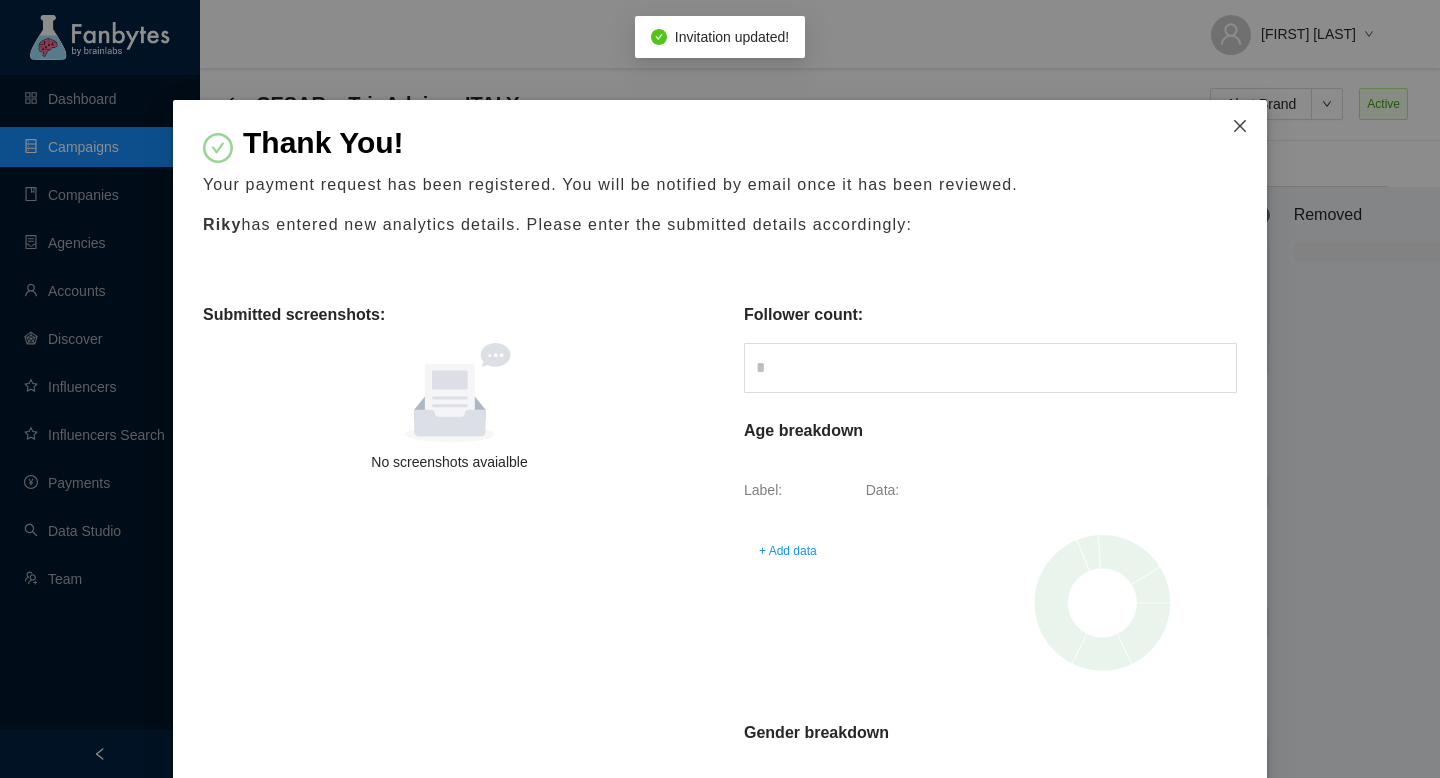 click 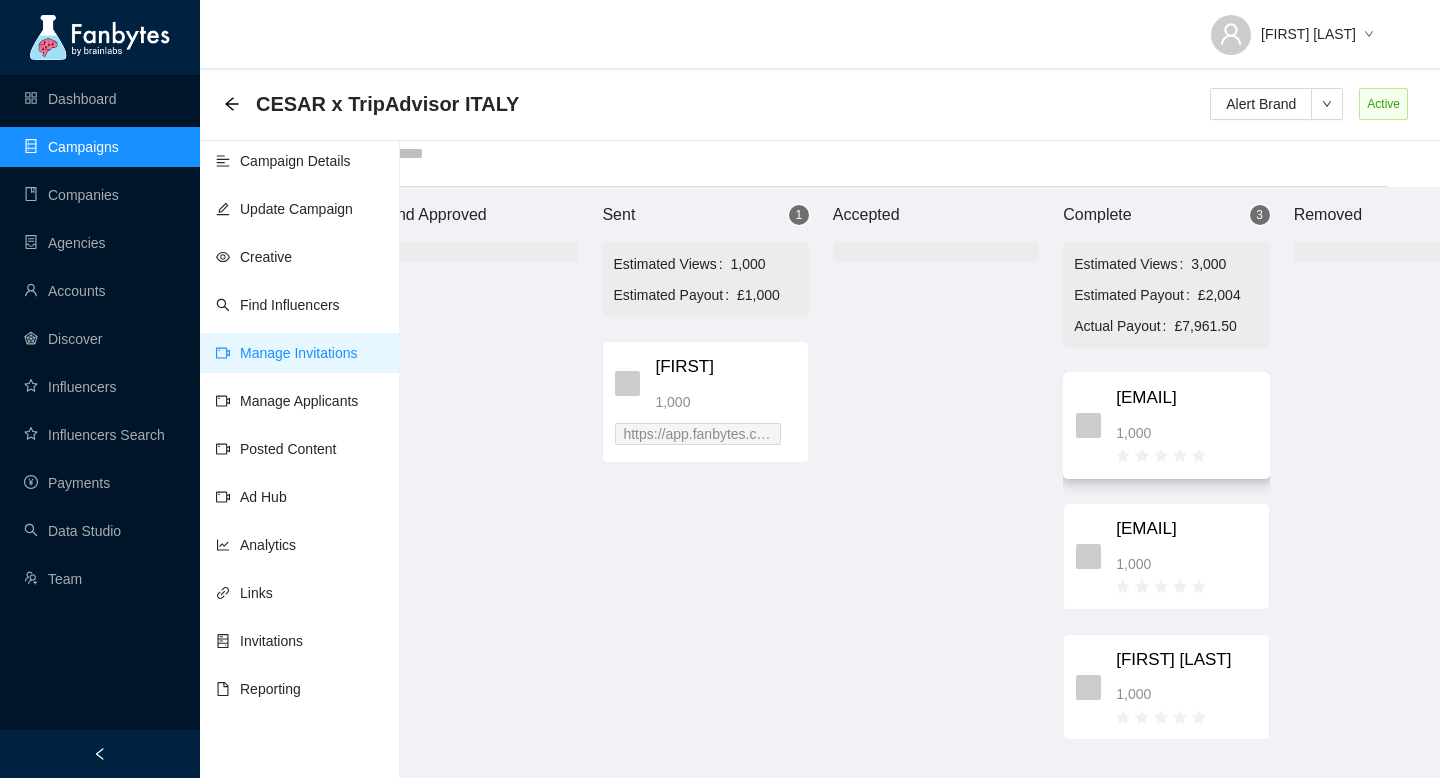 click on "[USERNAME]" at bounding box center (1186, 398) 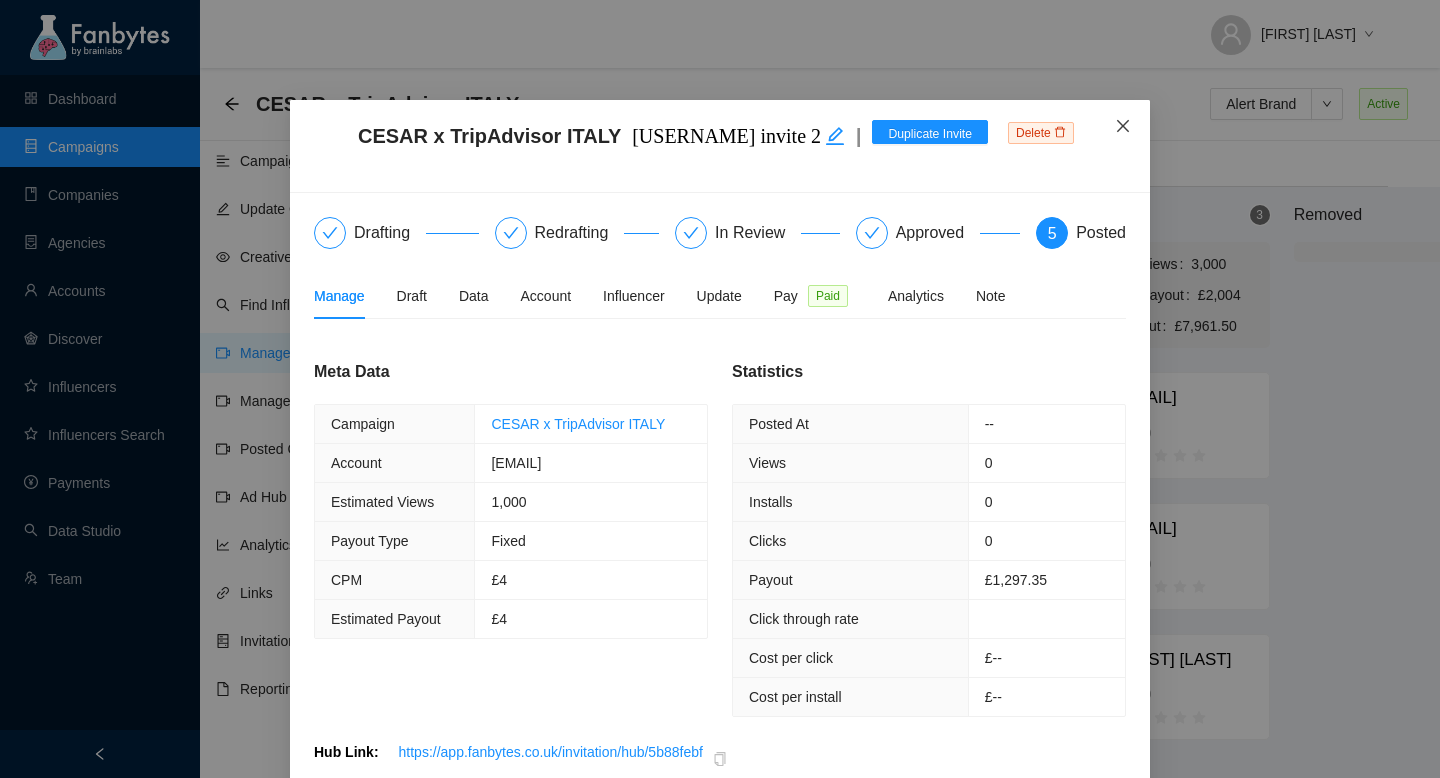 click 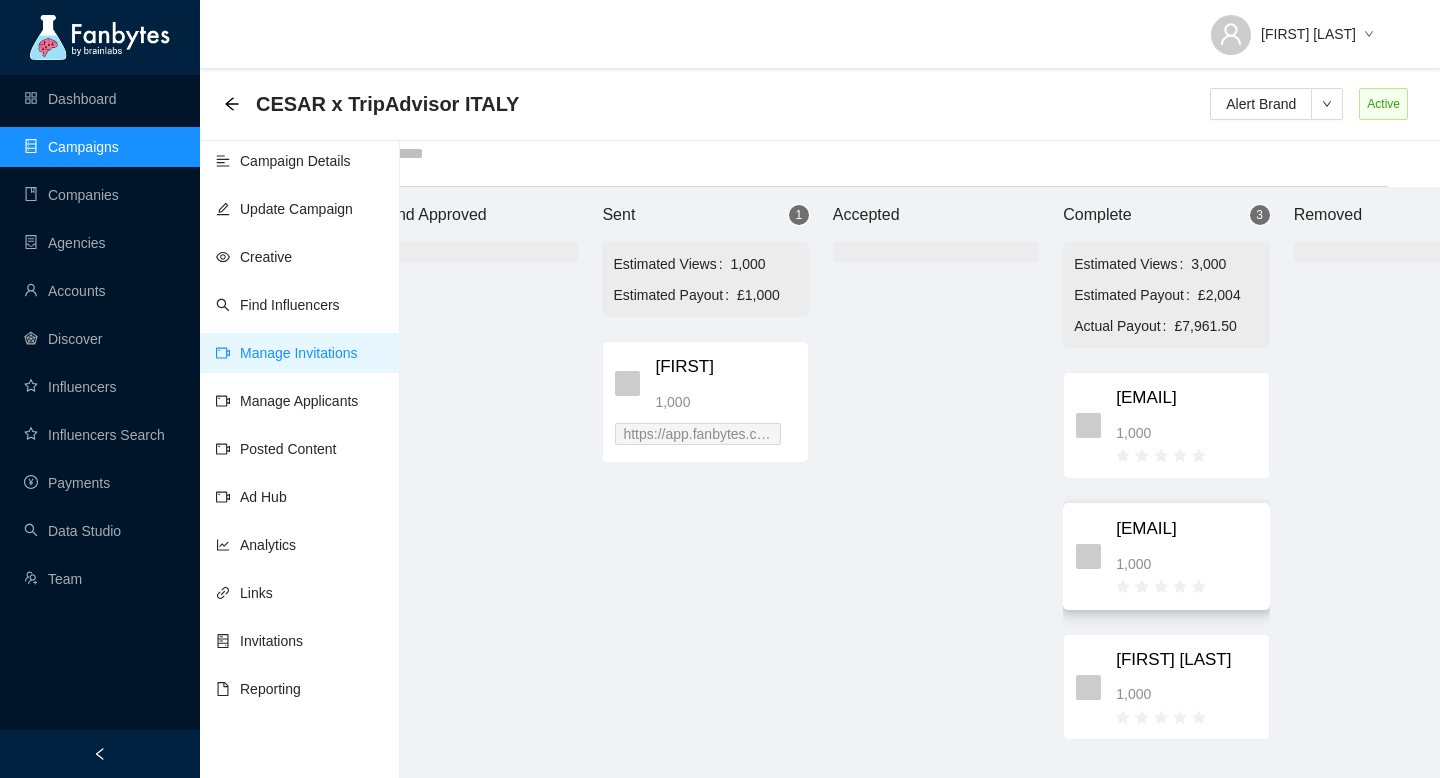 click on "1,000" at bounding box center (1186, 564) 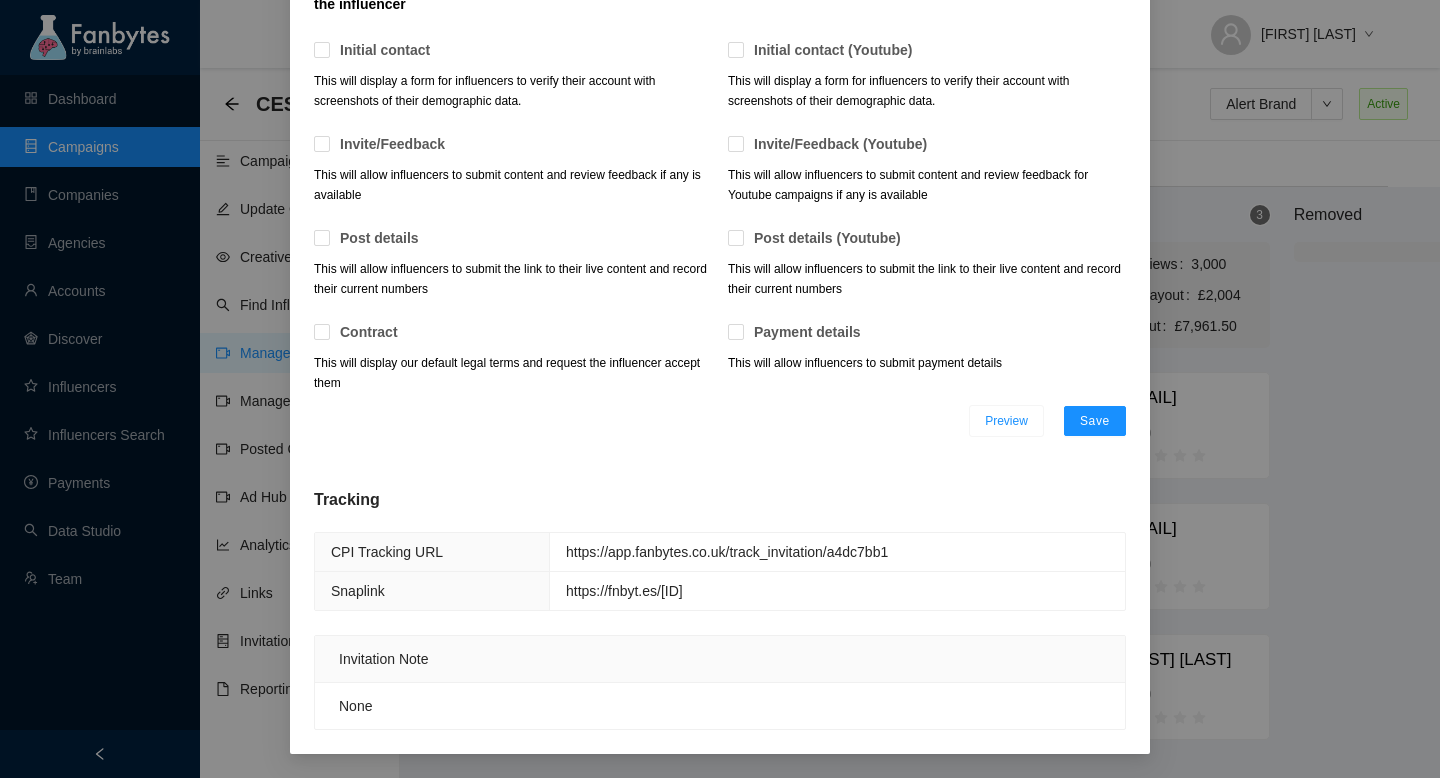 scroll, scrollTop: 0, scrollLeft: 0, axis: both 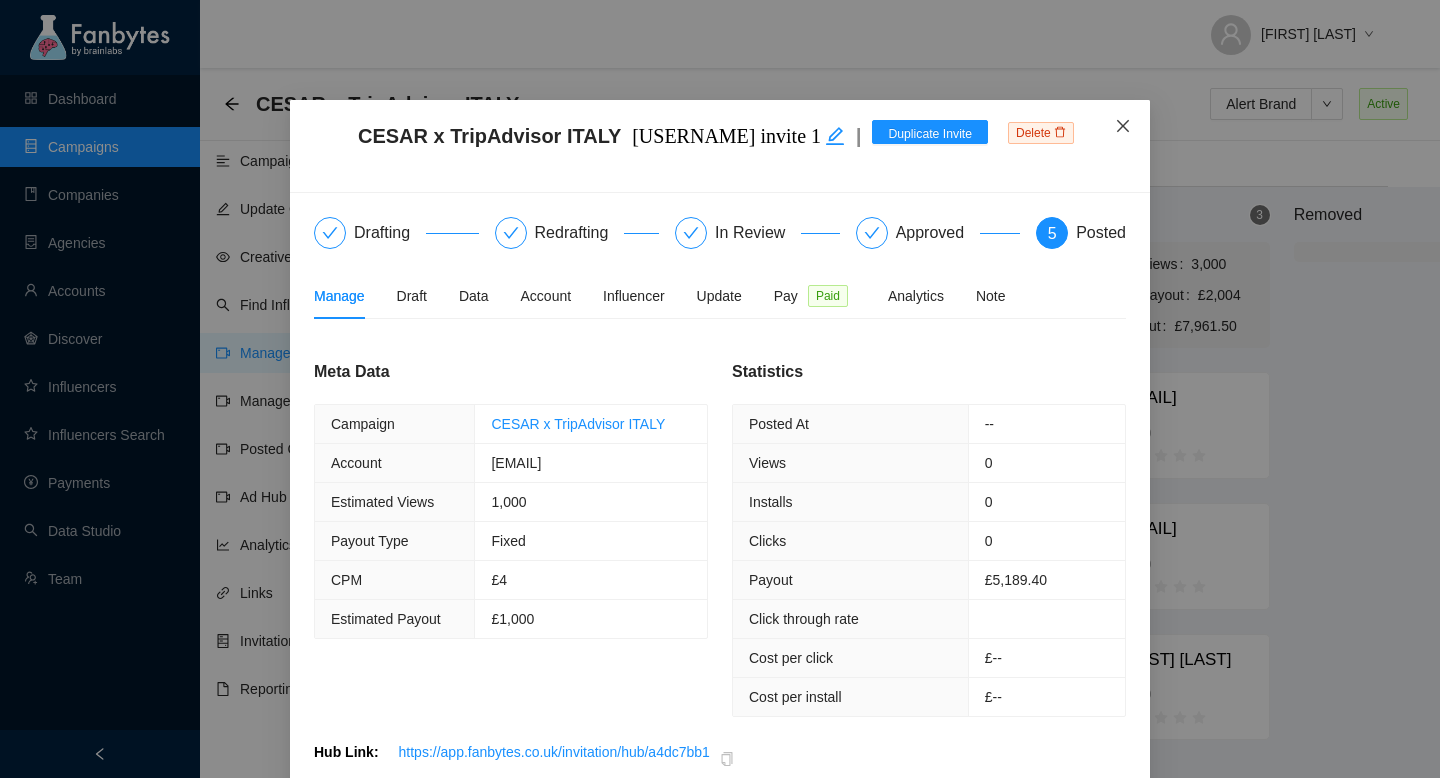 click 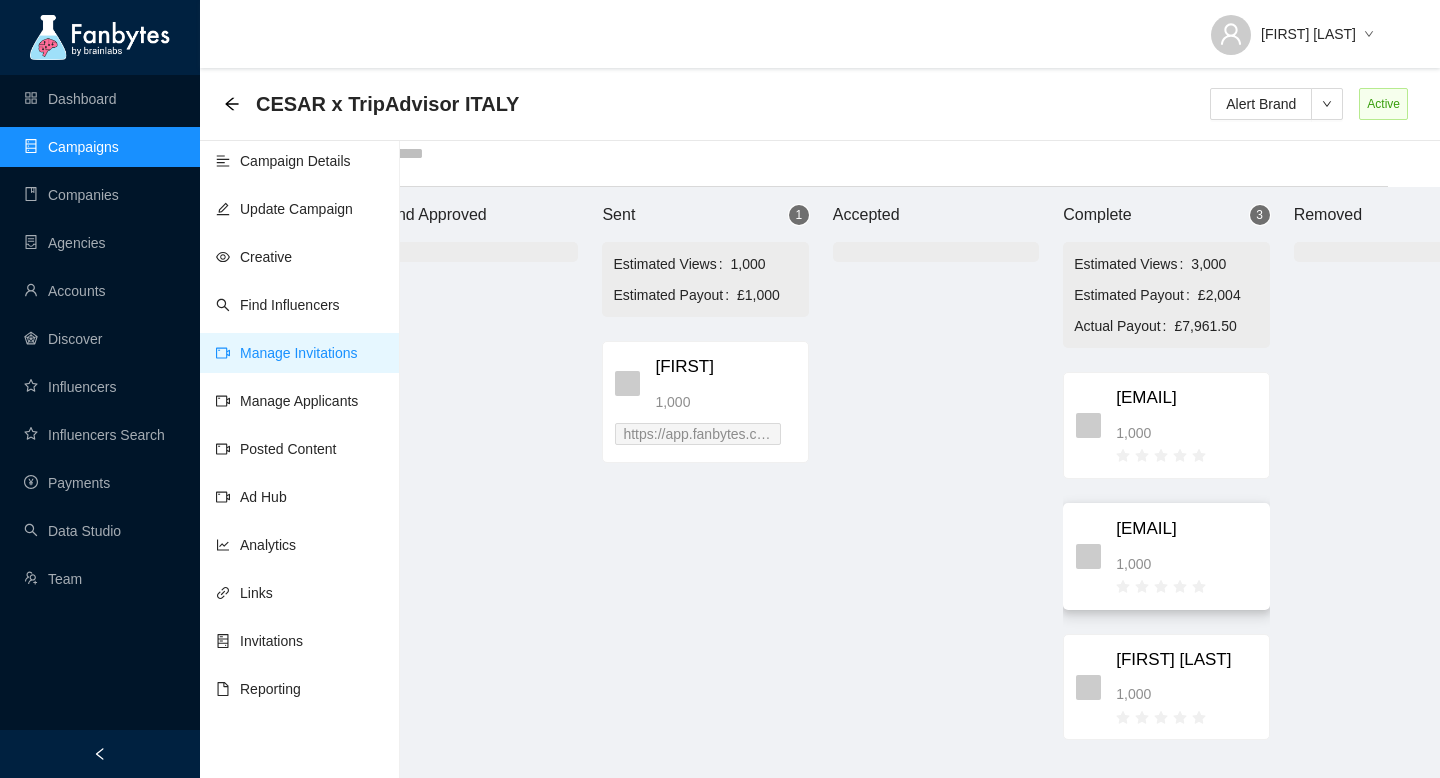 click on "riky.nicoletti 1,000" at bounding box center (1186, 556) 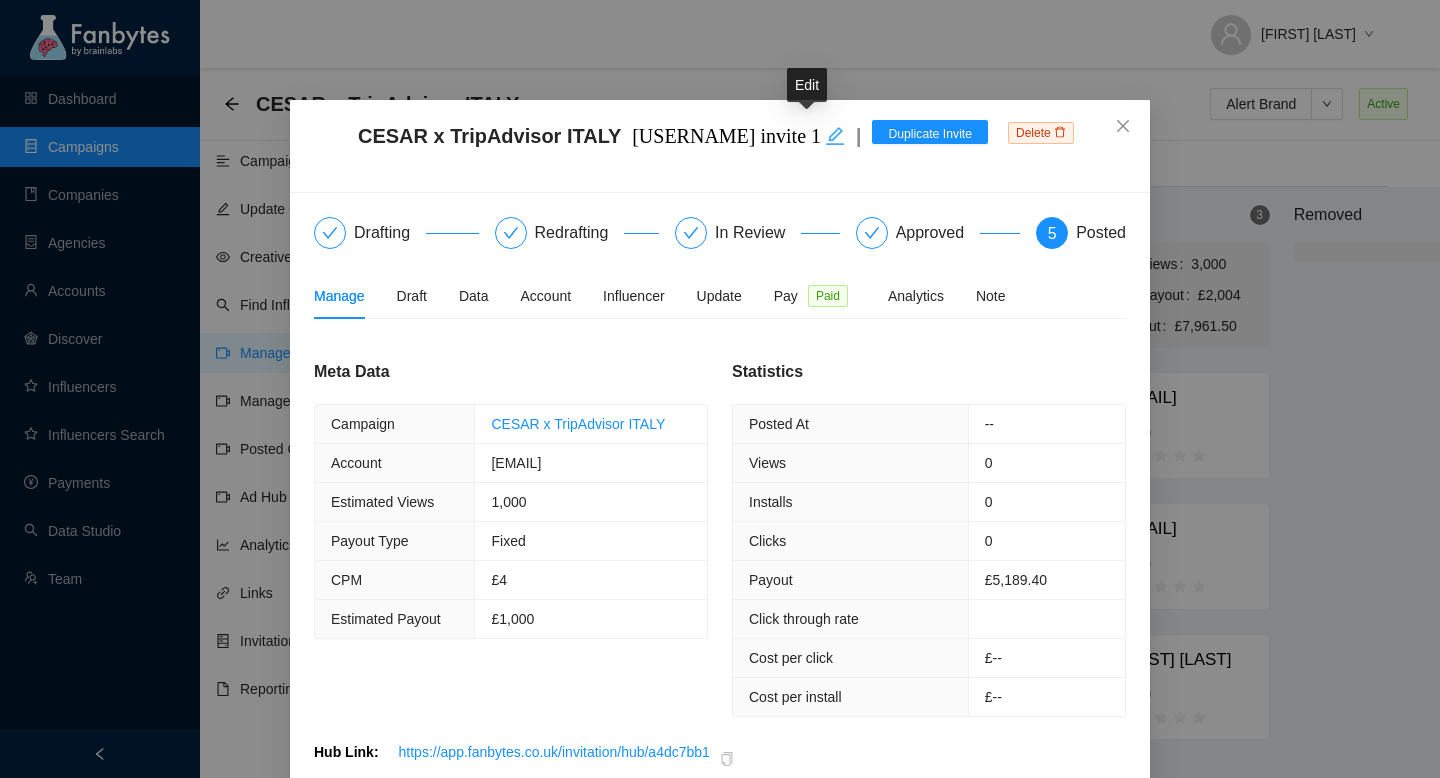 click 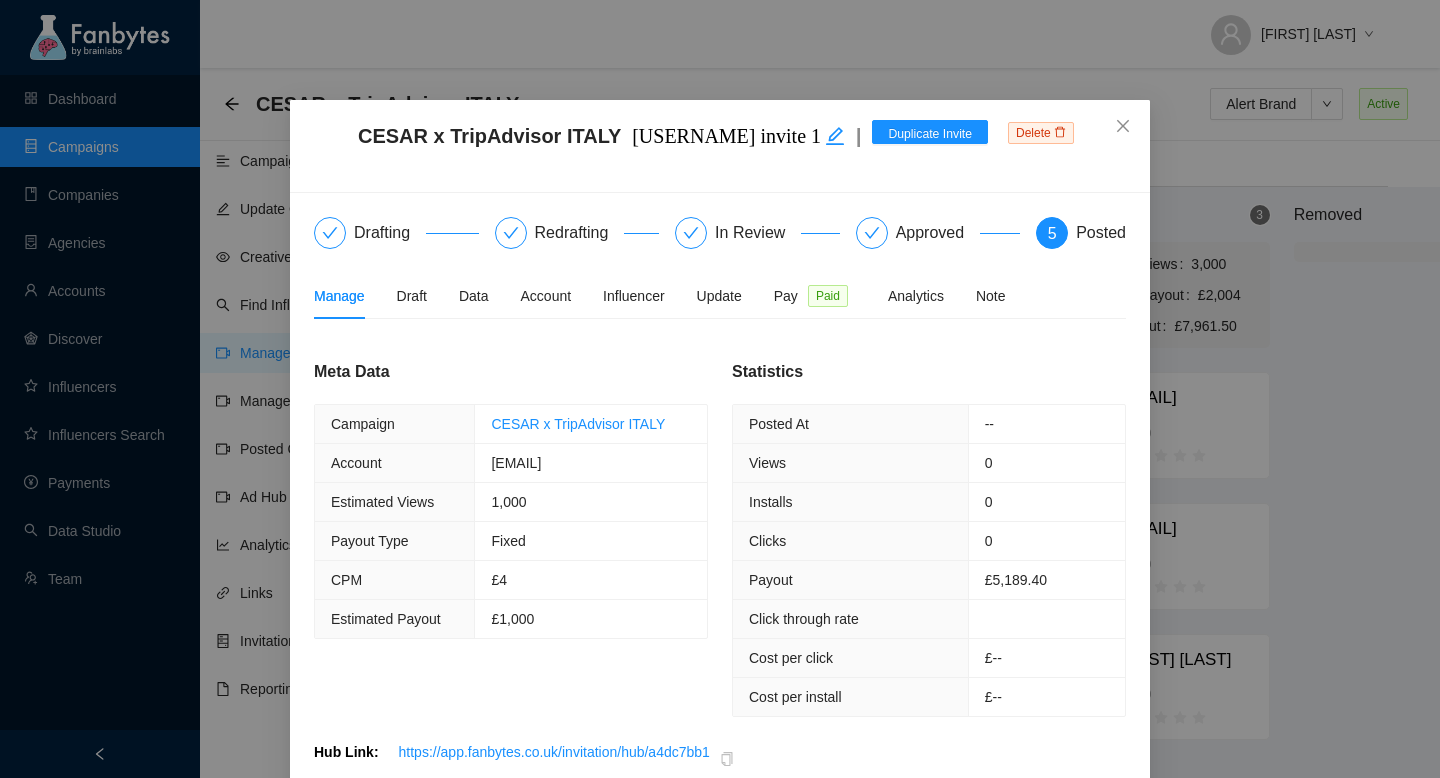 click on "CESAR x TripAdvisor ITALY    riky.nicoletti invite 1     riky.nicoletti" at bounding box center (609, 146) 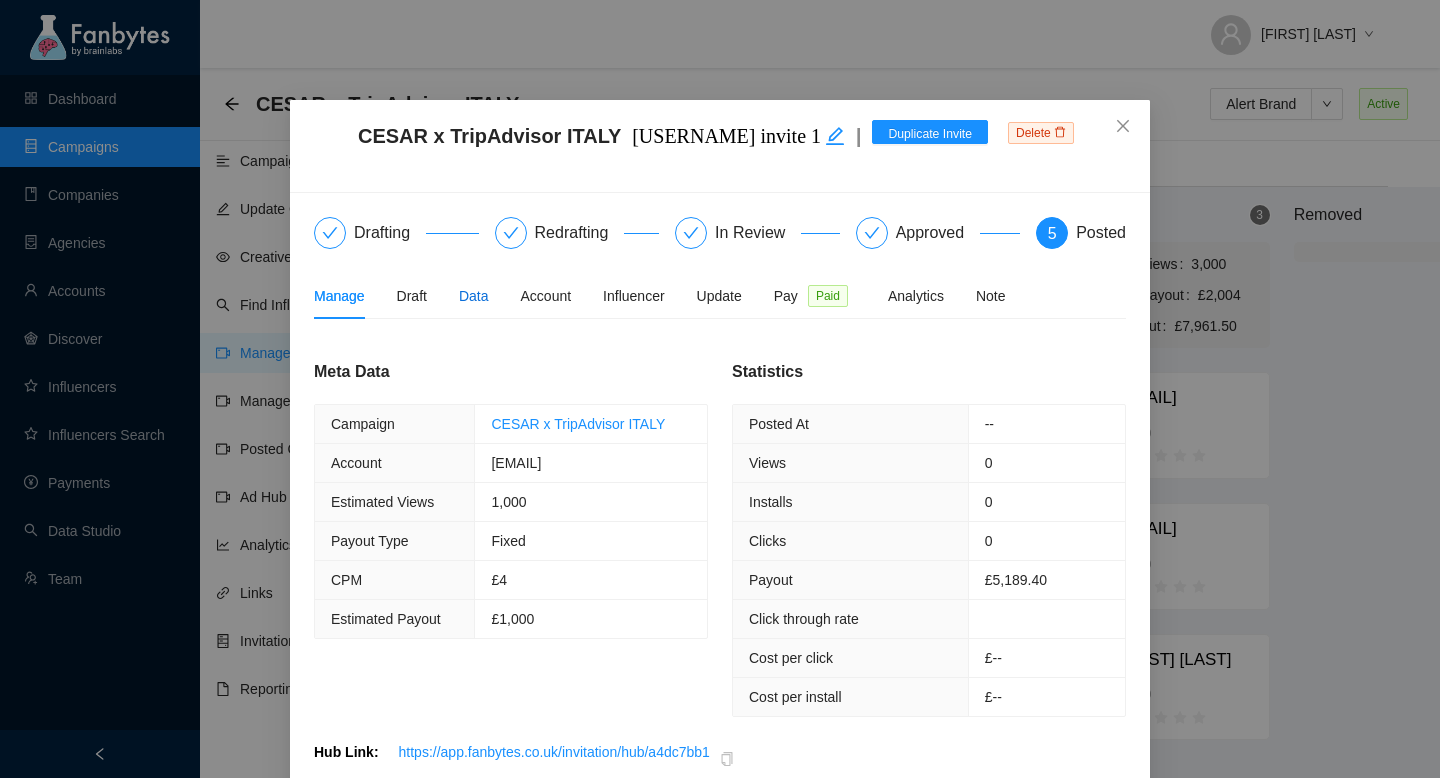 click on "Data" at bounding box center (474, 296) 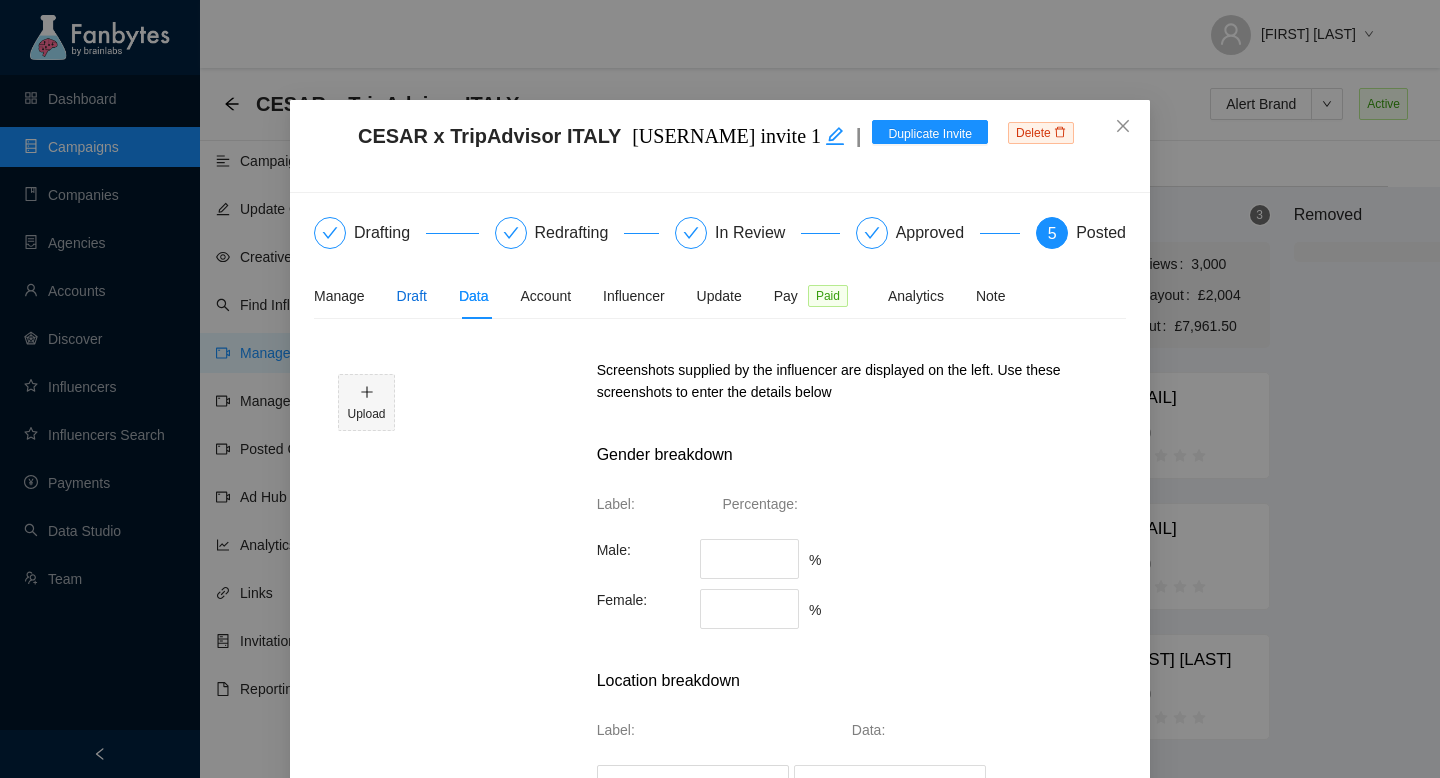 click on "Draft" at bounding box center (412, 296) 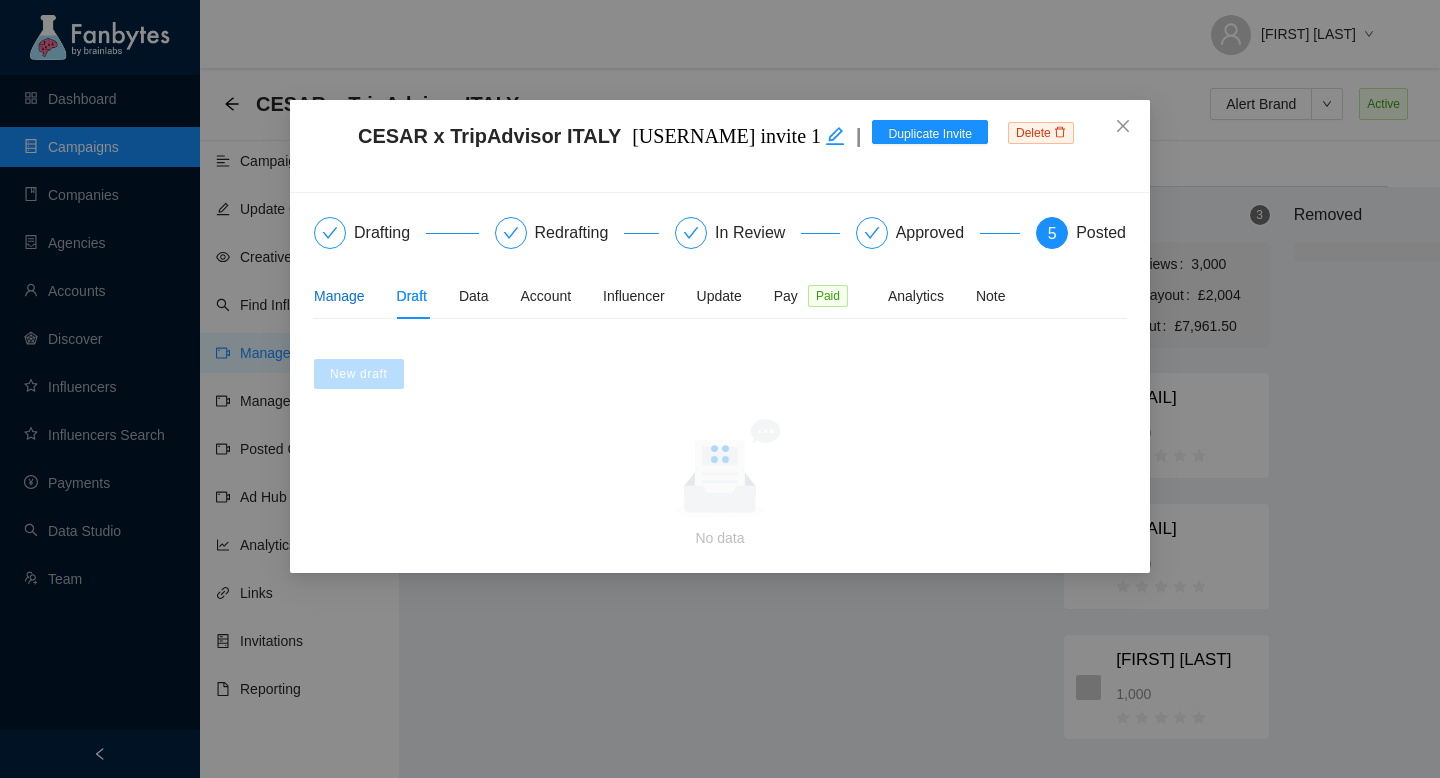 click on "Manage" at bounding box center [339, 296] 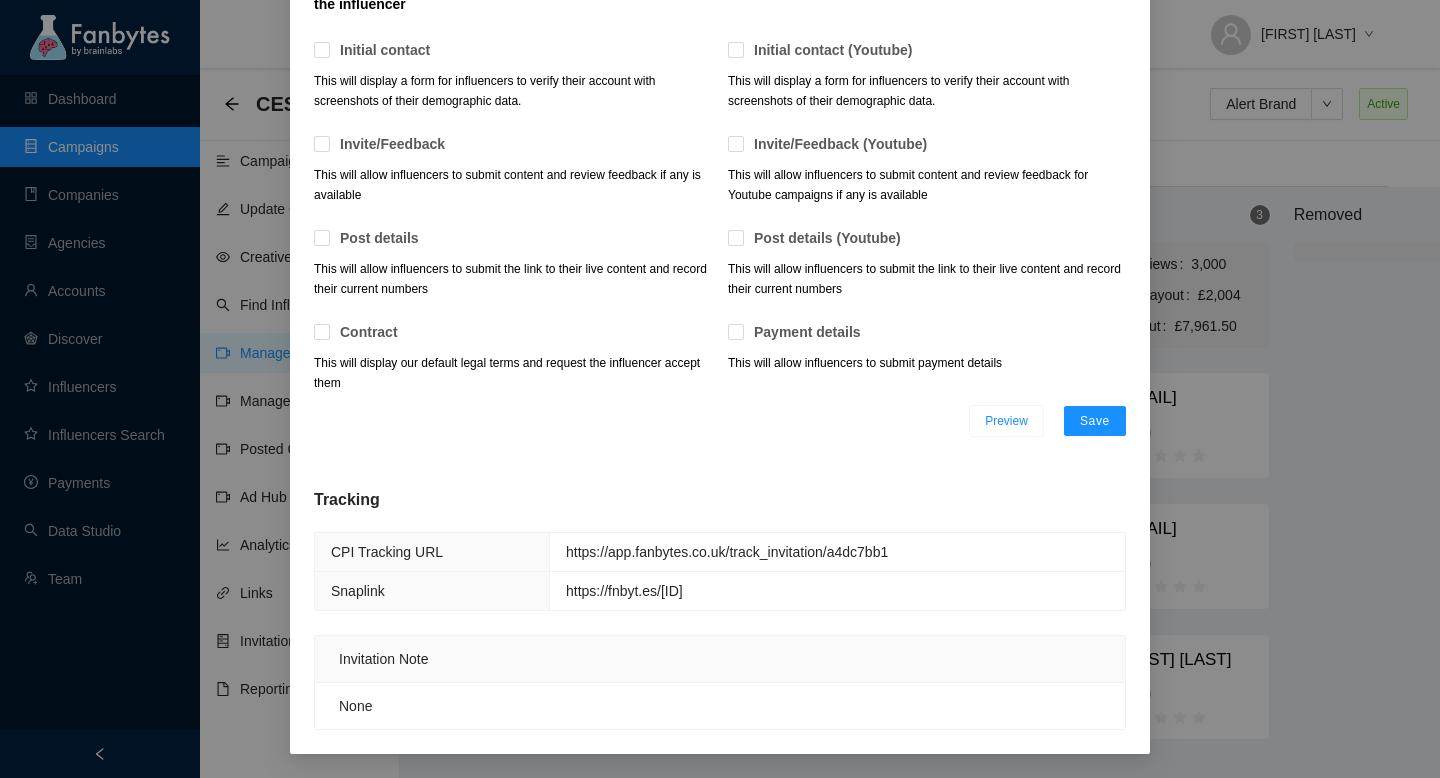 scroll, scrollTop: 0, scrollLeft: 0, axis: both 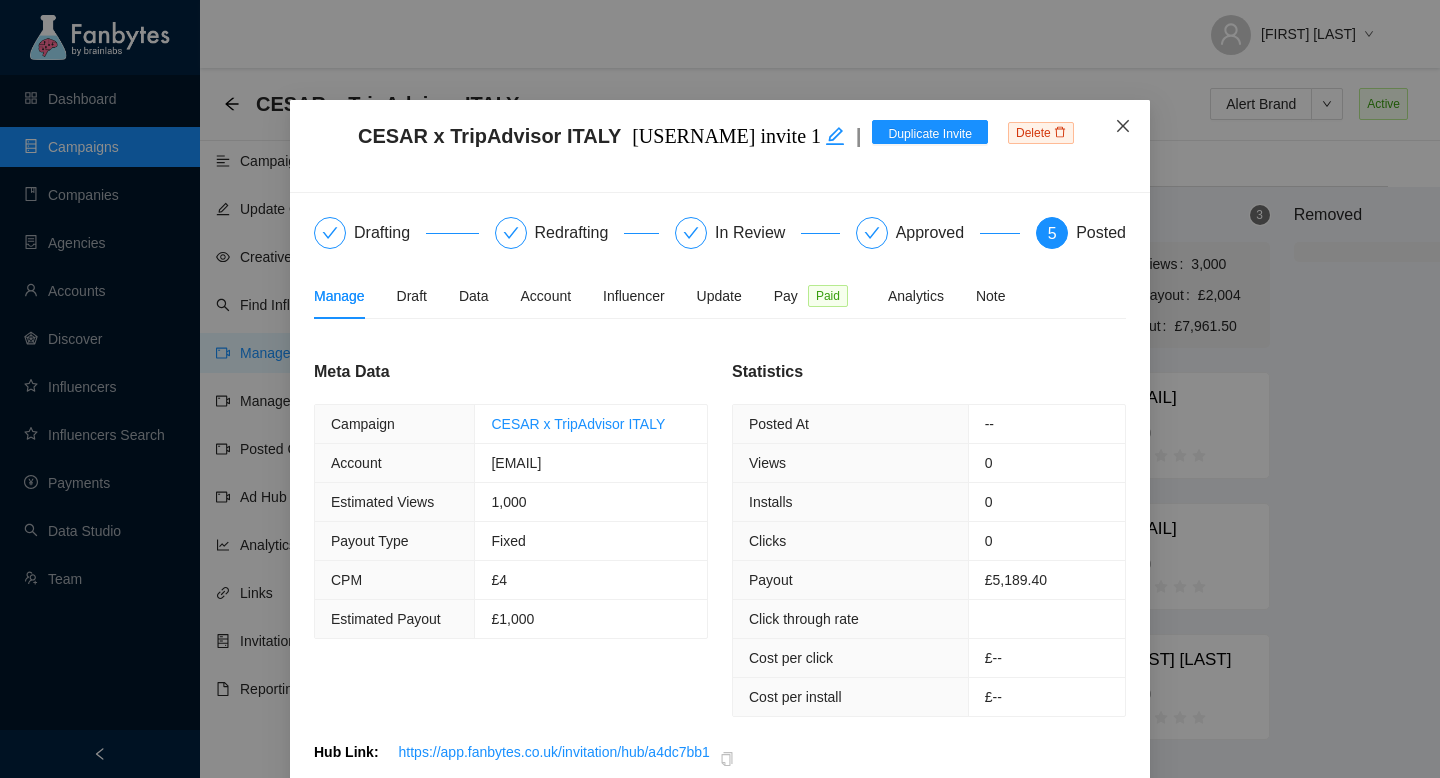 click 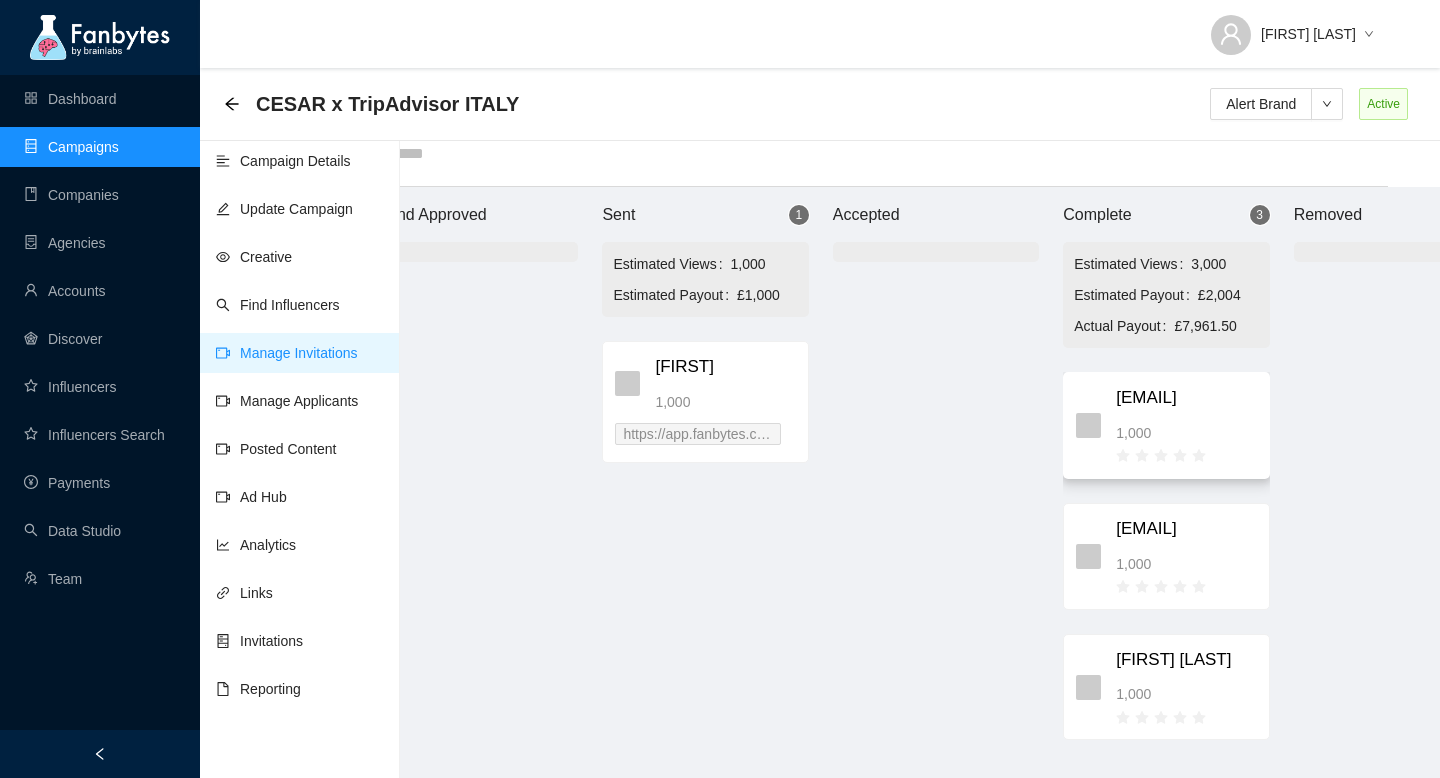 click on "1,000" at bounding box center [1133, 433] 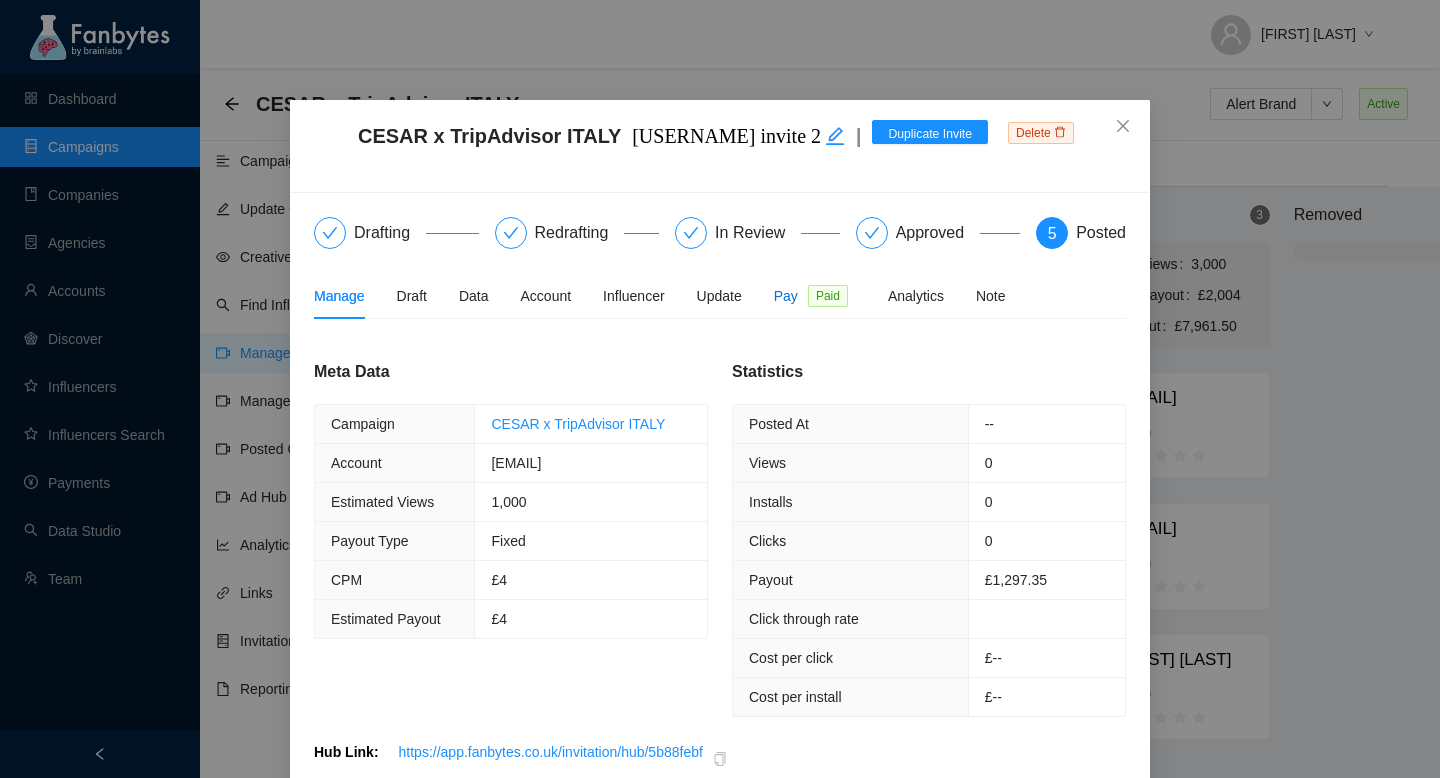 click on "Pay" at bounding box center [786, 296] 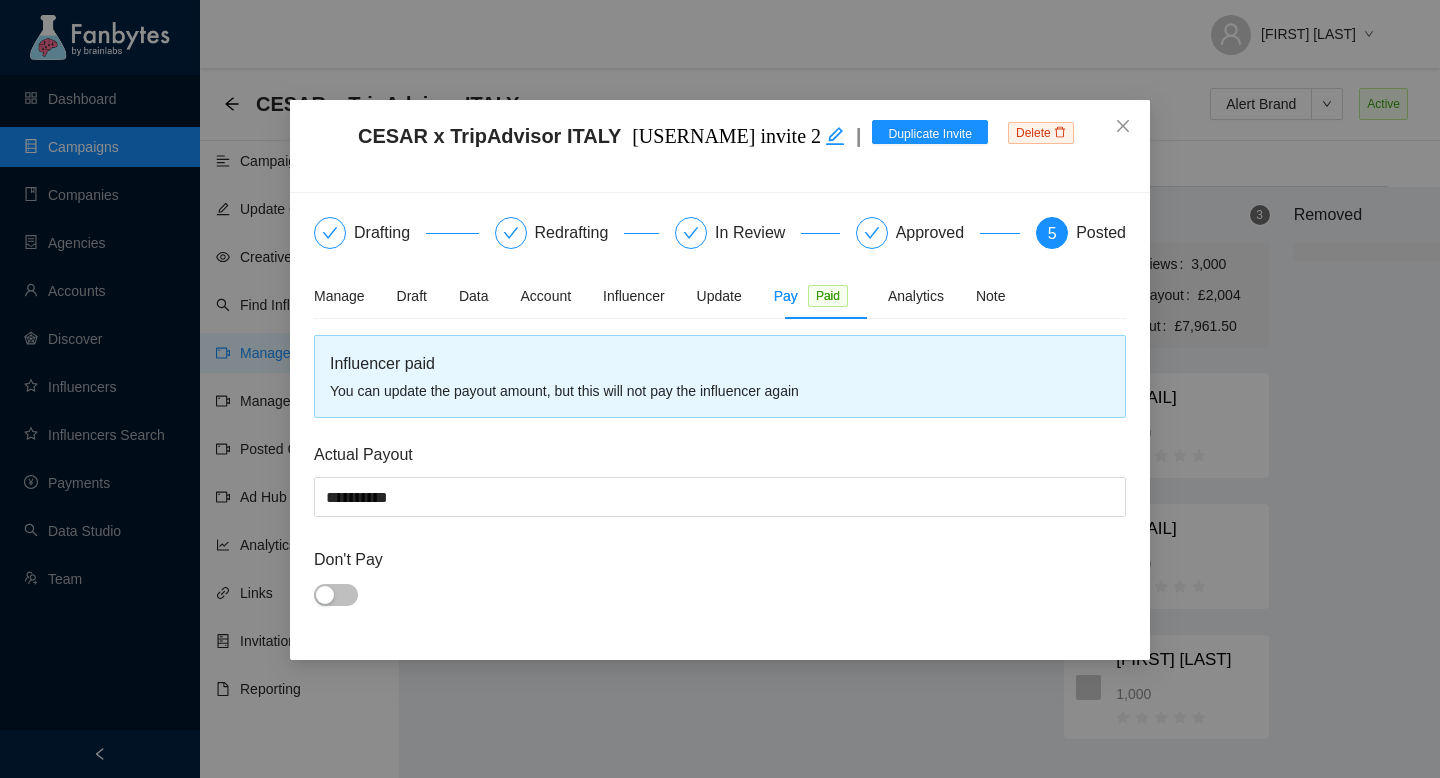click on "Paid" at bounding box center (828, 296) 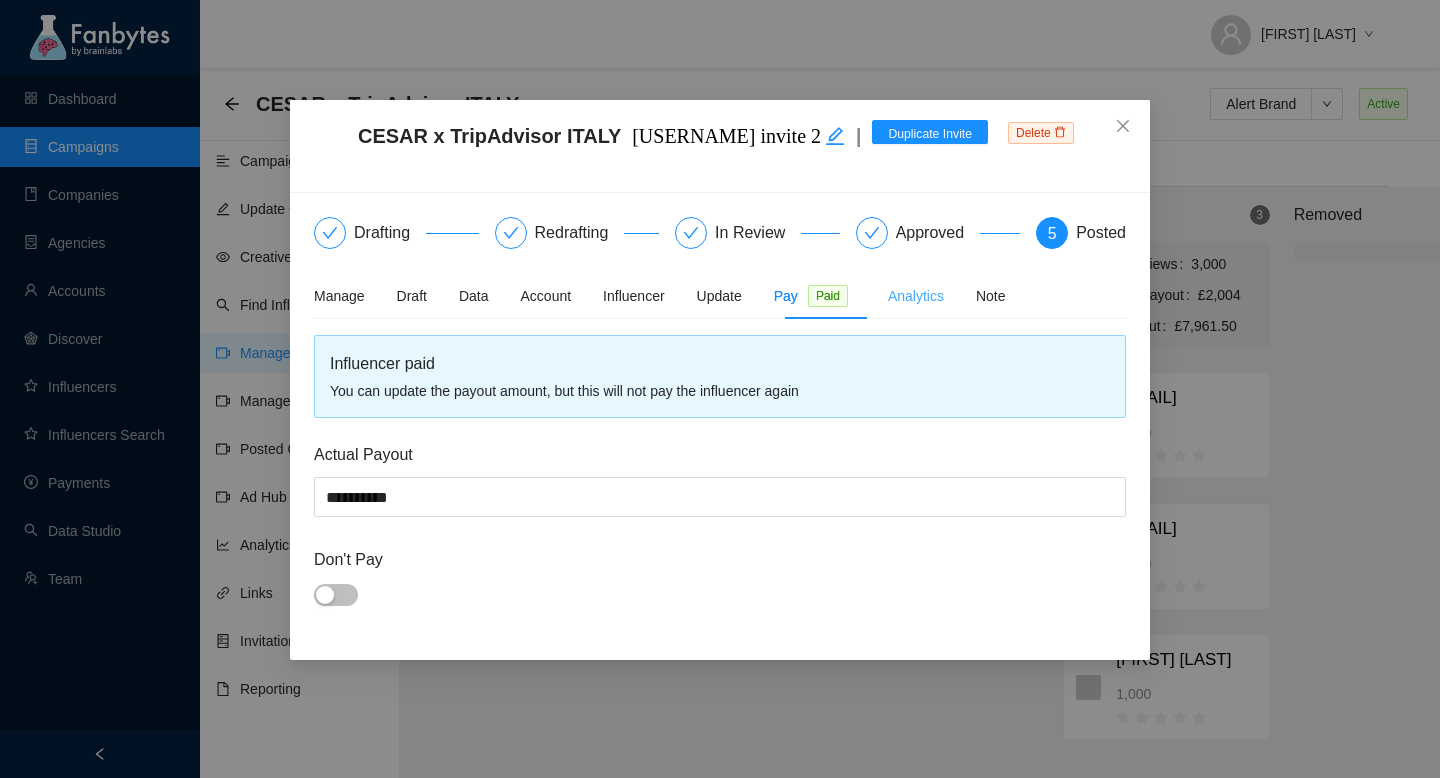 click on "Analytics" at bounding box center [916, 296] 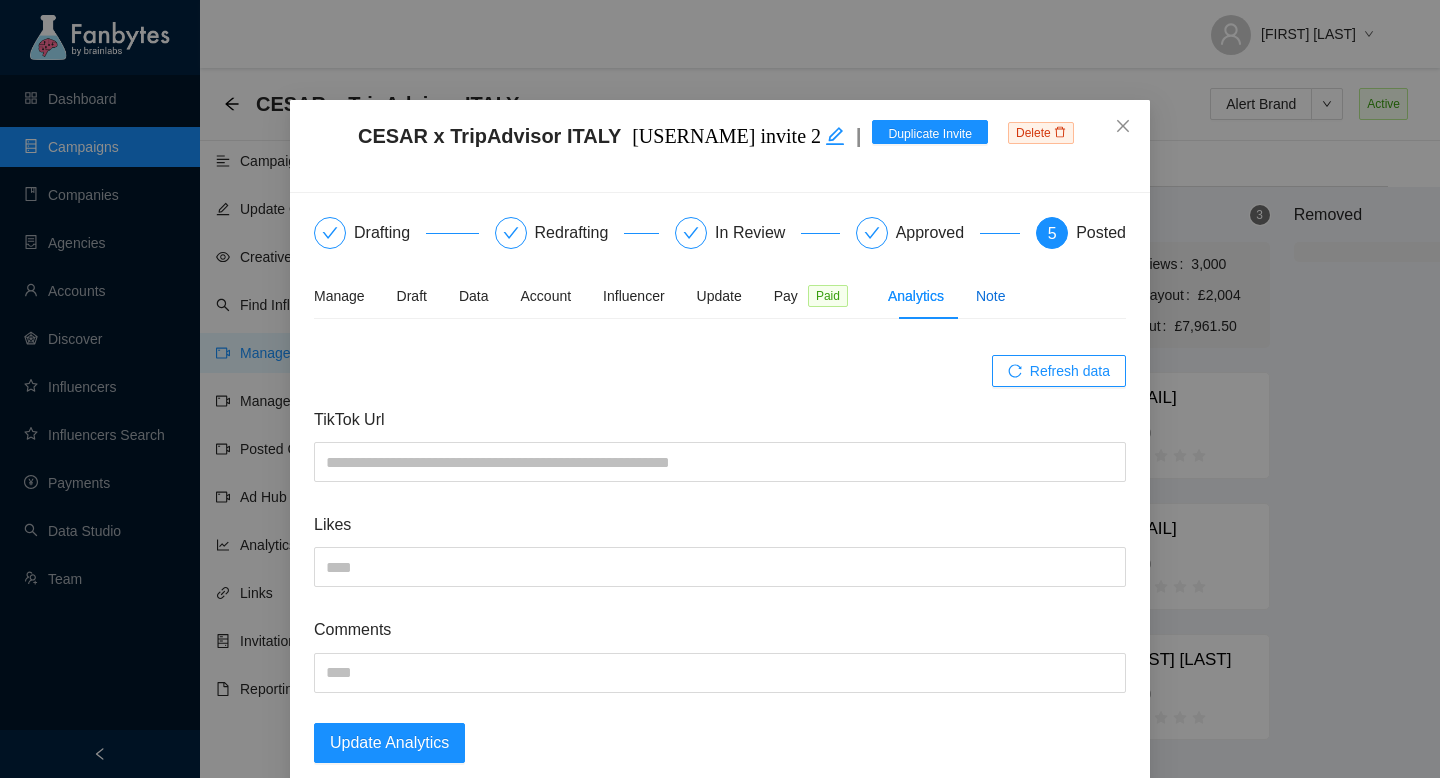 click on "Note" at bounding box center [991, 296] 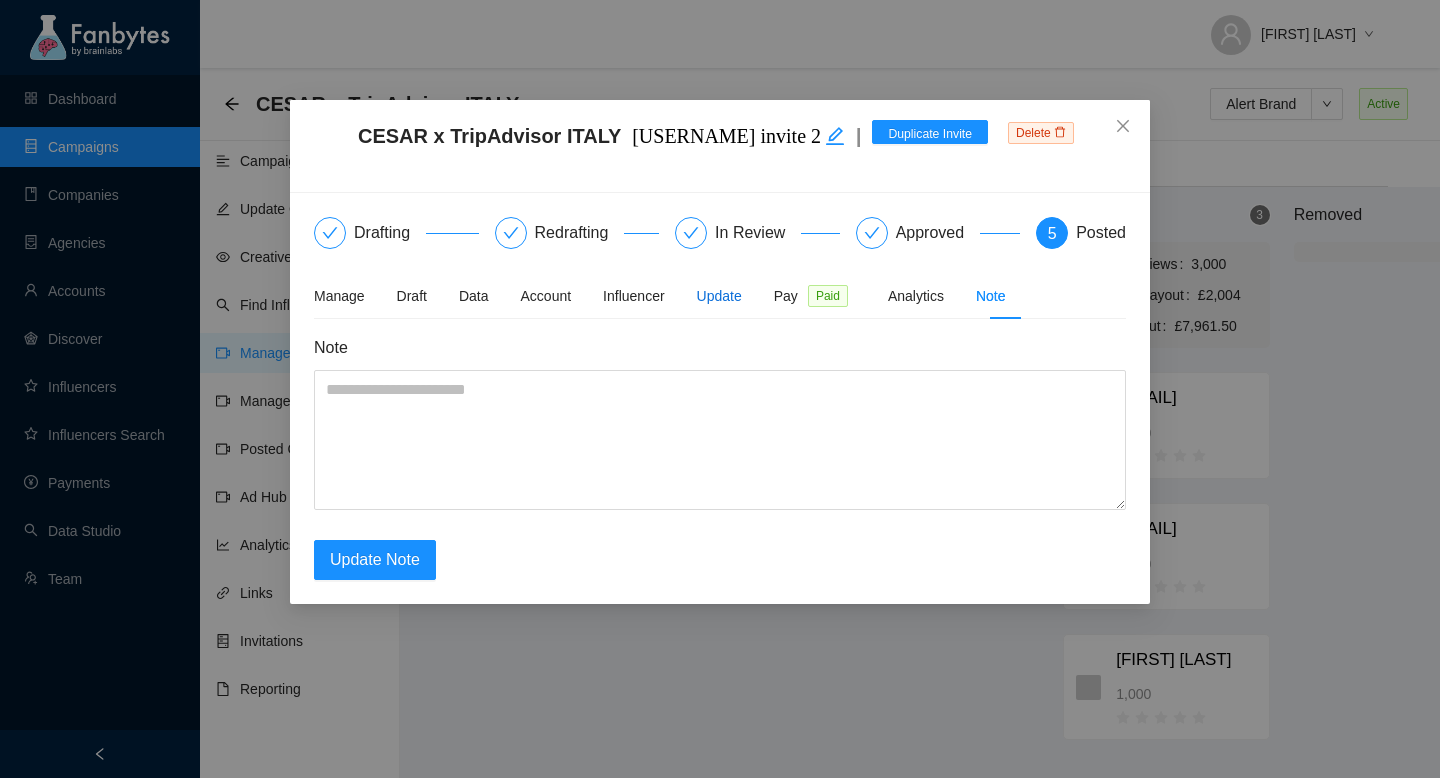click on "Update" at bounding box center (719, 296) 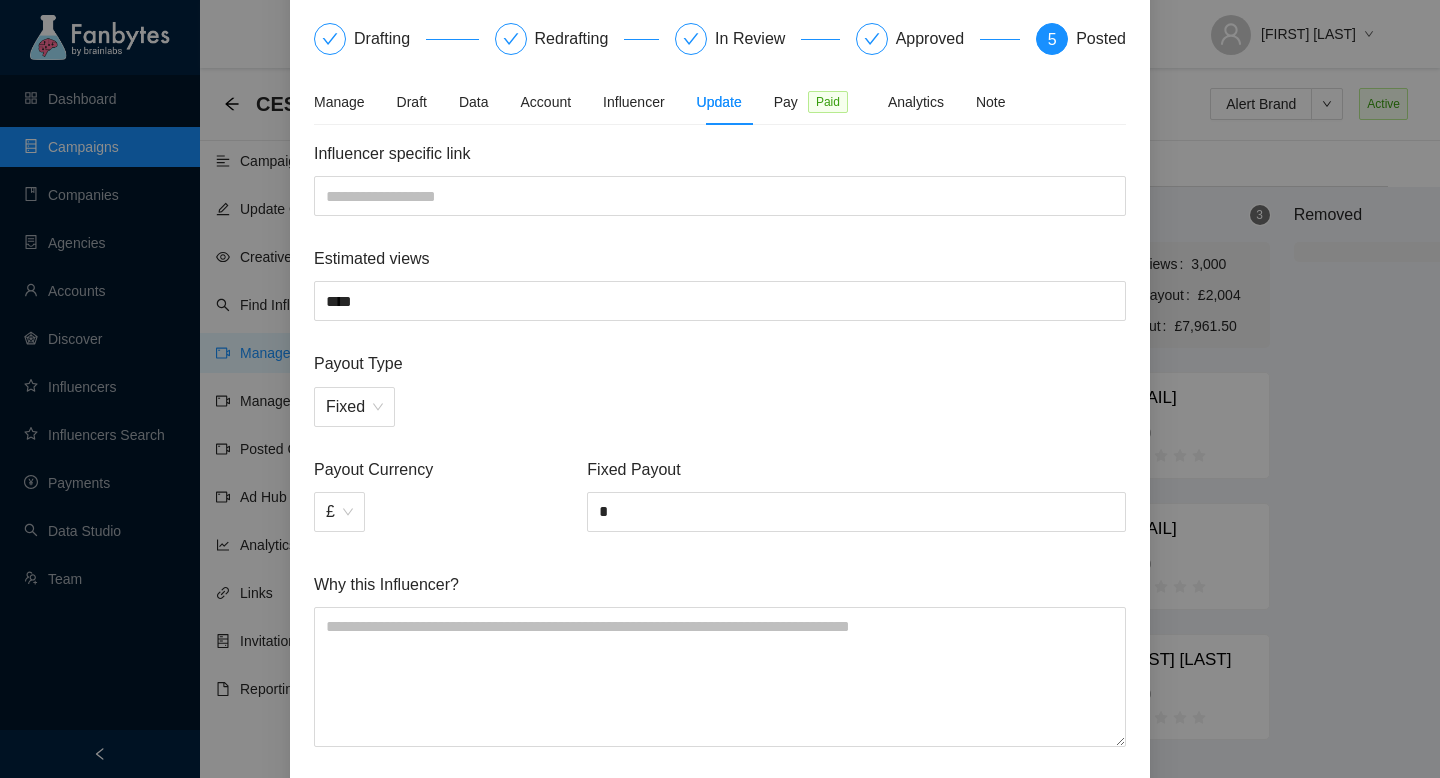 scroll, scrollTop: 0, scrollLeft: 0, axis: both 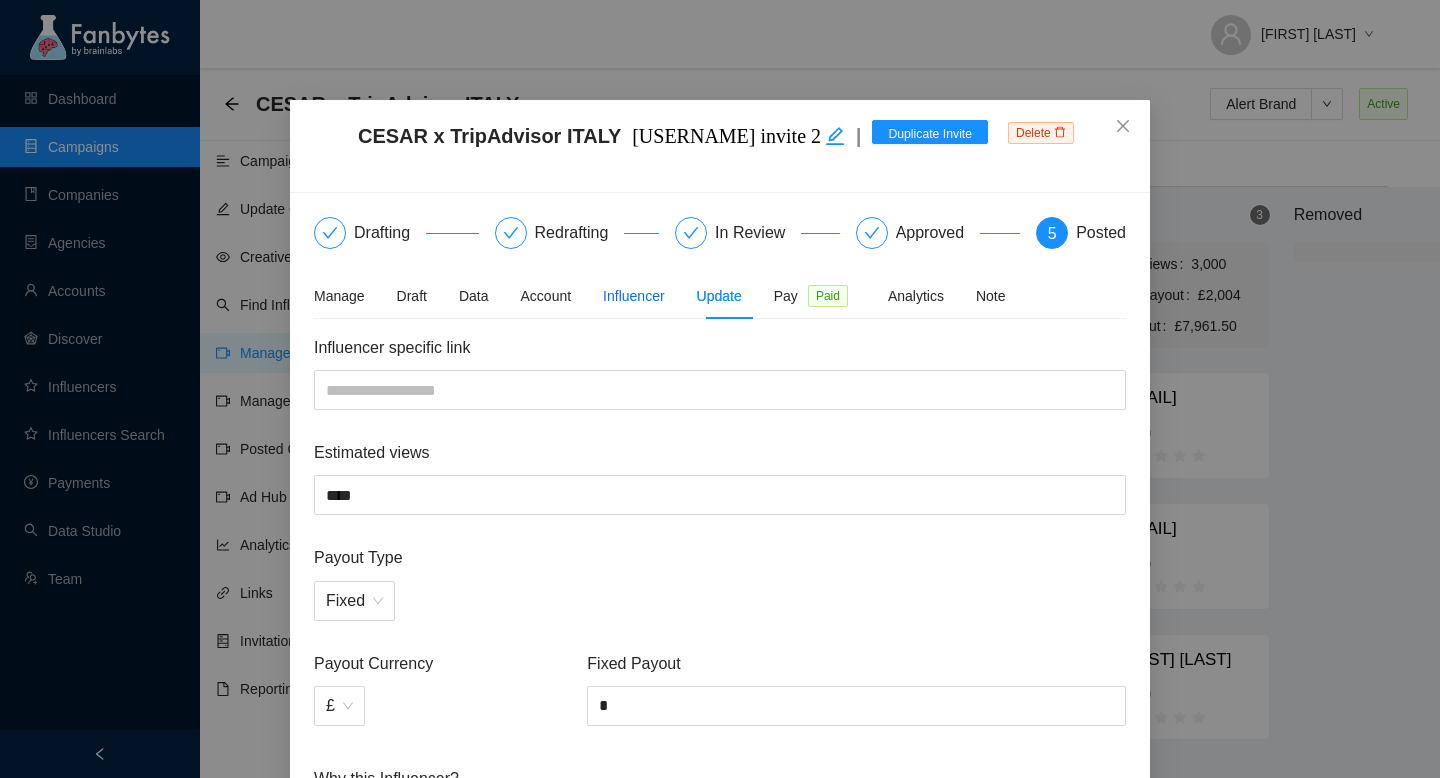 click on "Influencer" at bounding box center [633, 296] 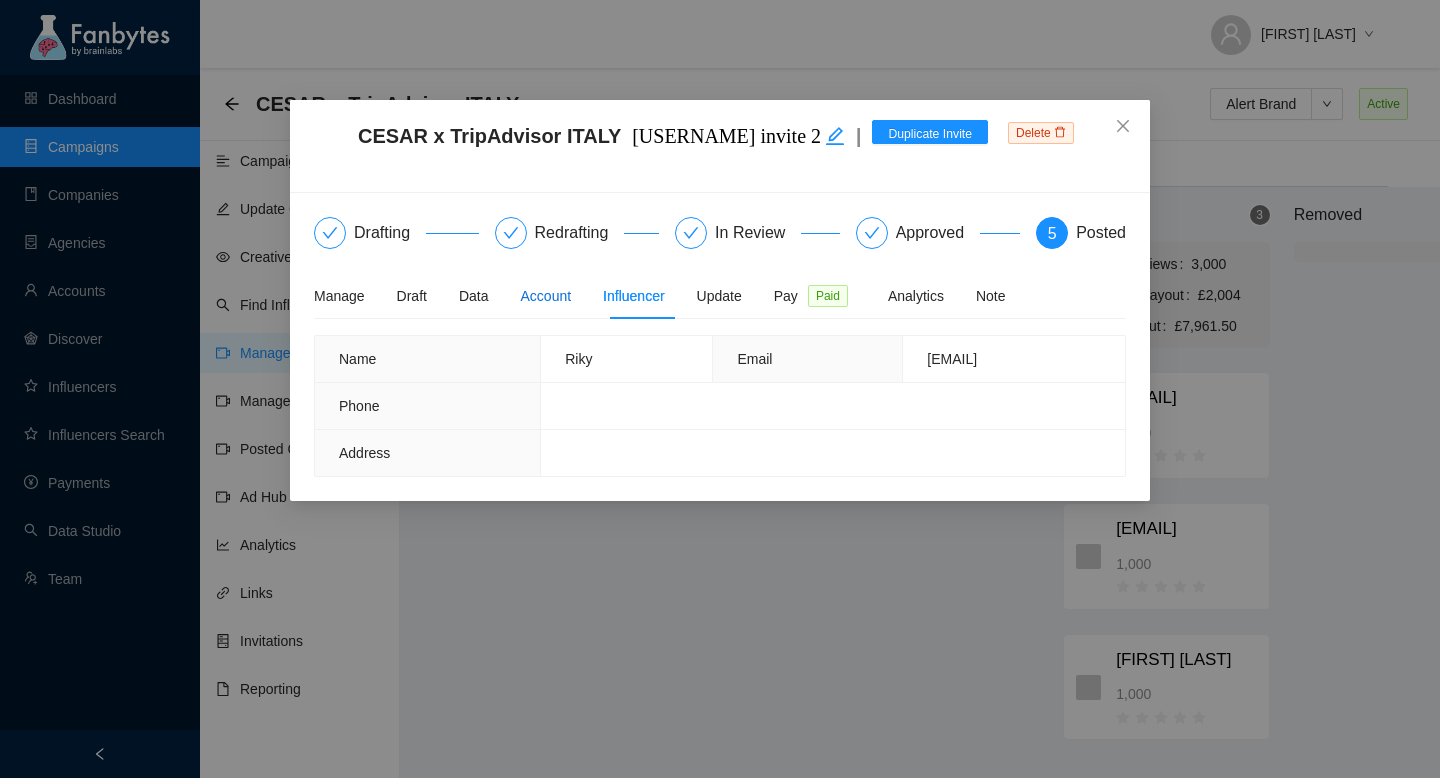 click on "Account" at bounding box center [546, 296] 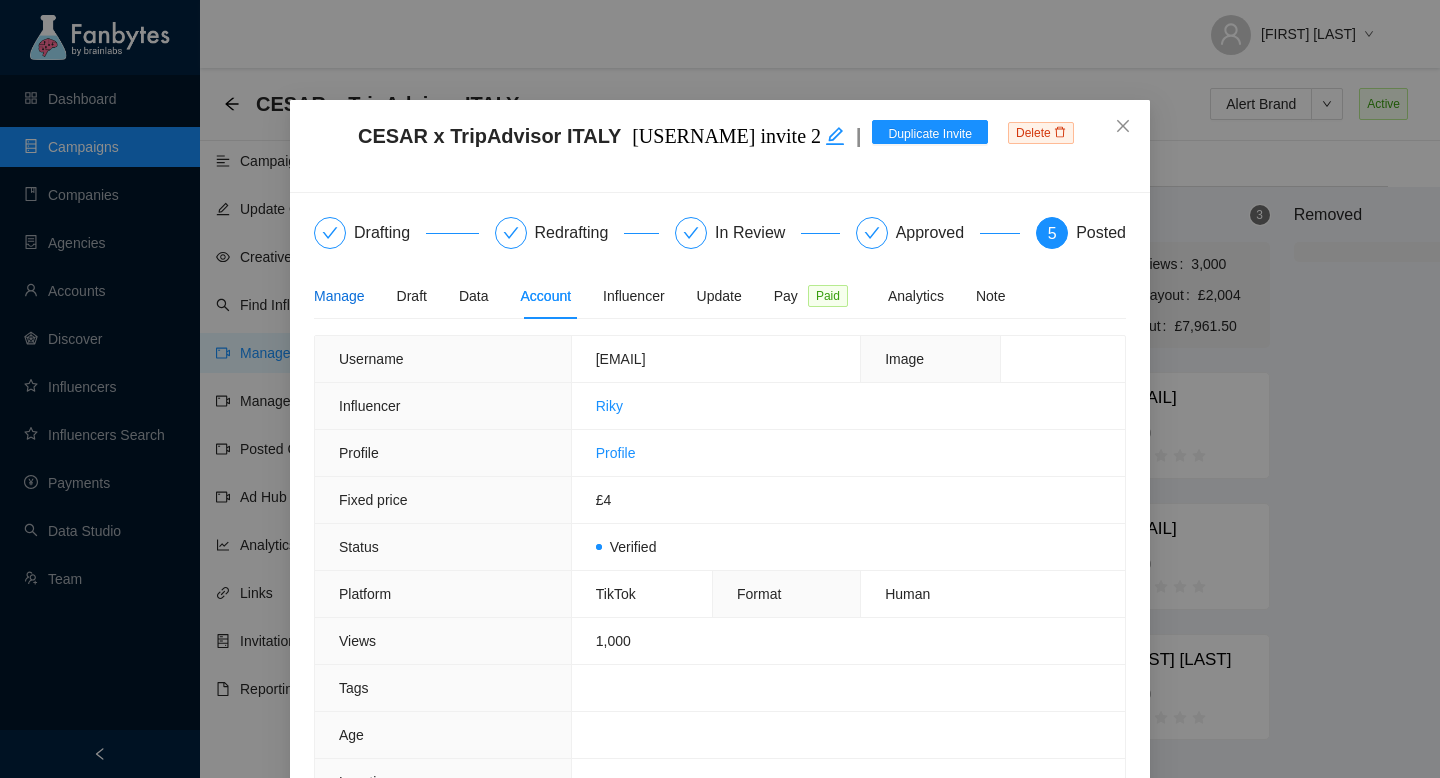 click on "Manage" at bounding box center (339, 296) 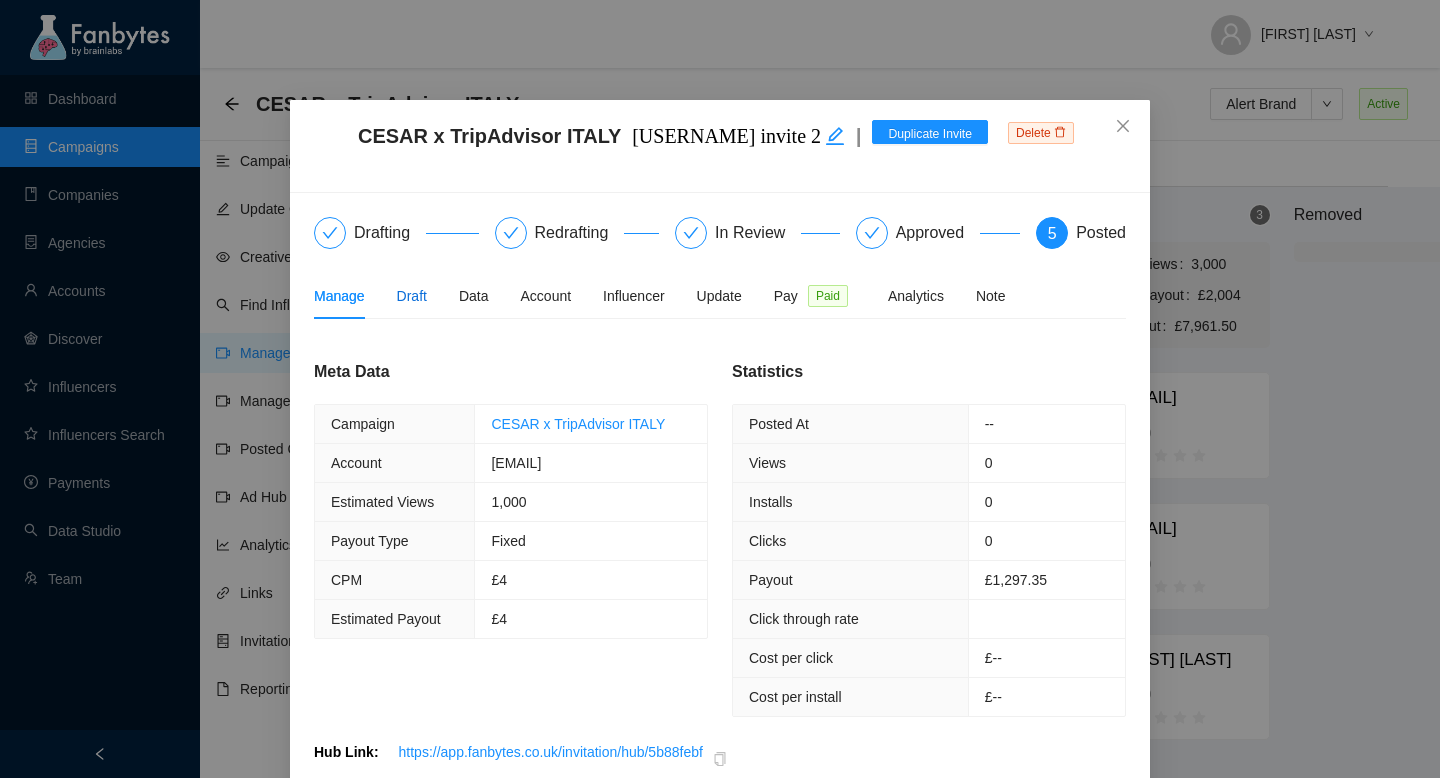 click on "Draft" at bounding box center [412, 296] 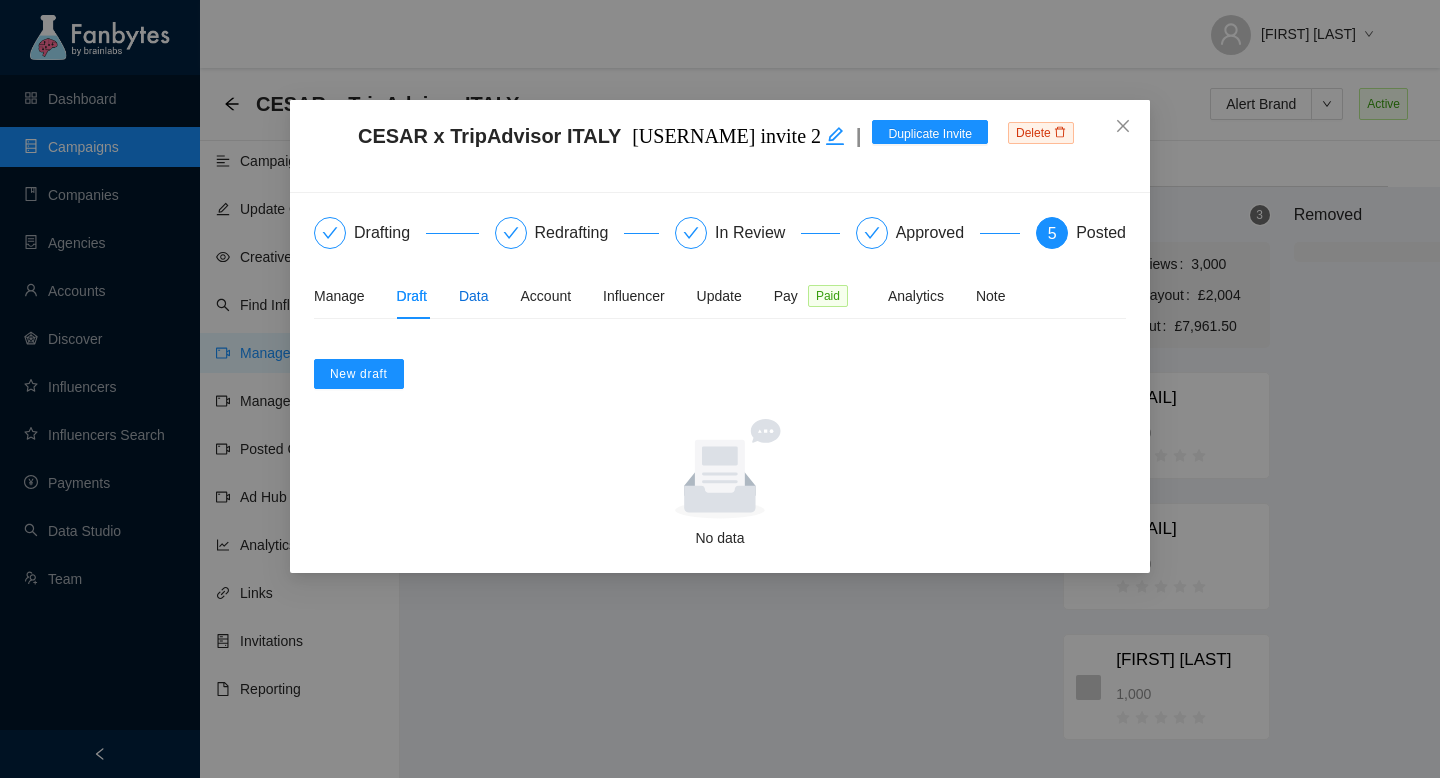 click on "Data" at bounding box center [474, 296] 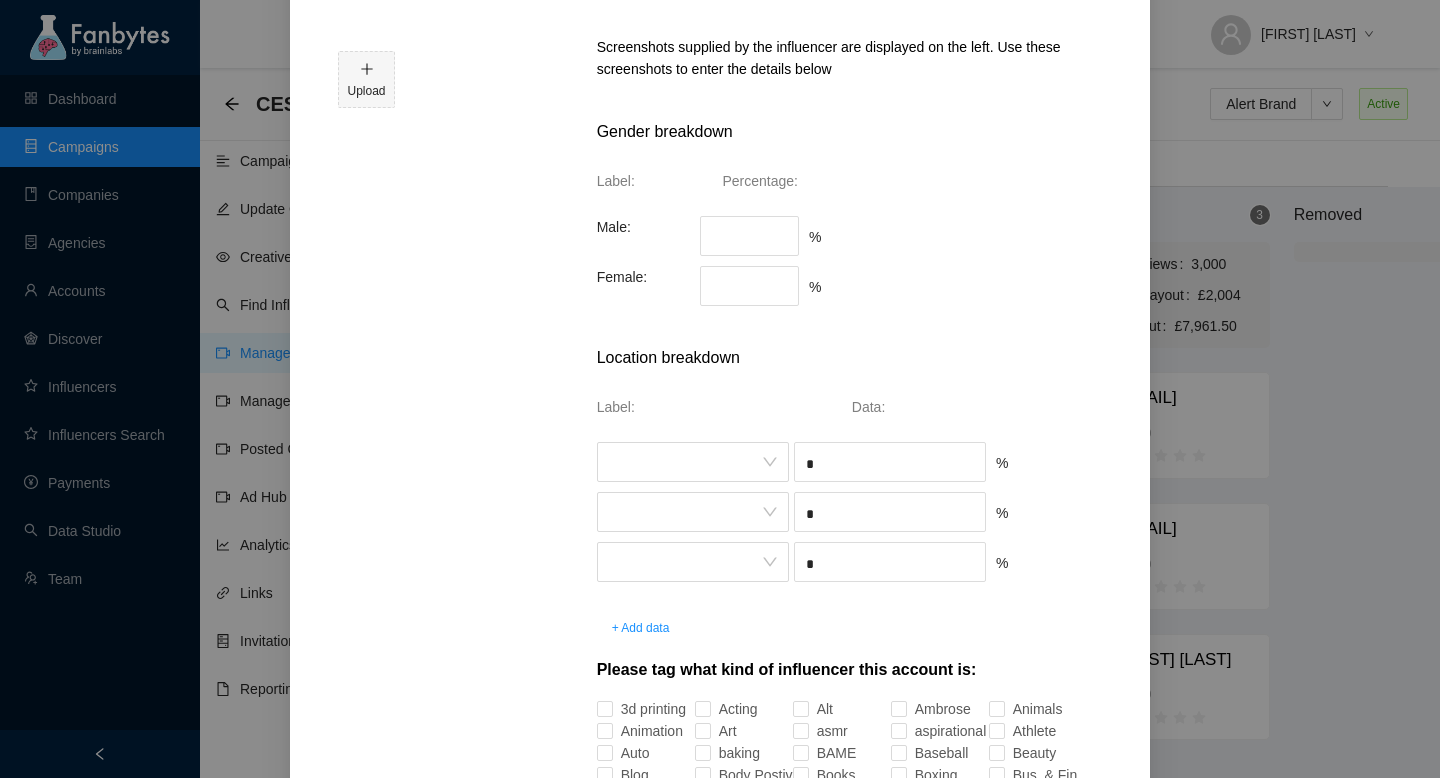 scroll, scrollTop: 0, scrollLeft: 0, axis: both 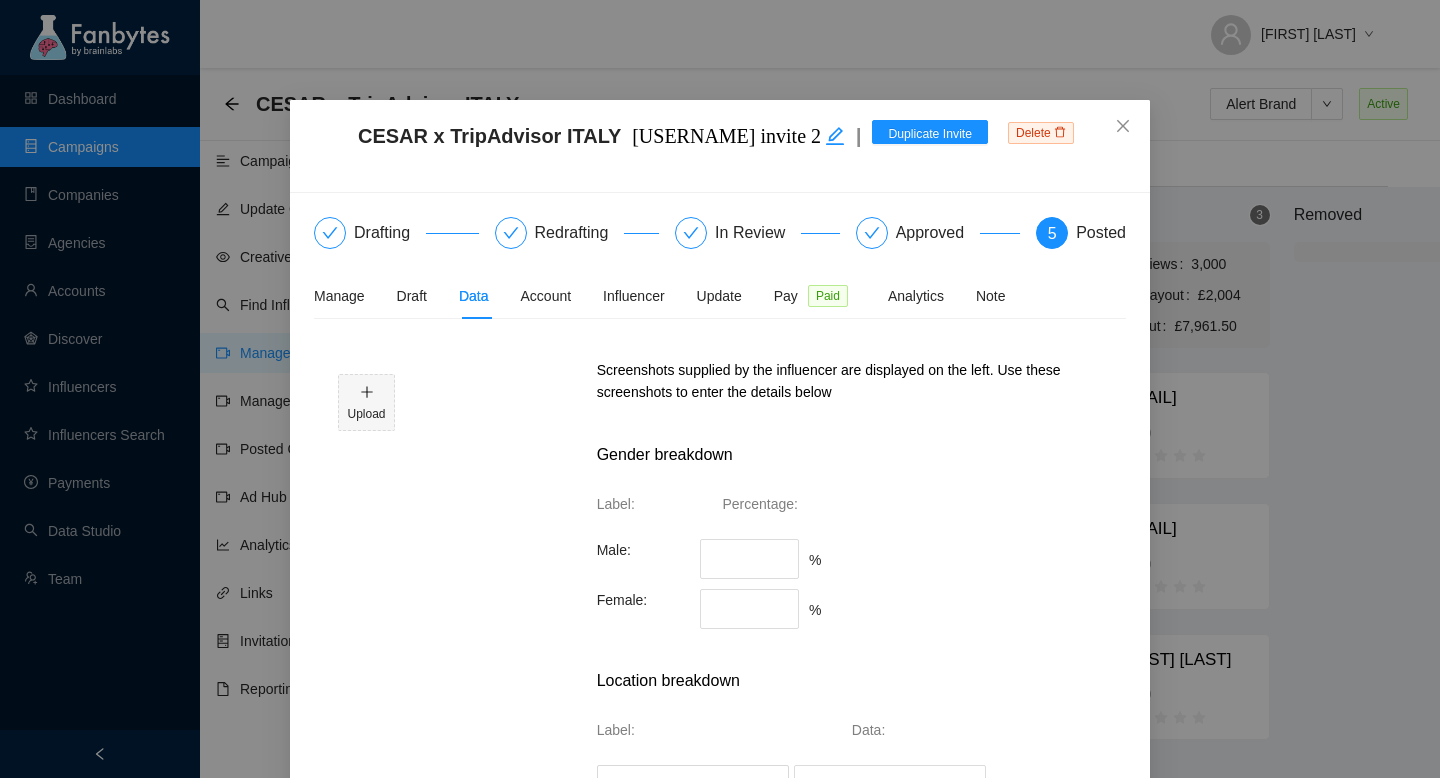 click 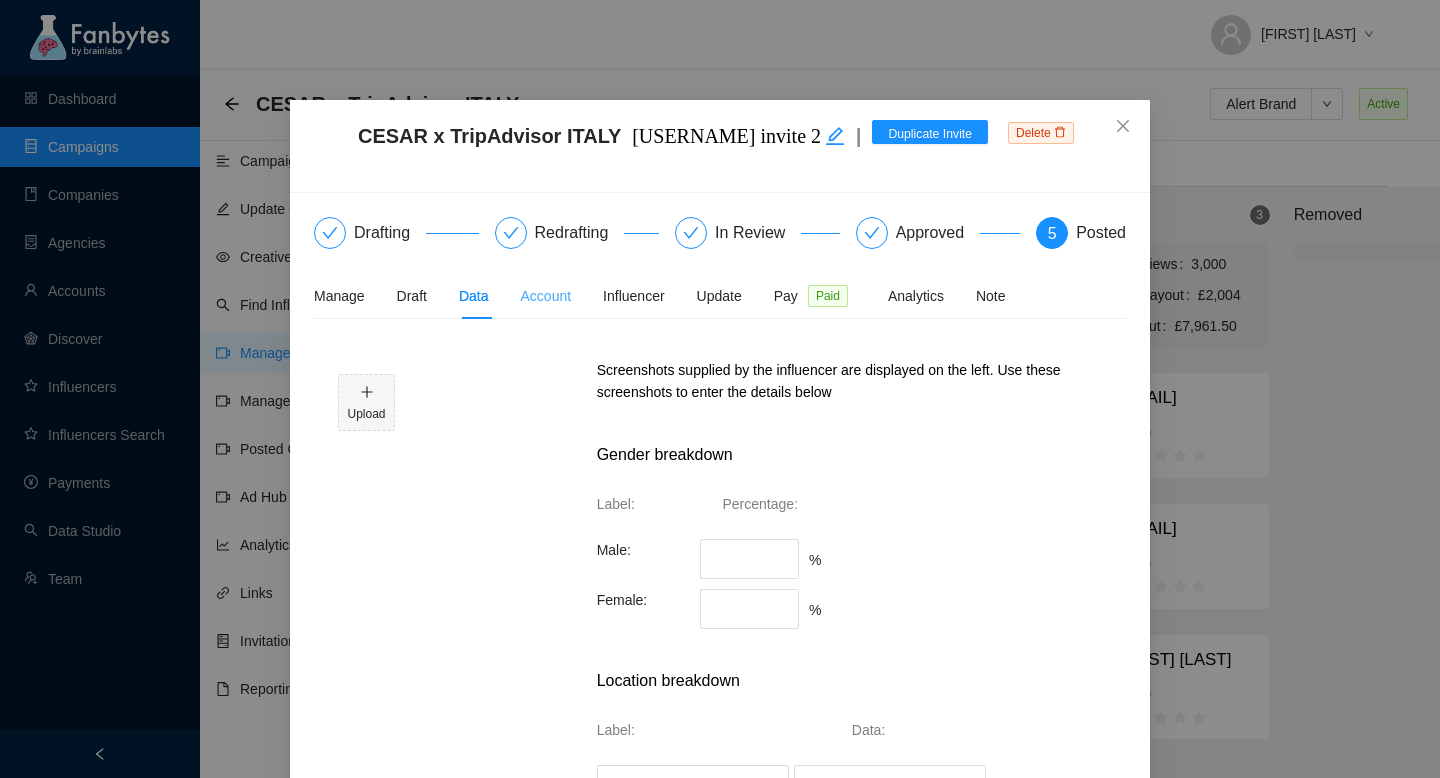 click on "Account" at bounding box center [546, 296] 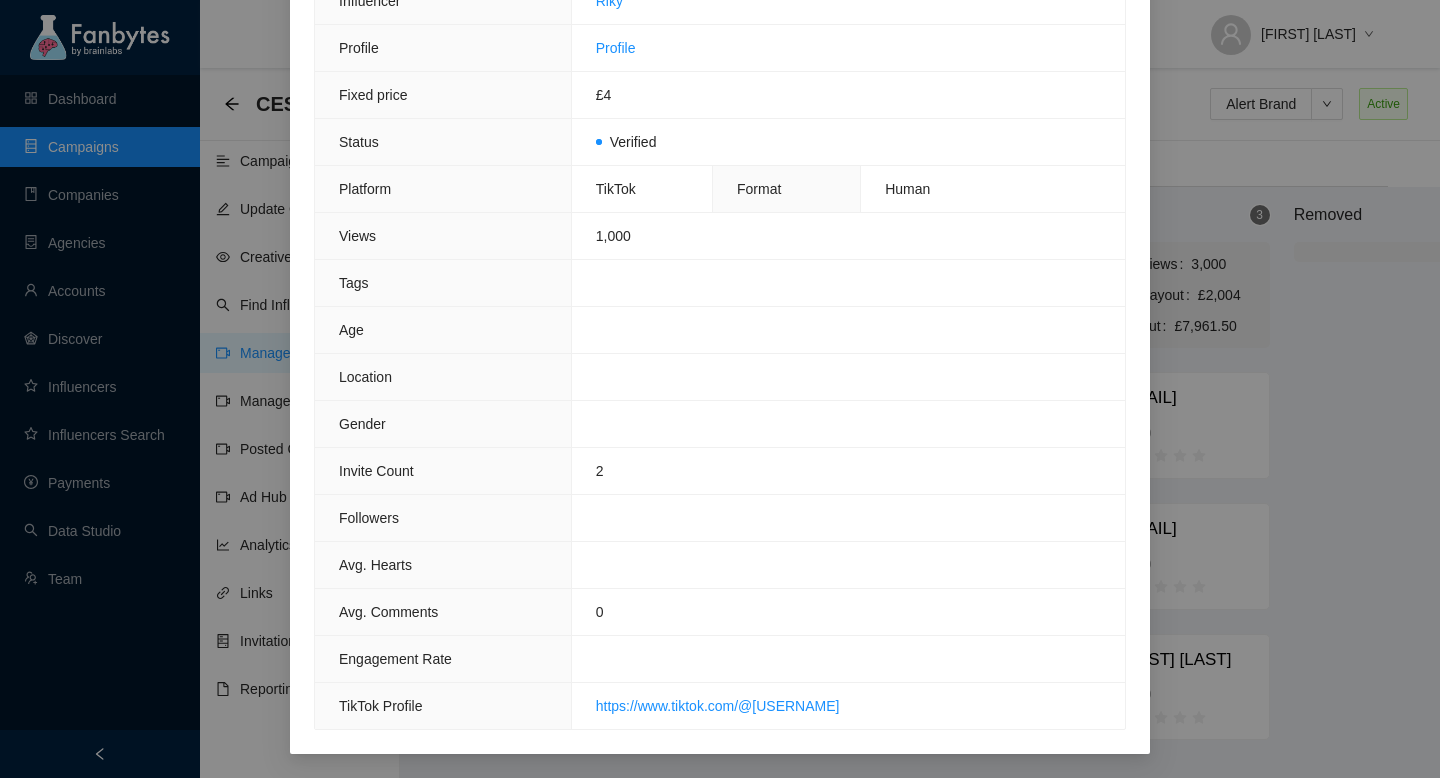 scroll, scrollTop: 0, scrollLeft: 0, axis: both 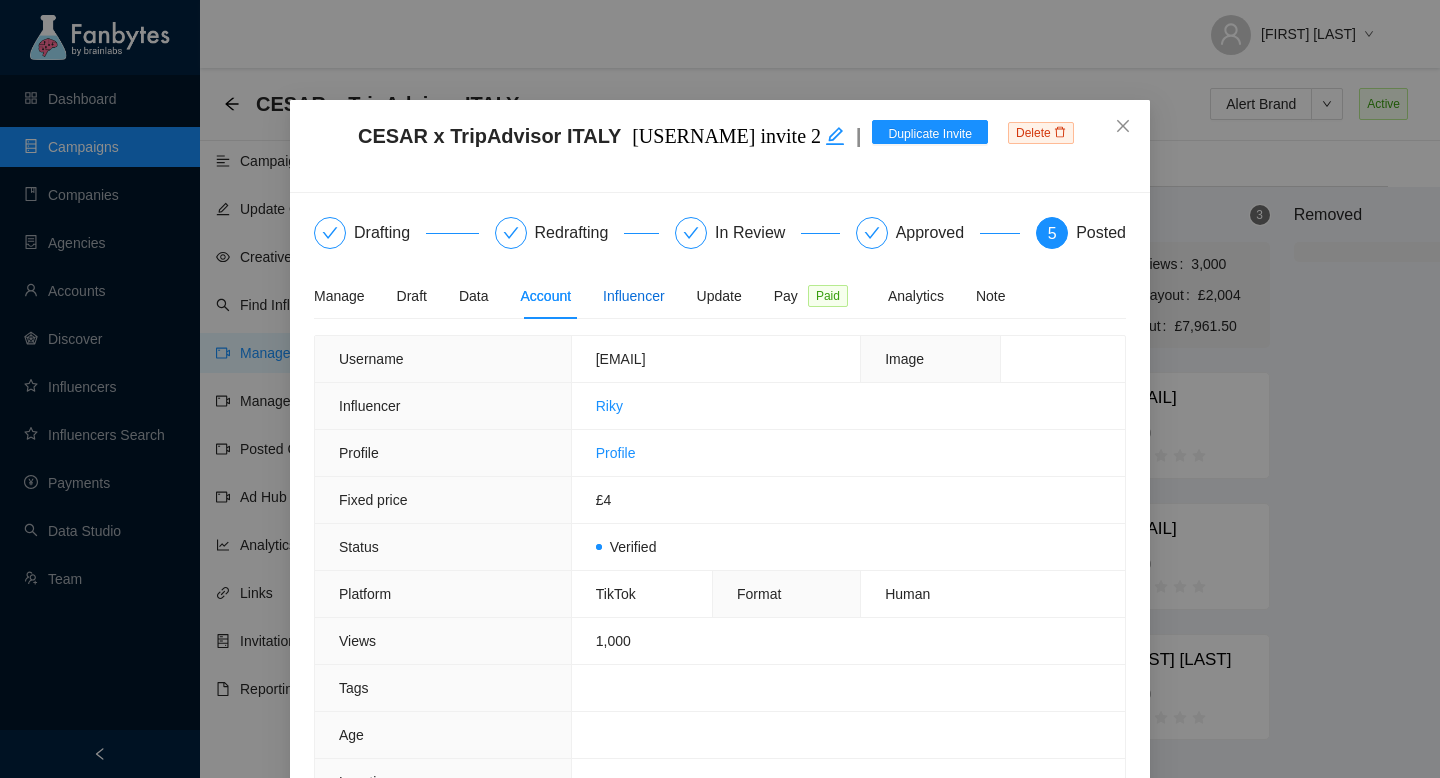 click on "Influencer" at bounding box center [633, 296] 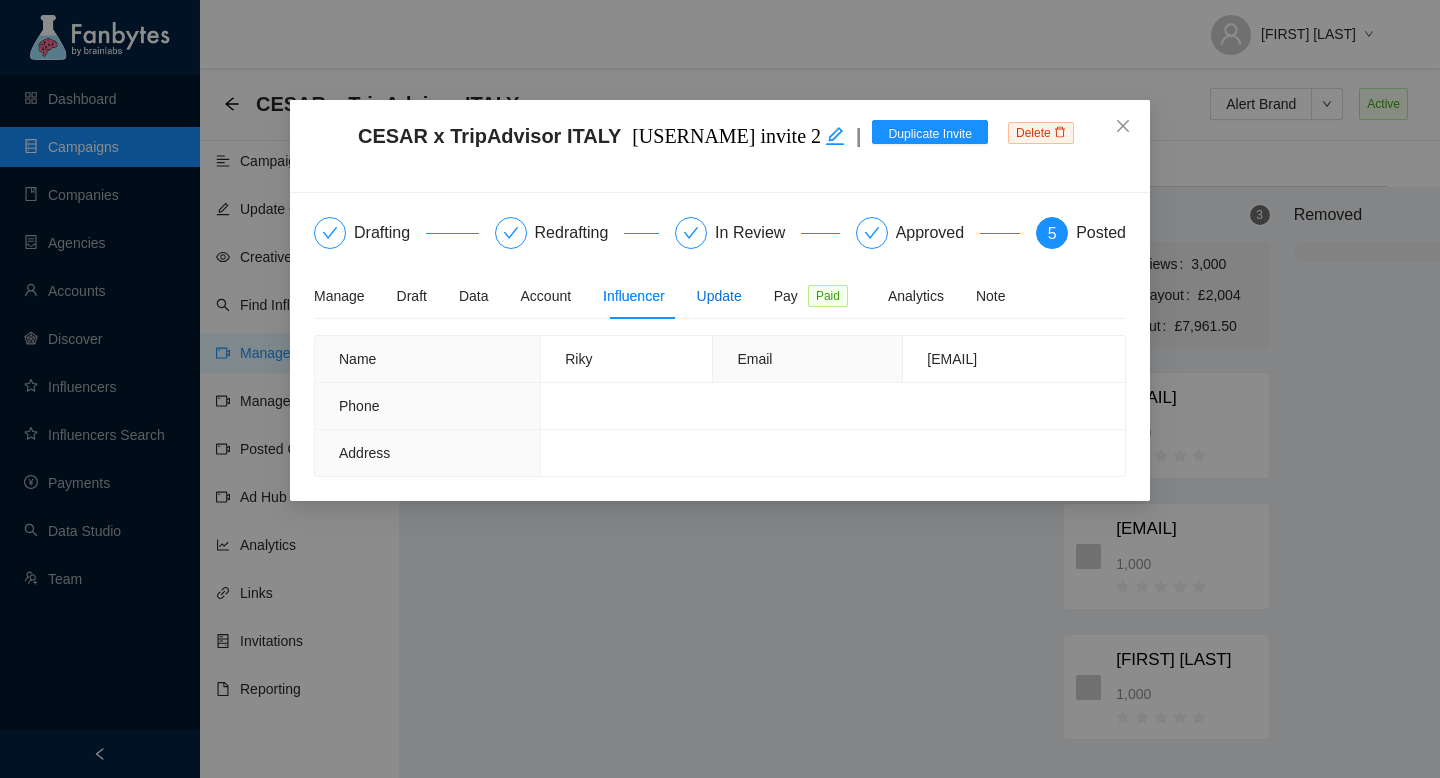 click on "Update" at bounding box center [719, 296] 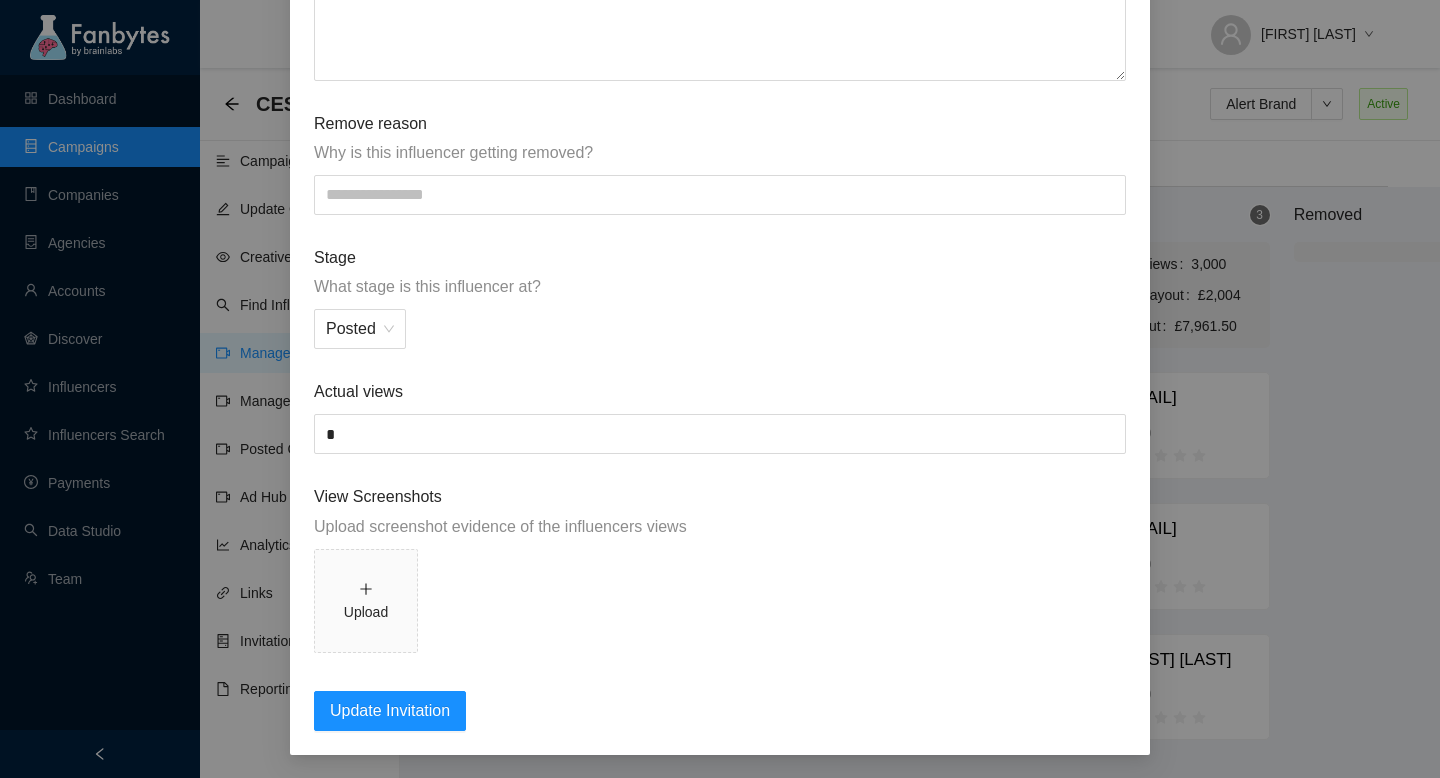 scroll, scrollTop: 0, scrollLeft: 0, axis: both 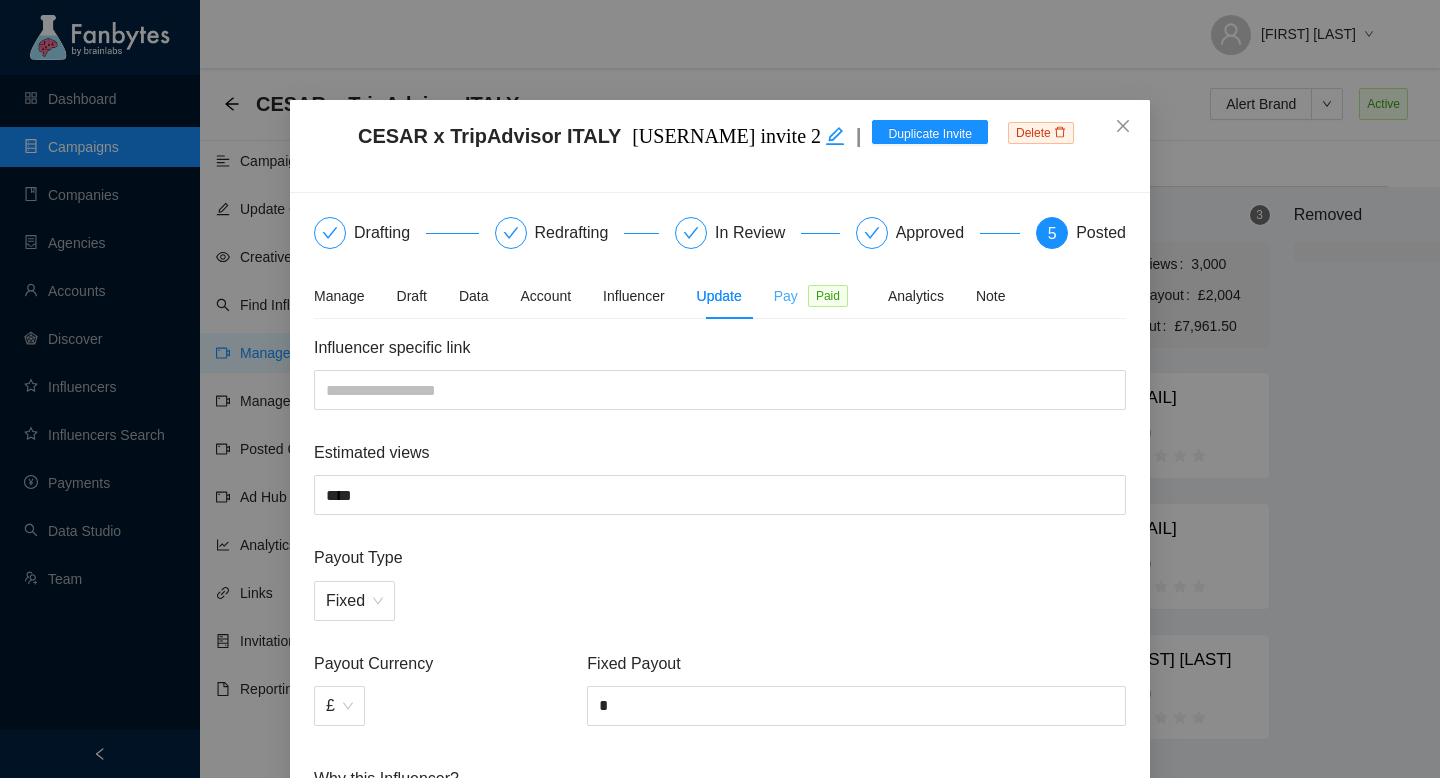 click on "Pay Paid" at bounding box center (815, 296) 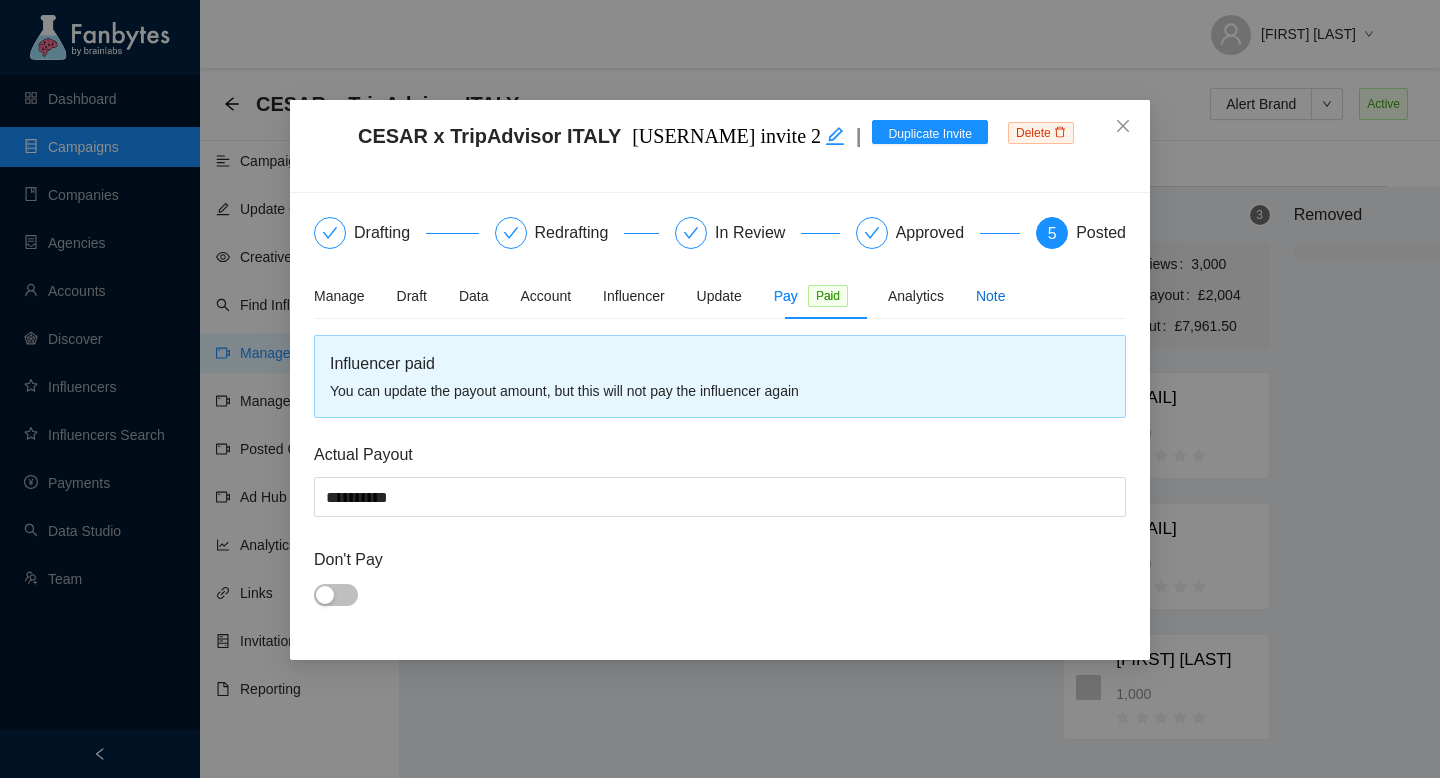 click on "Note" at bounding box center (991, 296) 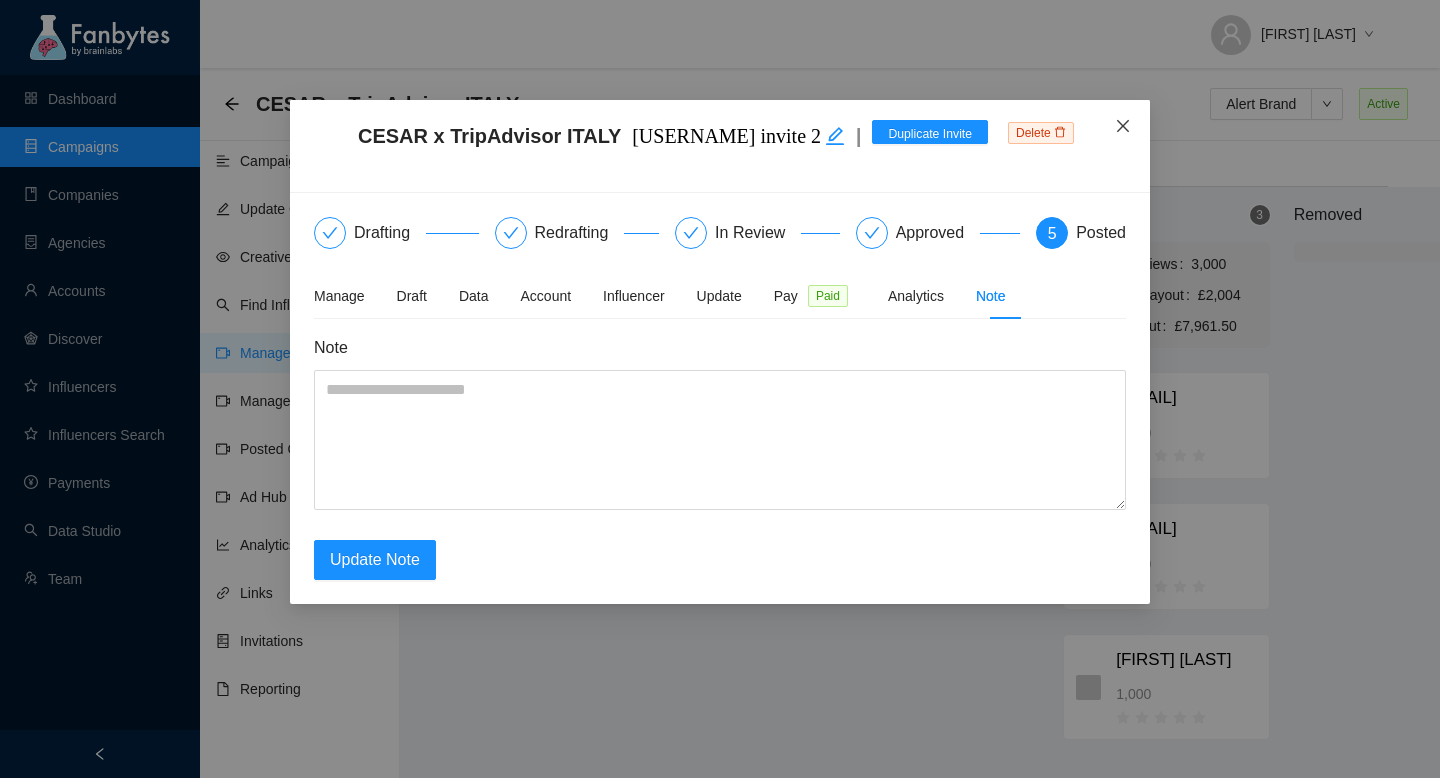 click at bounding box center (1123, 127) 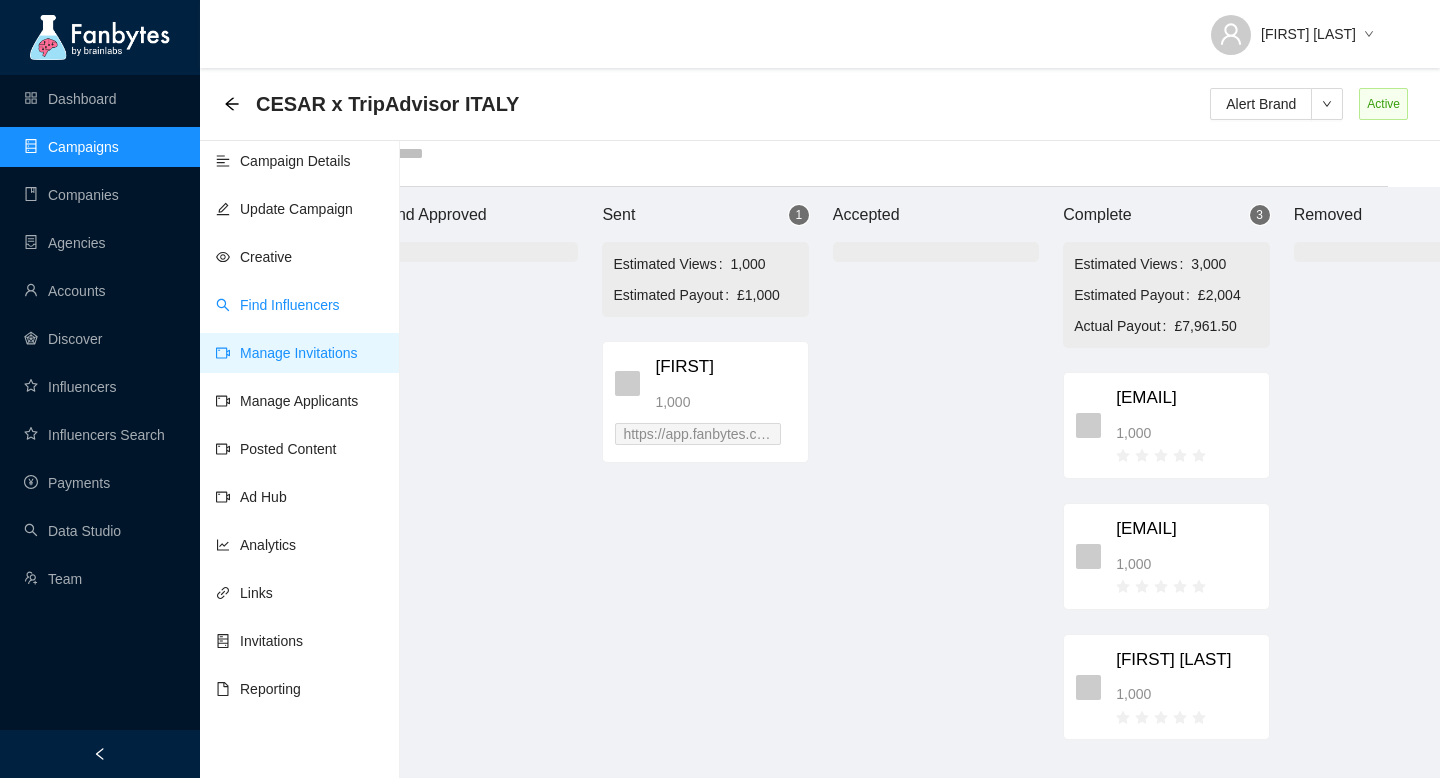 click on "Find Influencers" at bounding box center (278, 305) 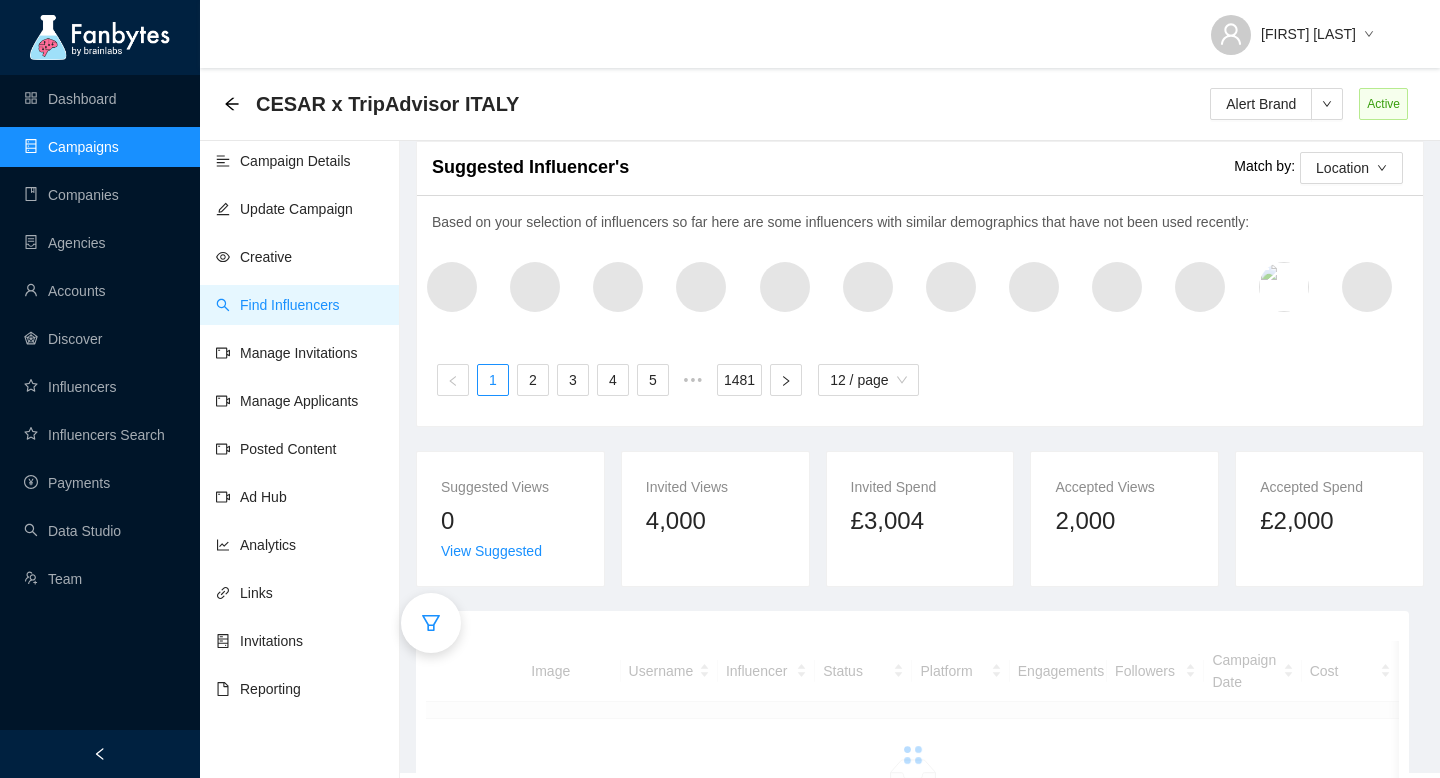 scroll, scrollTop: 20, scrollLeft: 0, axis: vertical 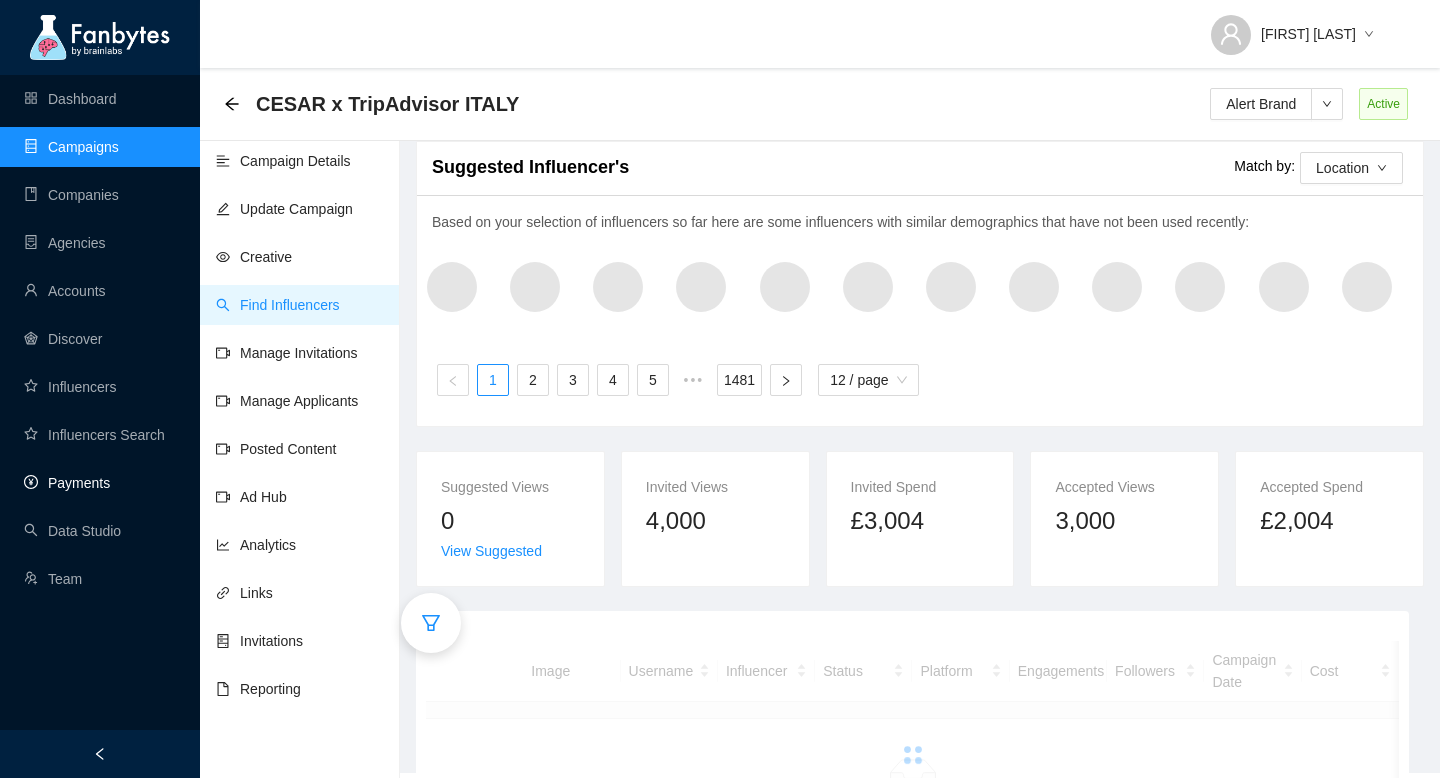 click on "Payments" at bounding box center (67, 483) 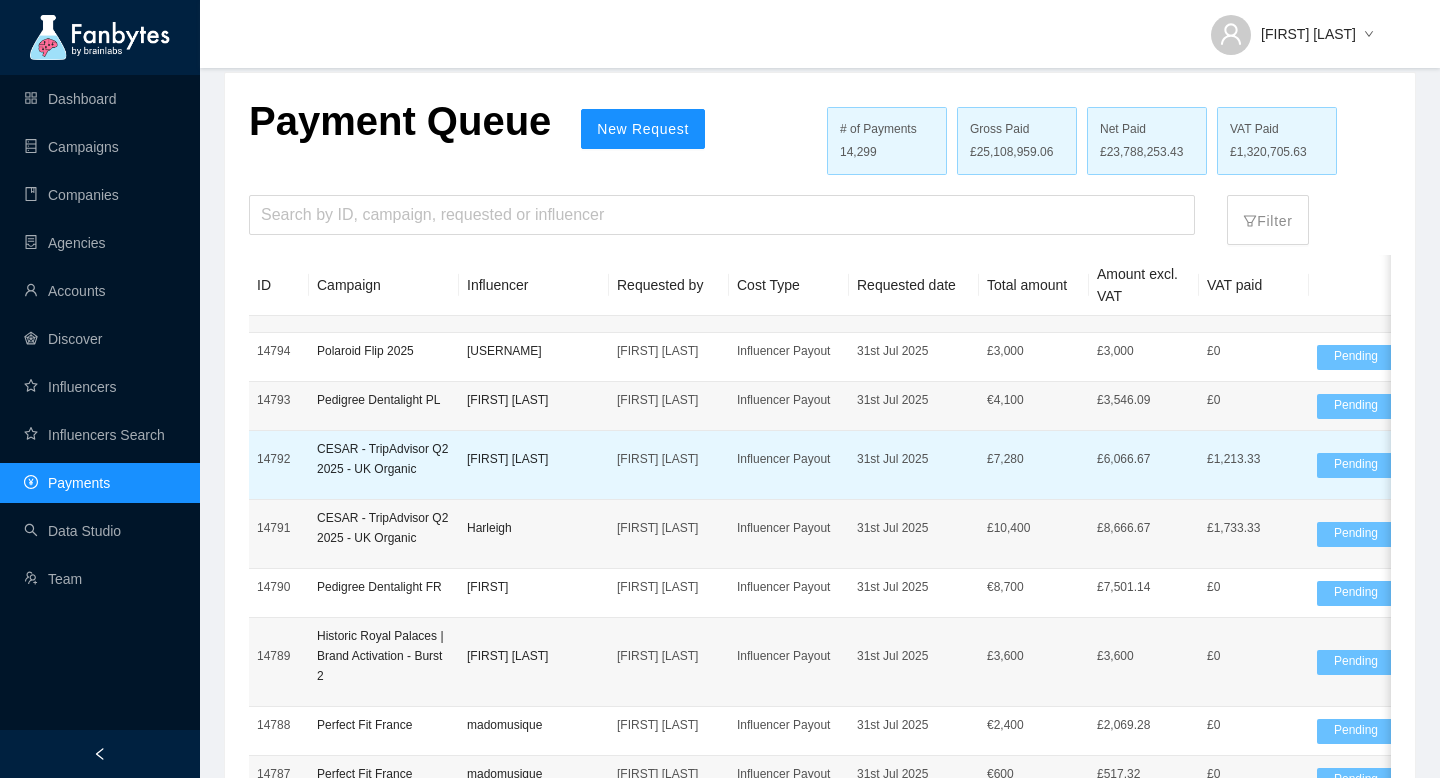 scroll, scrollTop: 0, scrollLeft: 0, axis: both 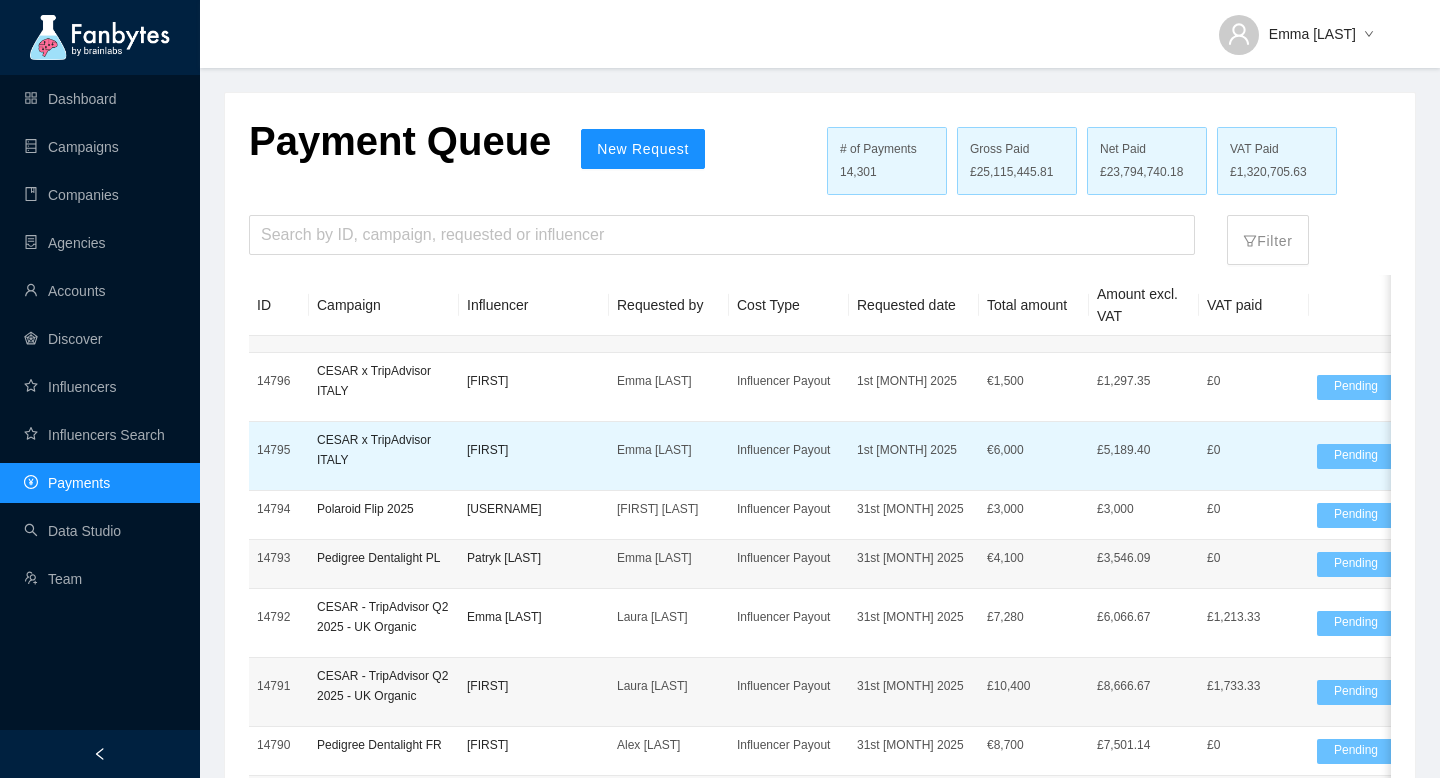 click on "Riky" at bounding box center [534, 450] 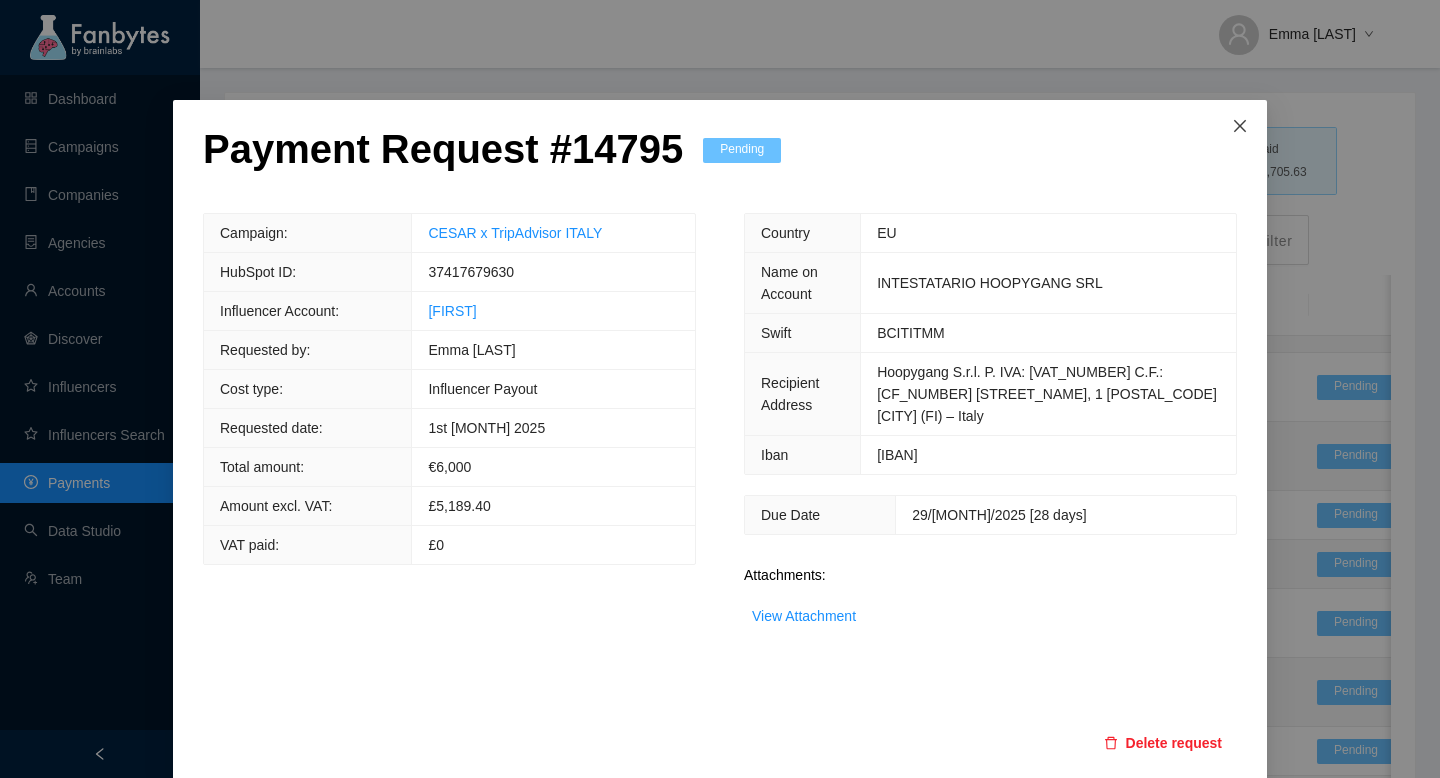click 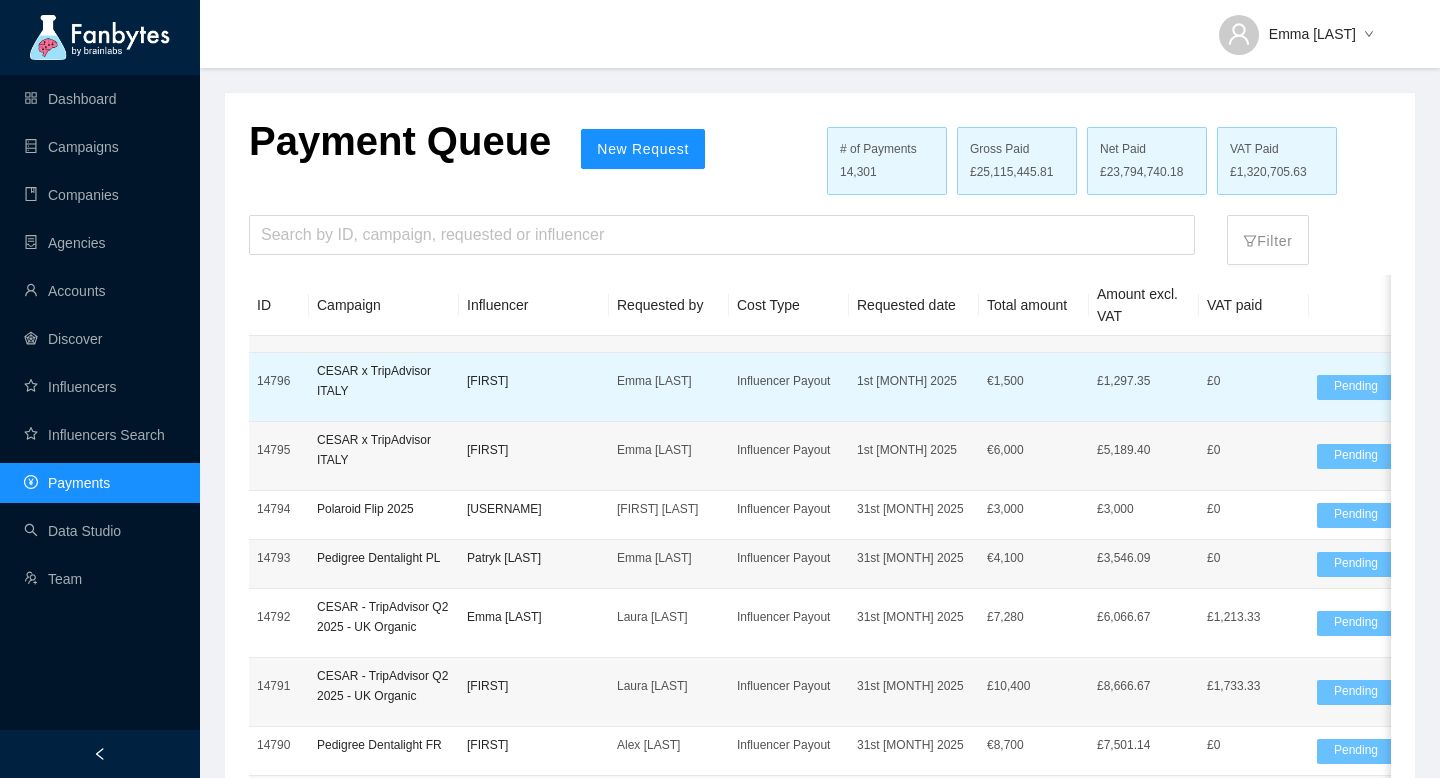 click on "Riky" at bounding box center [534, 381] 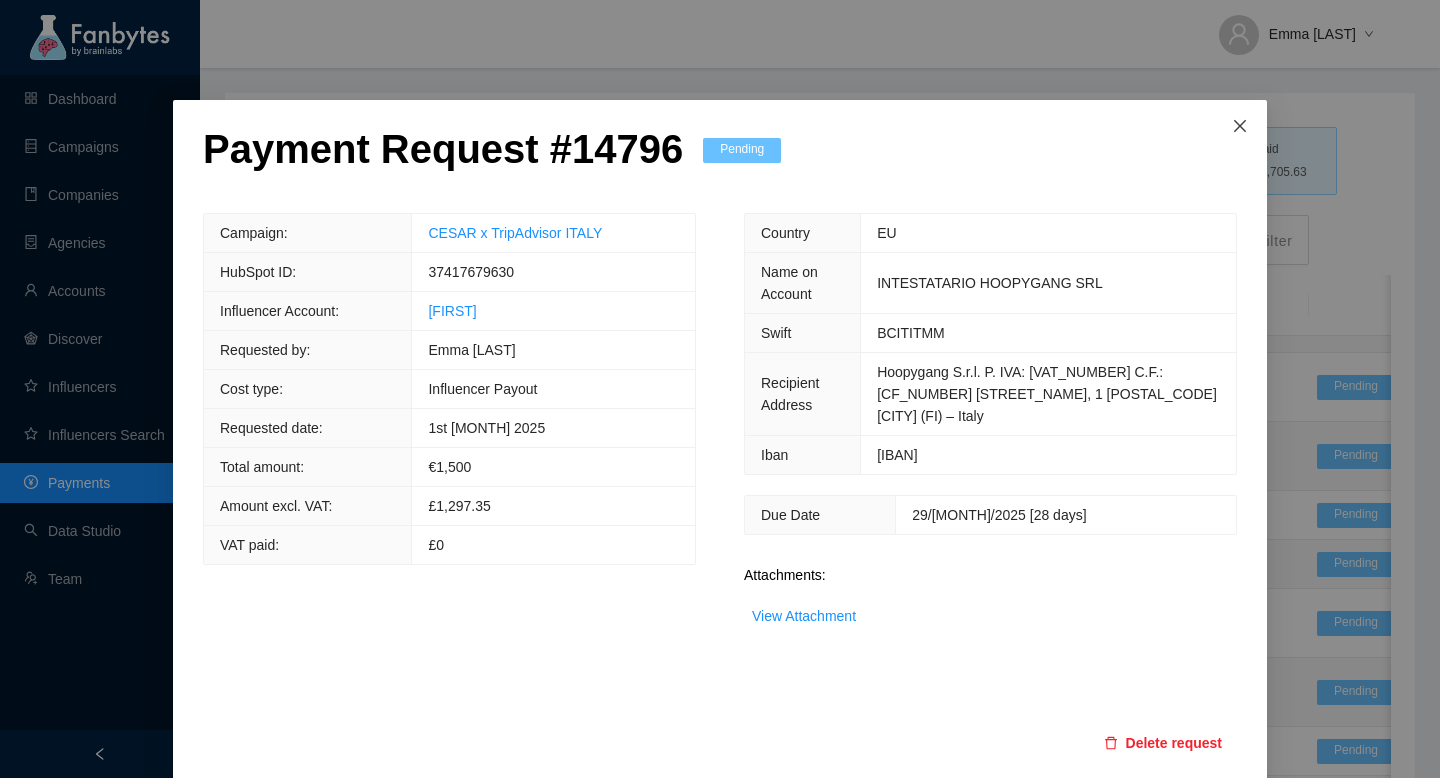 click 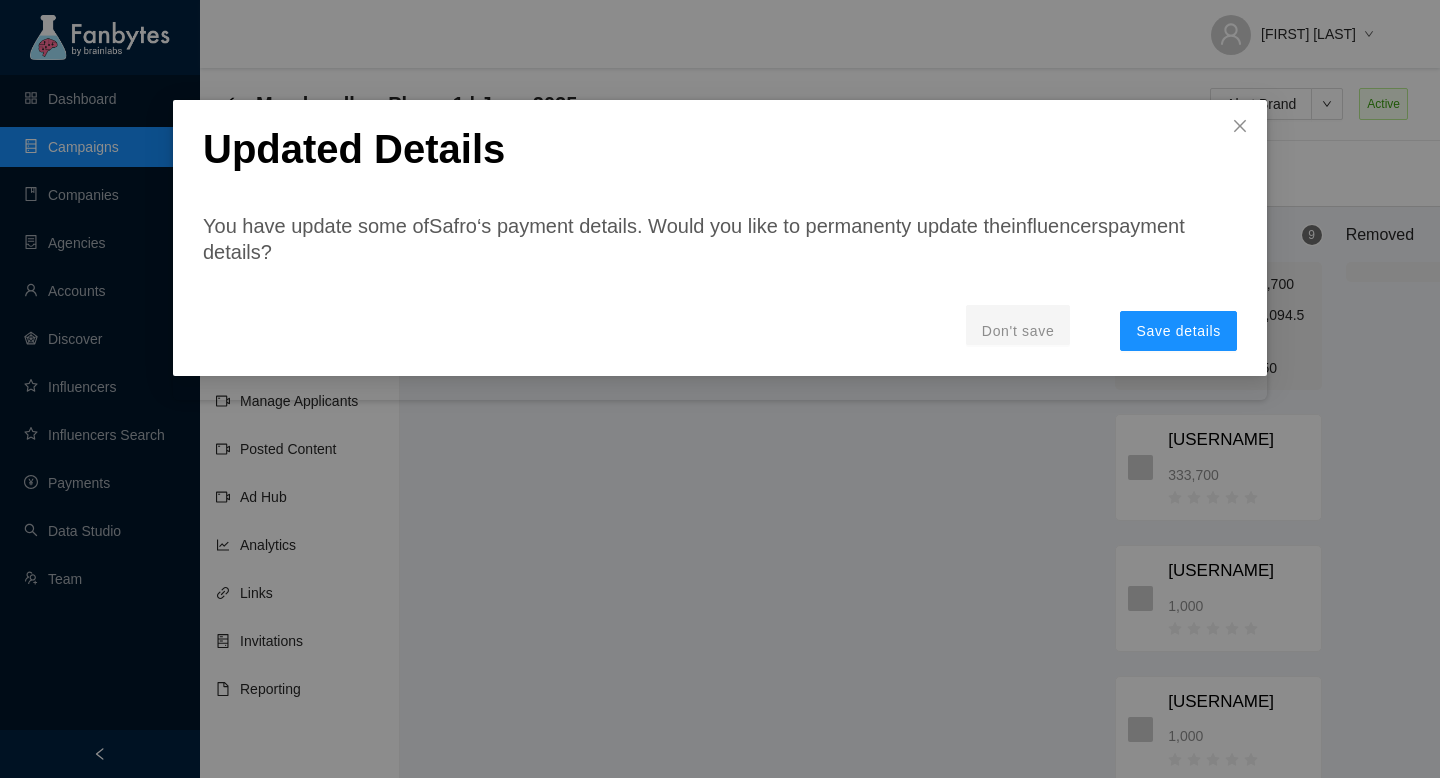 scroll, scrollTop: 20, scrollLeft: 51, axis: both 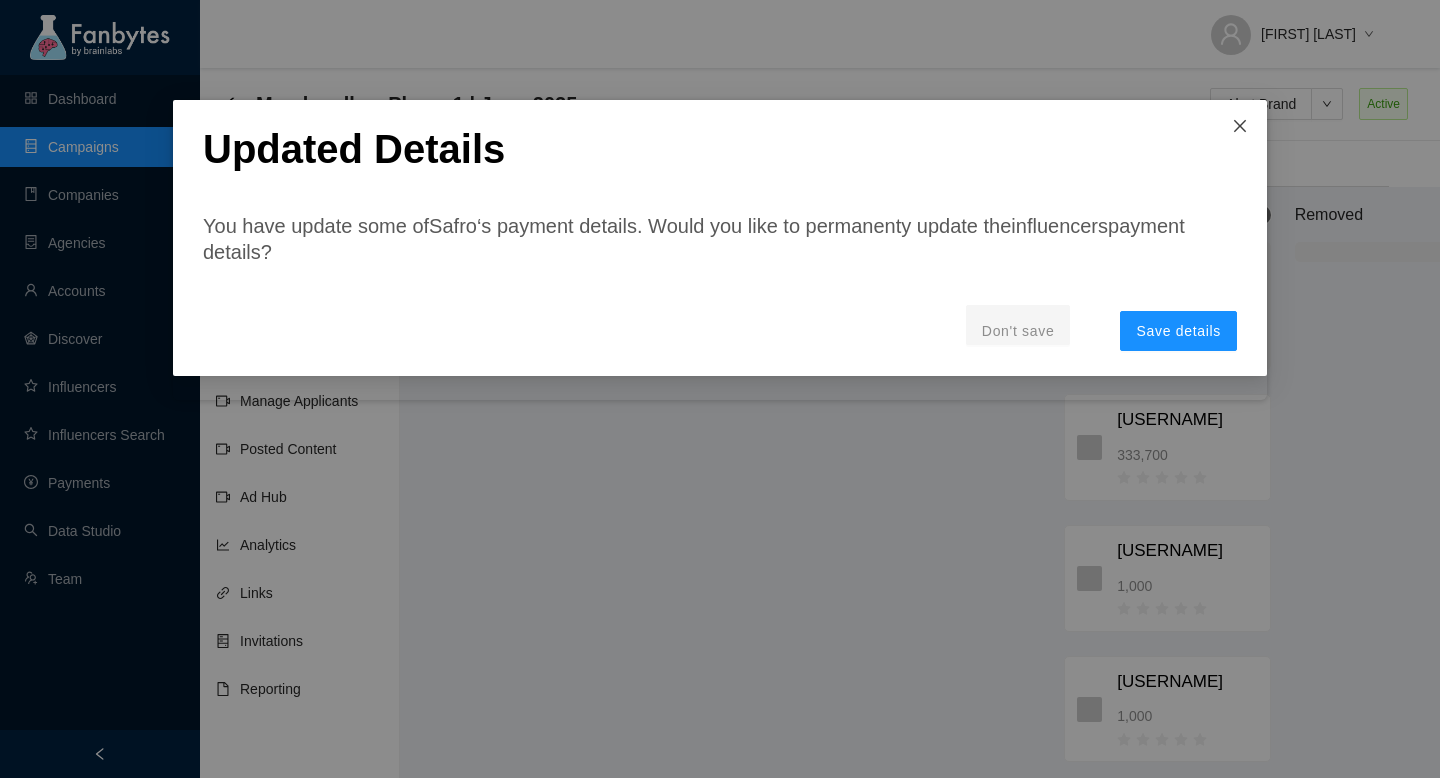 click 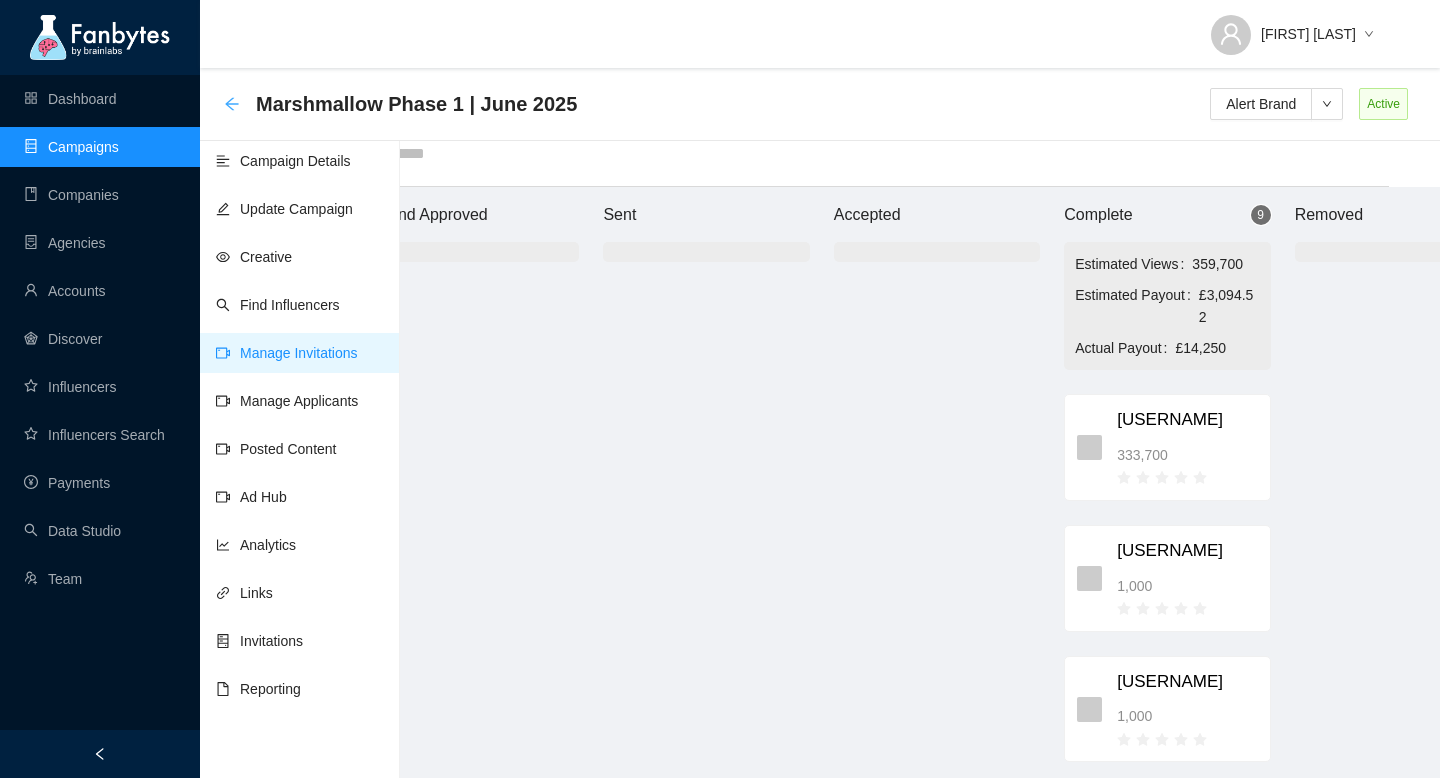 click 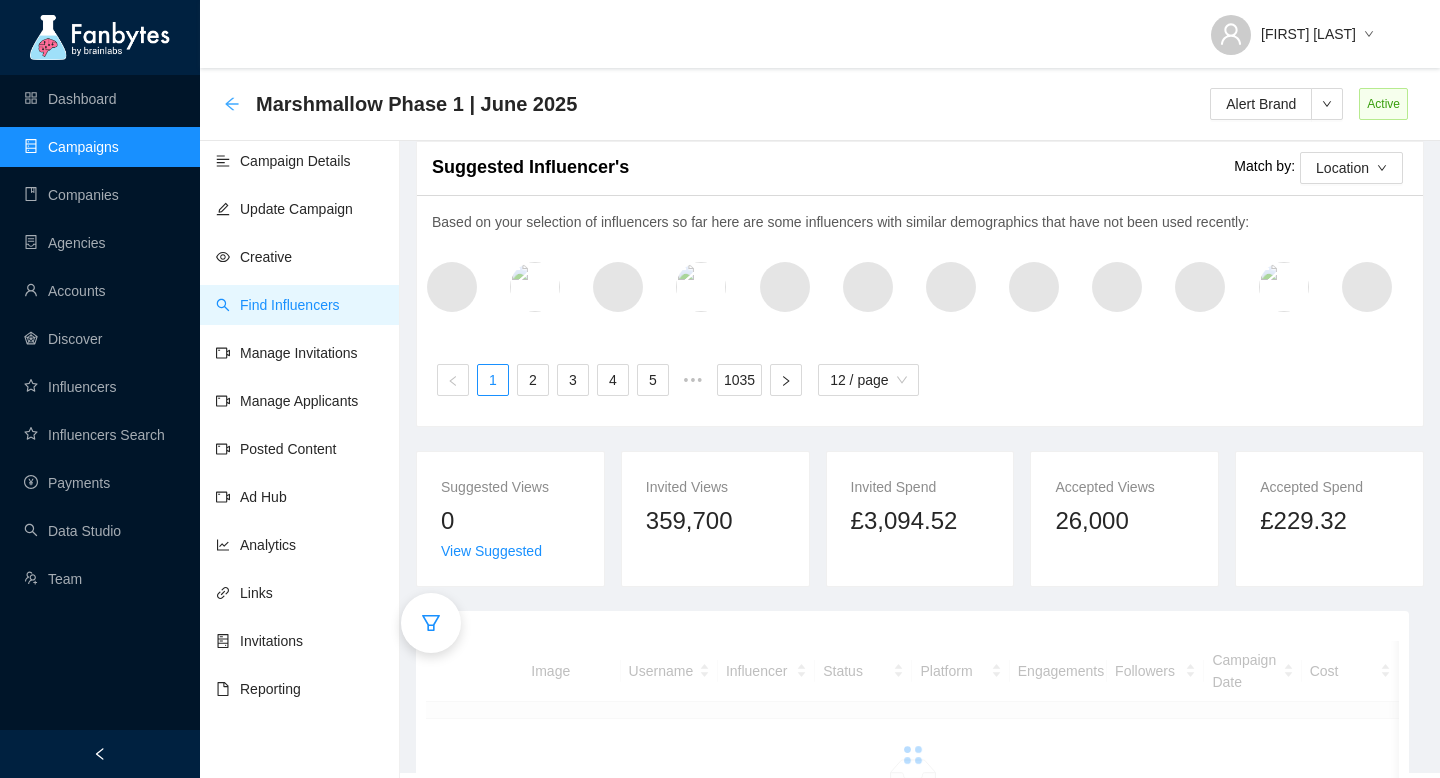 scroll, scrollTop: 20, scrollLeft: 0, axis: vertical 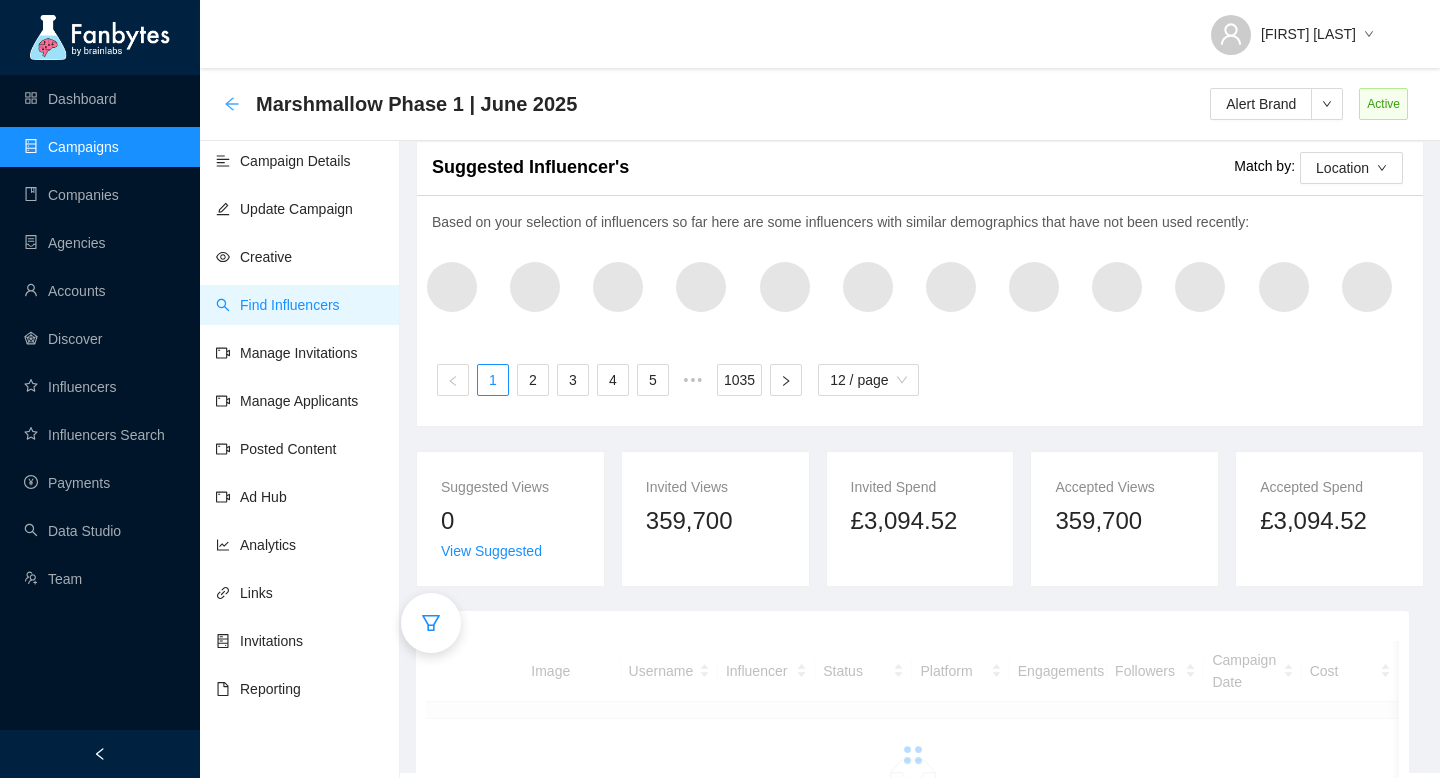 click 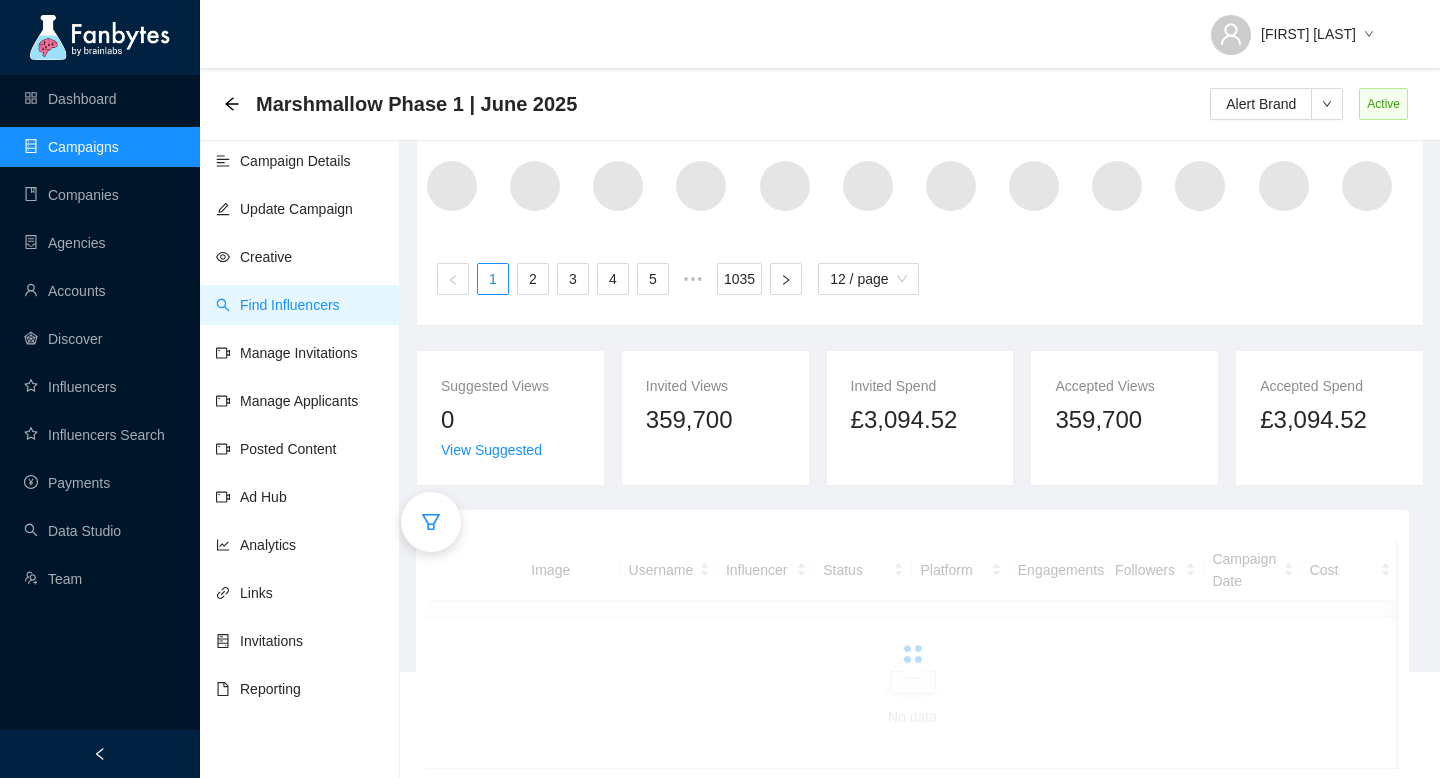 click on "Campaigns" at bounding box center (71, 147) 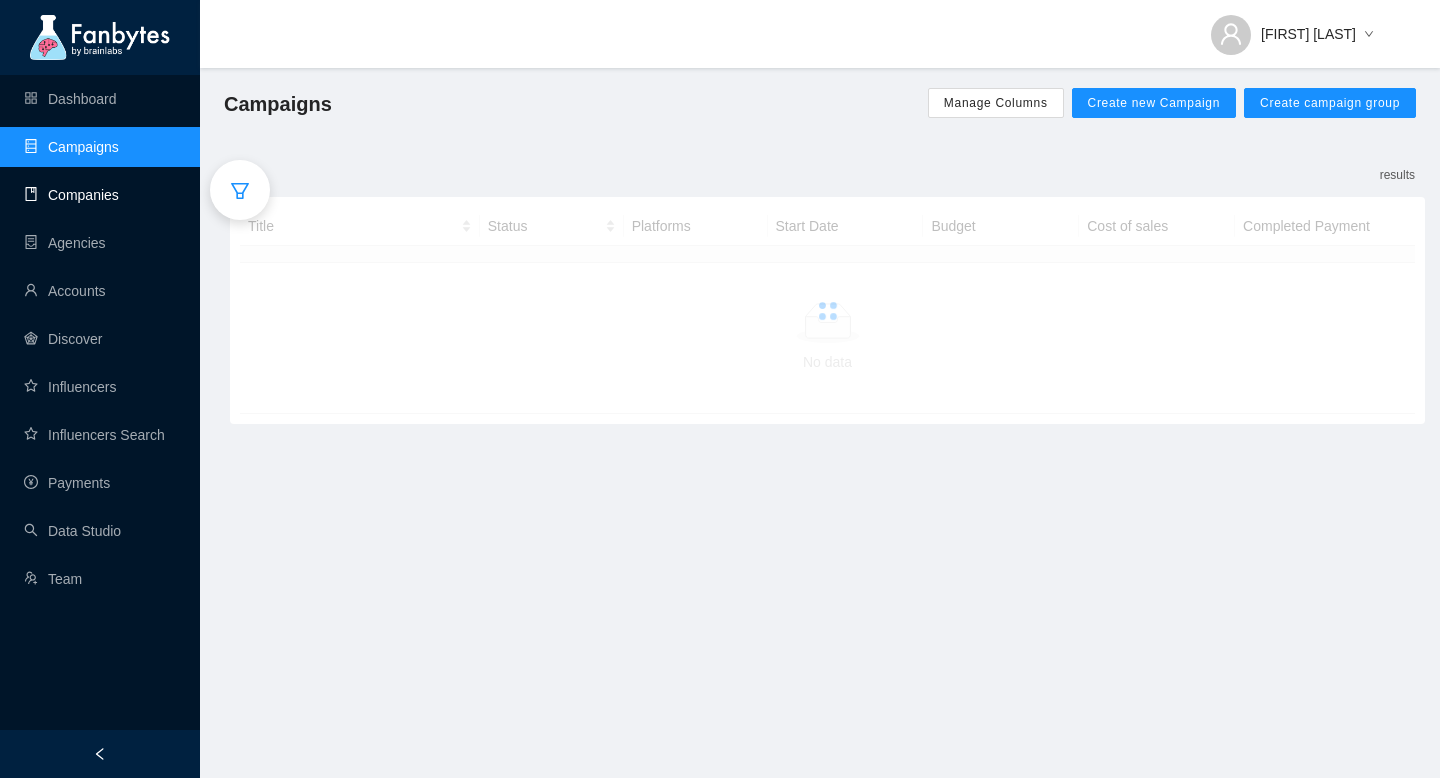 scroll, scrollTop: 0, scrollLeft: 0, axis: both 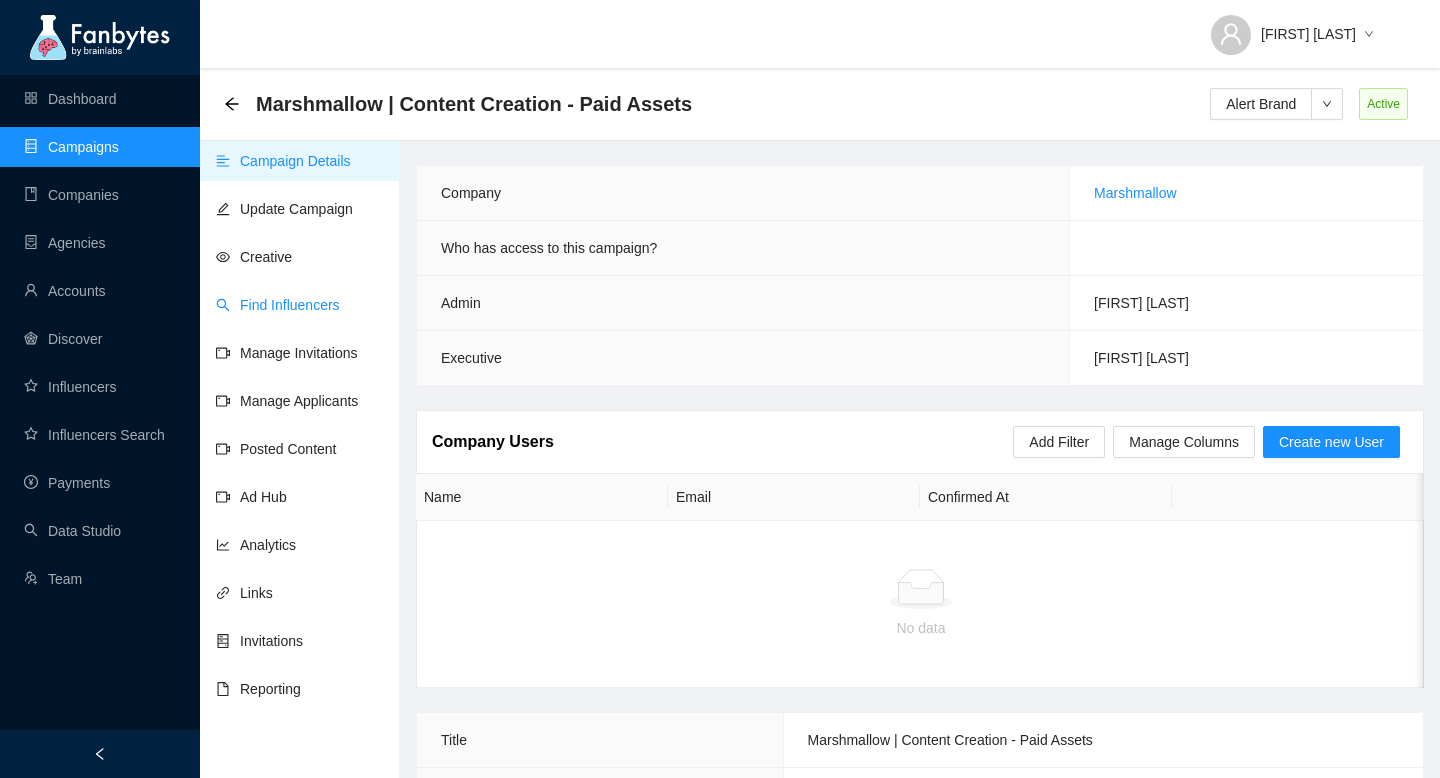 click on "Find Influencers" at bounding box center (278, 305) 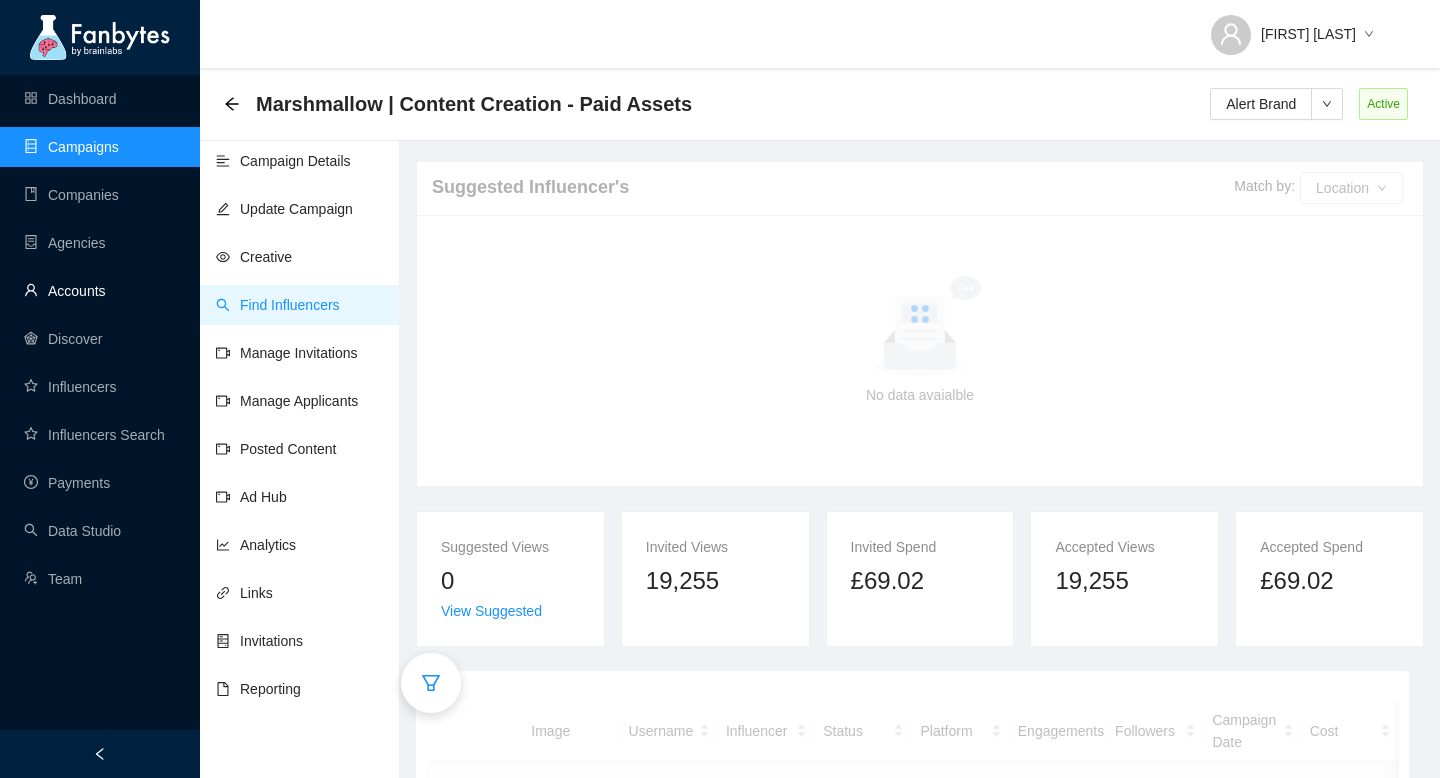 click on "Accounts" at bounding box center (65, 291) 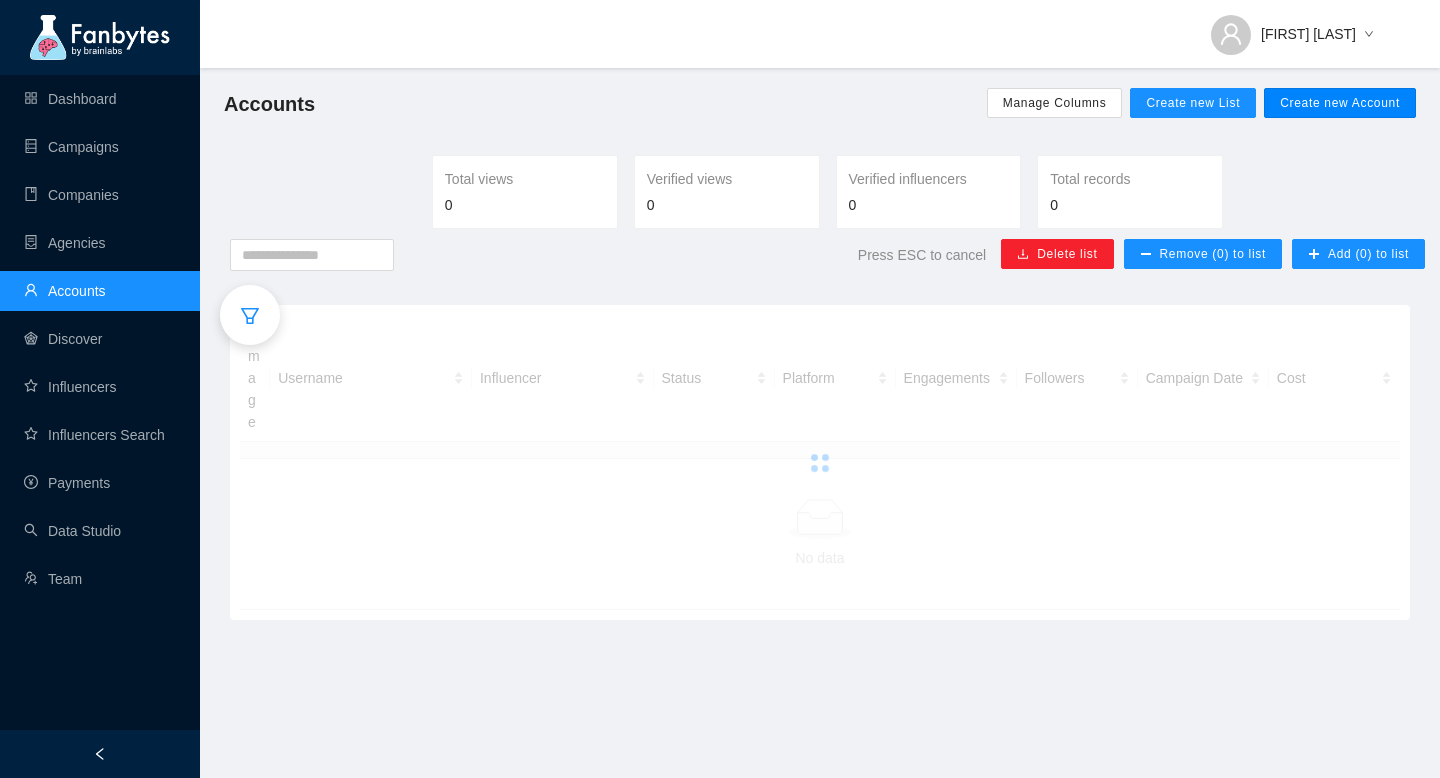 click on "Create new Account" at bounding box center (1340, 103) 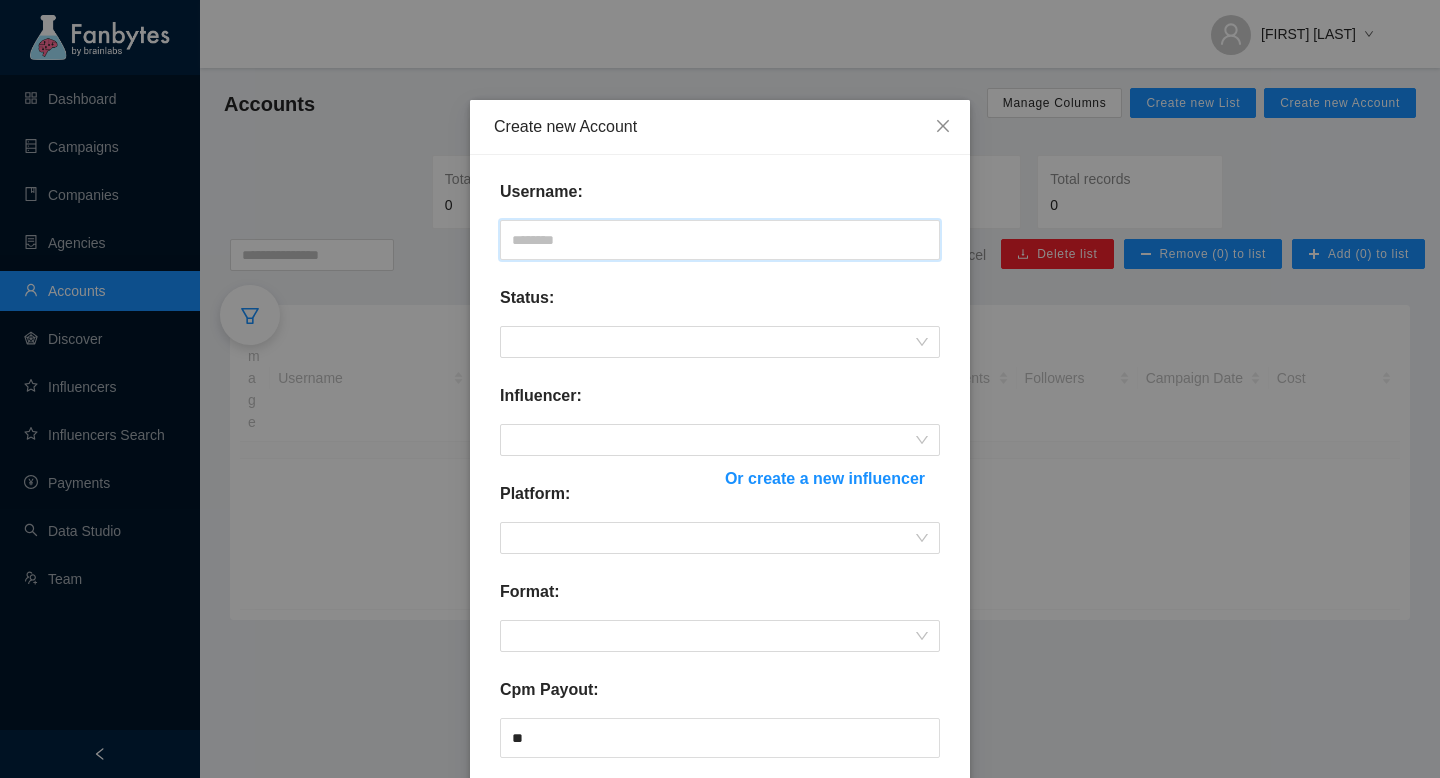 click at bounding box center [720, 240] 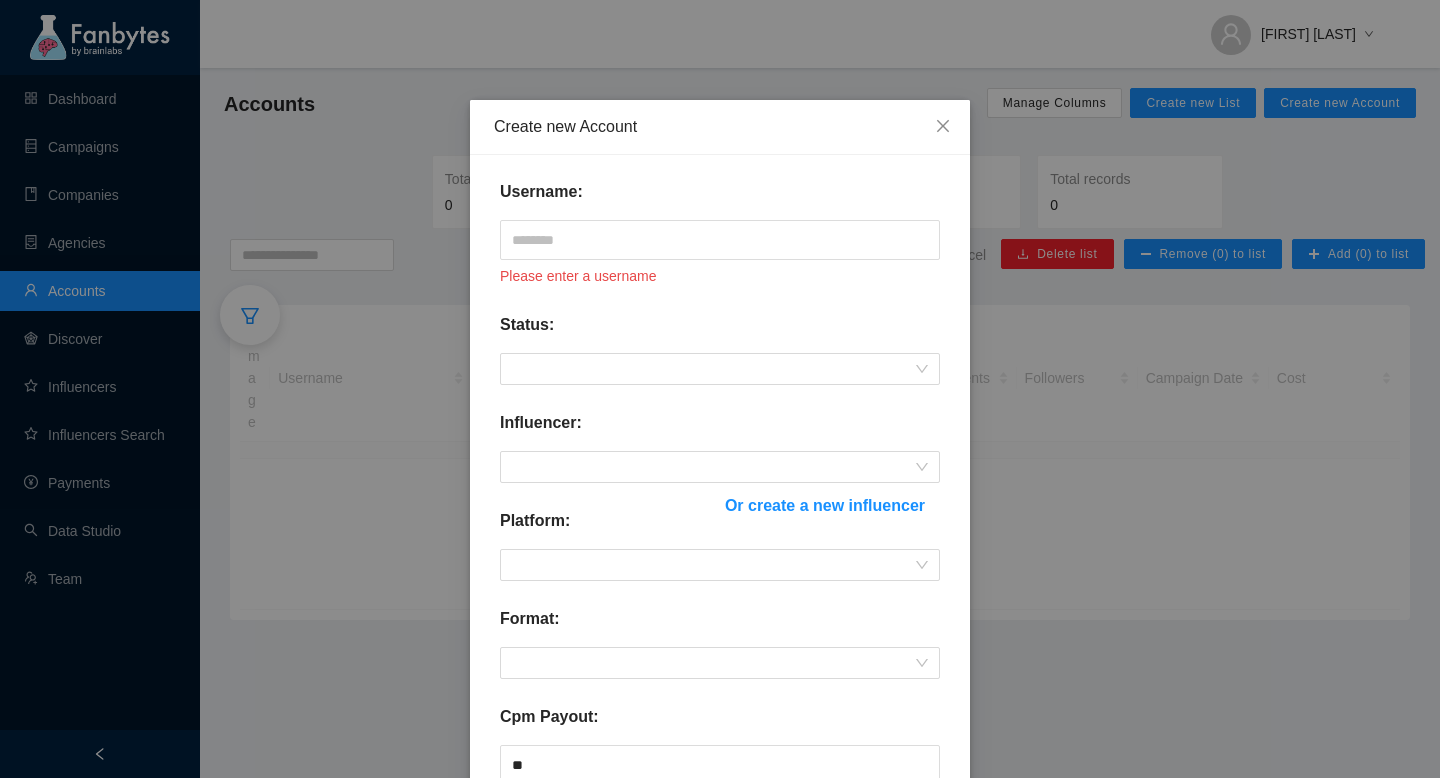 click on "Username: Please enter a username Status: Influencer: Or create a new influencer Platform: Format: Cpm Payout: ** Tags:   Select... Active: Sales appropriate?: Cancel Submit" at bounding box center [720, 654] 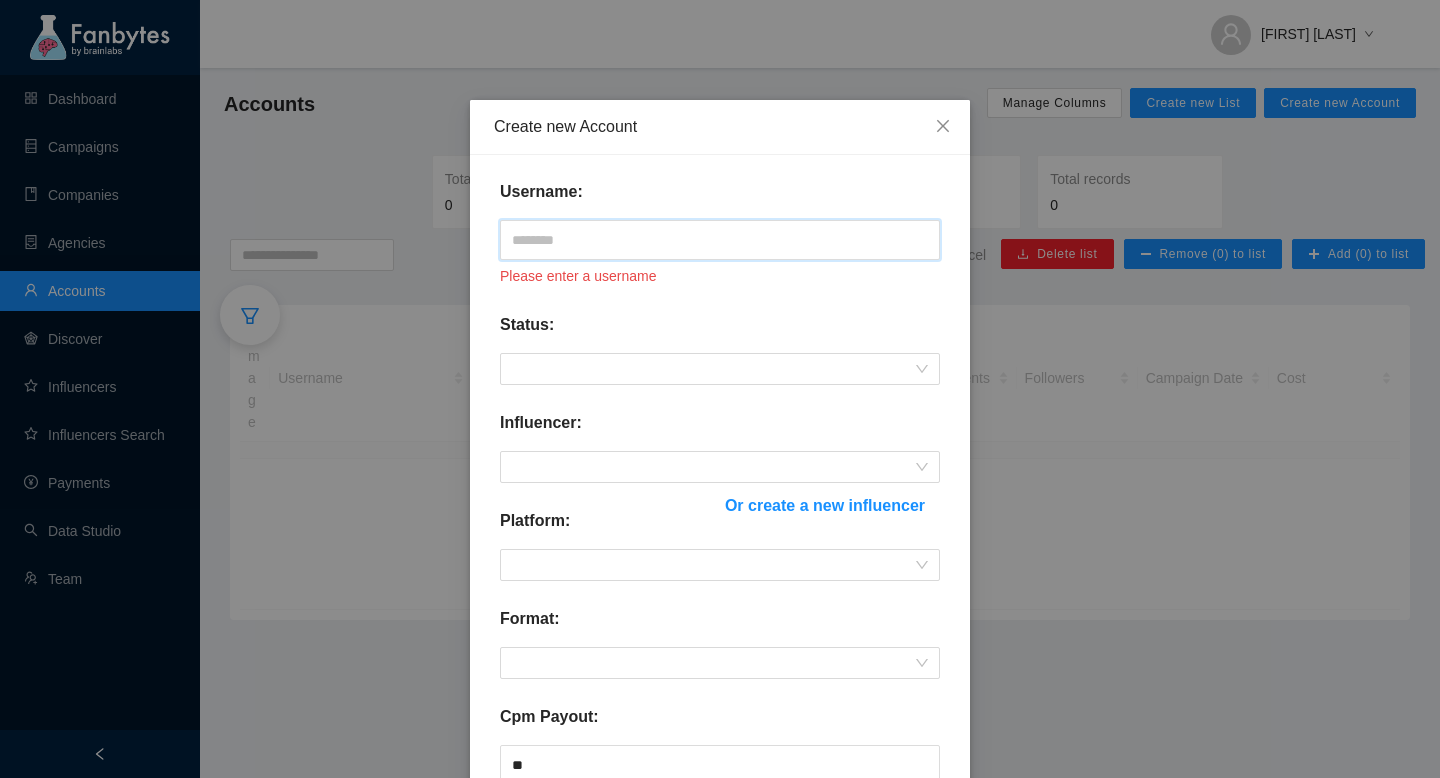 click at bounding box center (720, 240) 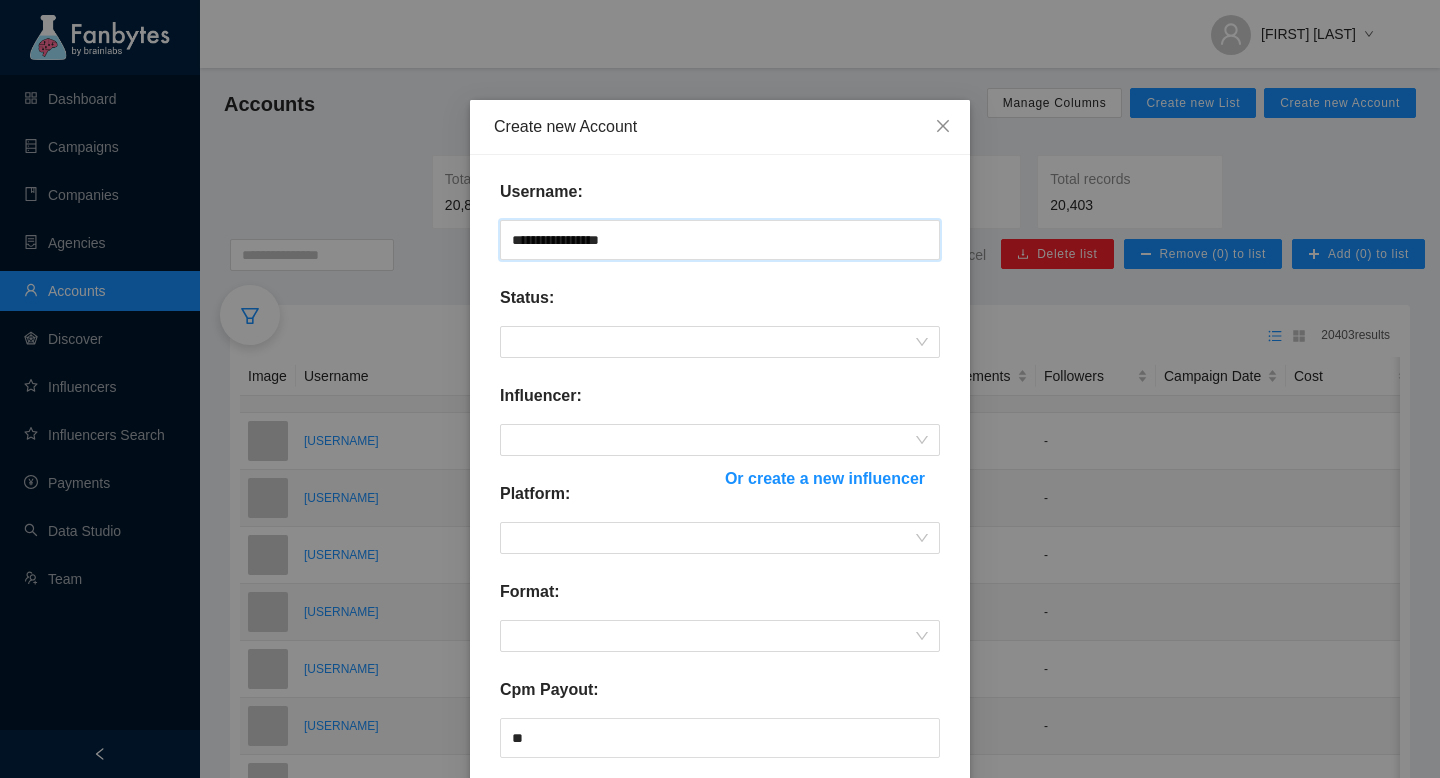 type on "**********" 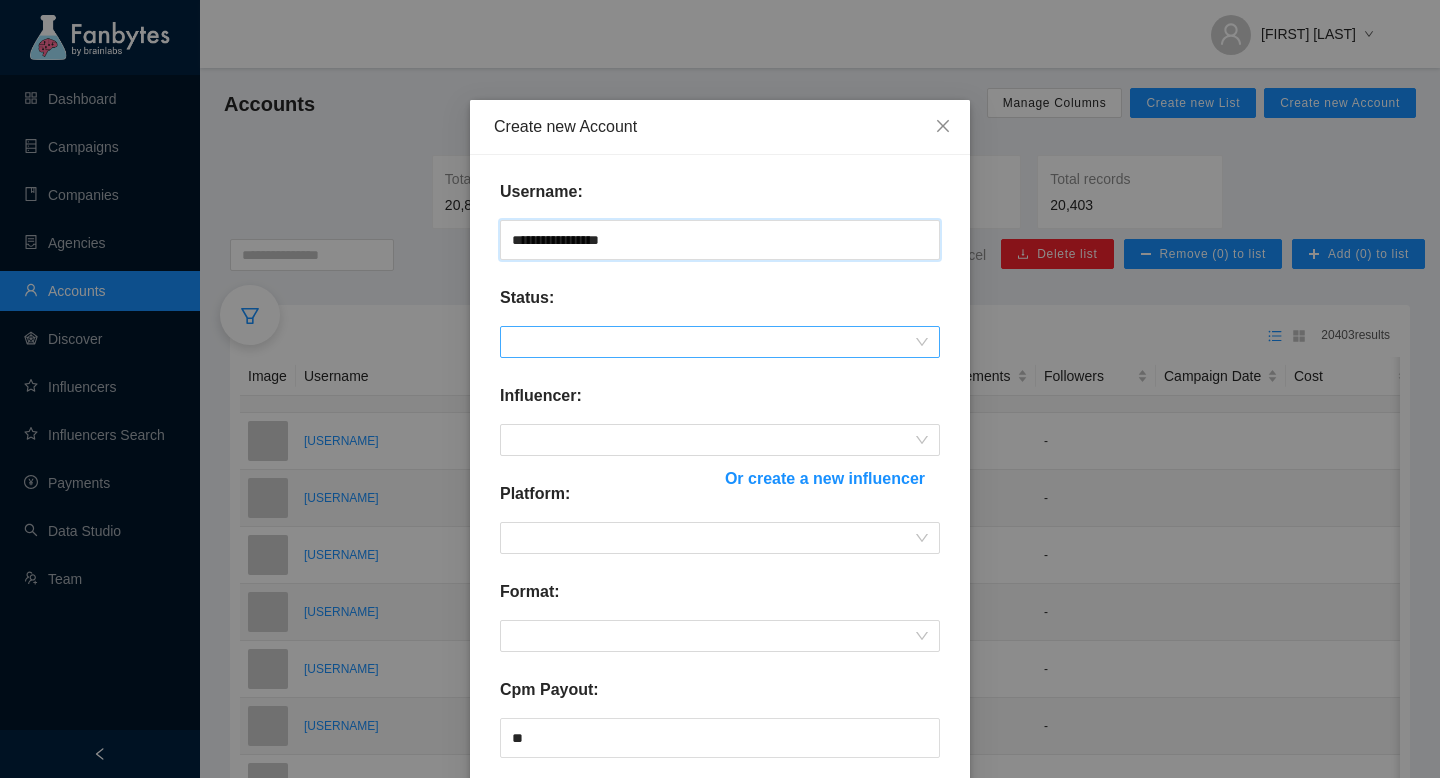 click at bounding box center [720, 342] 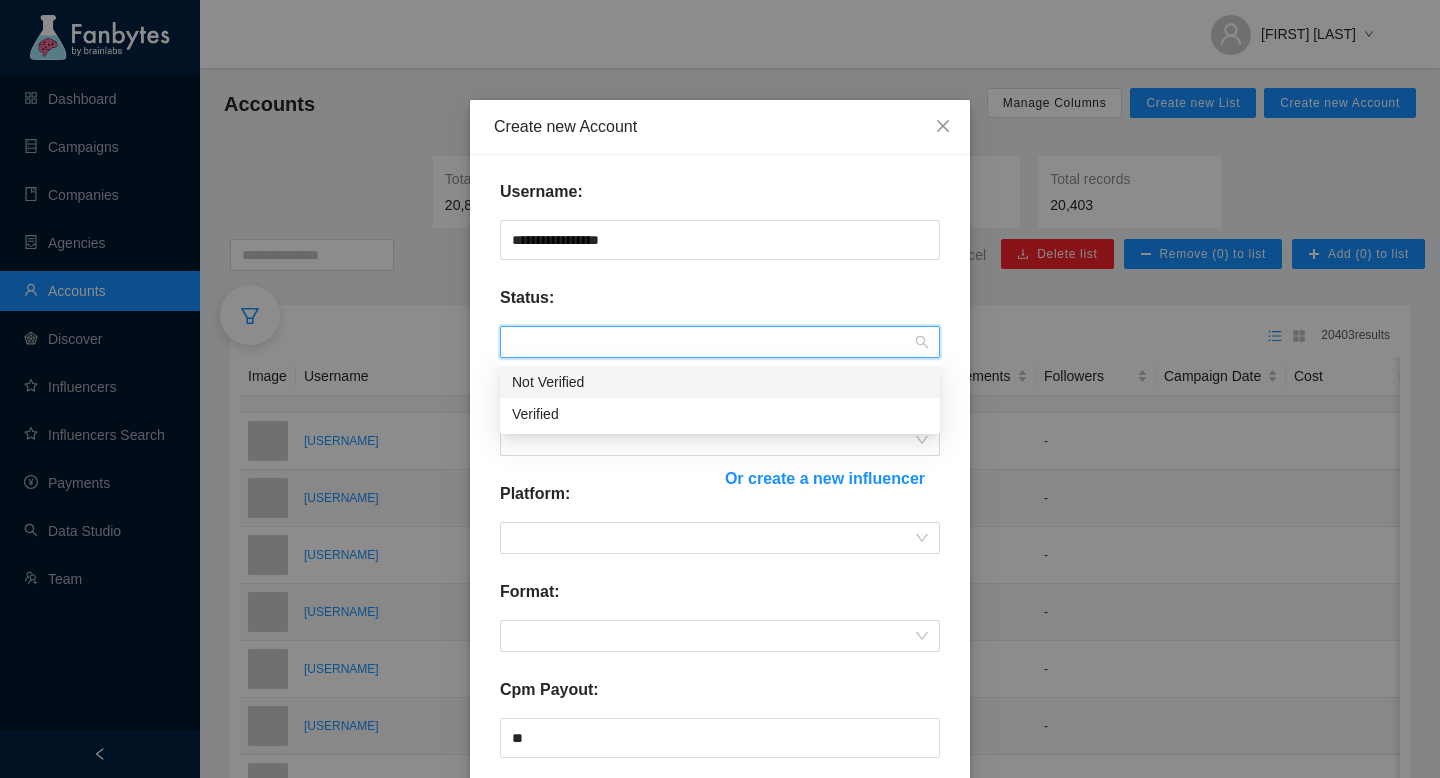 click on "Not Verified" at bounding box center [720, 382] 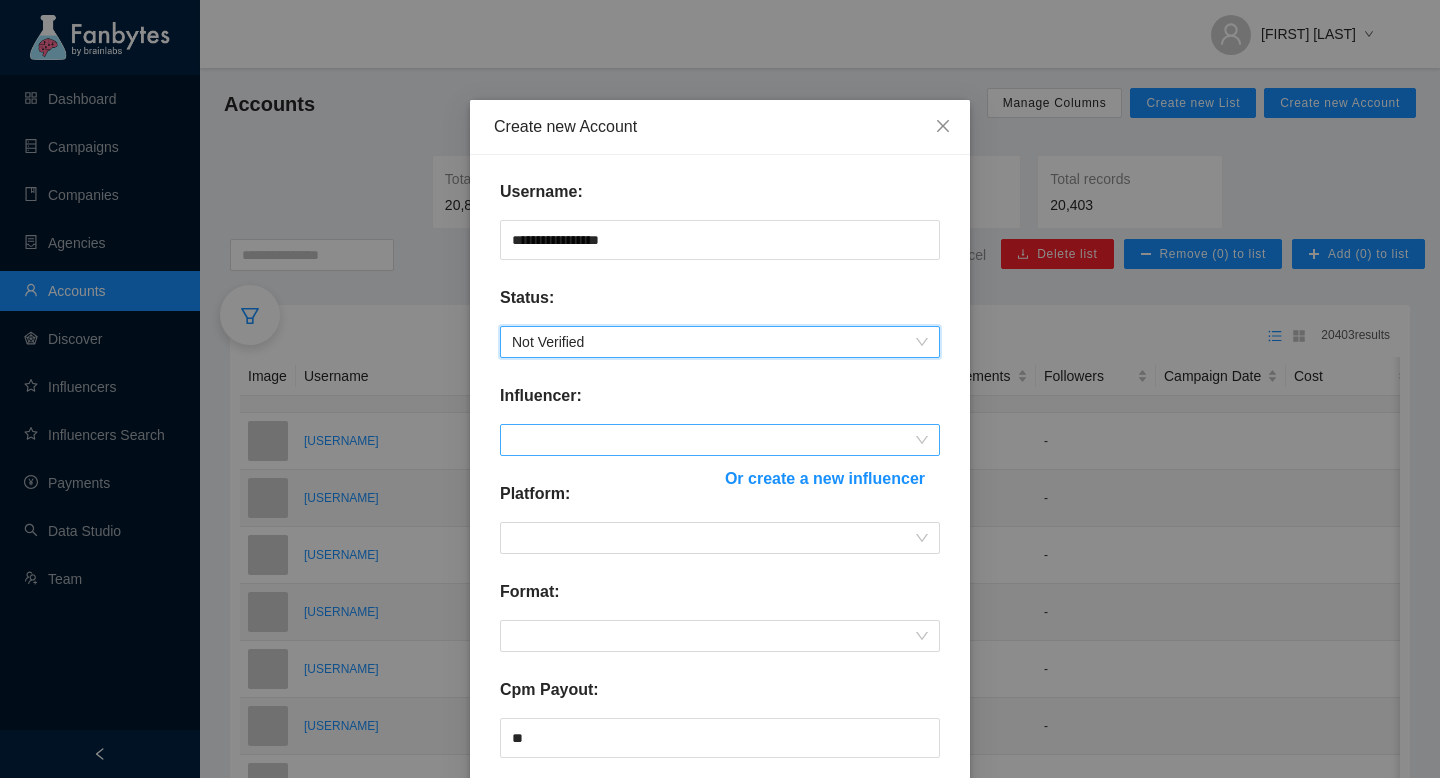 click at bounding box center (720, 440) 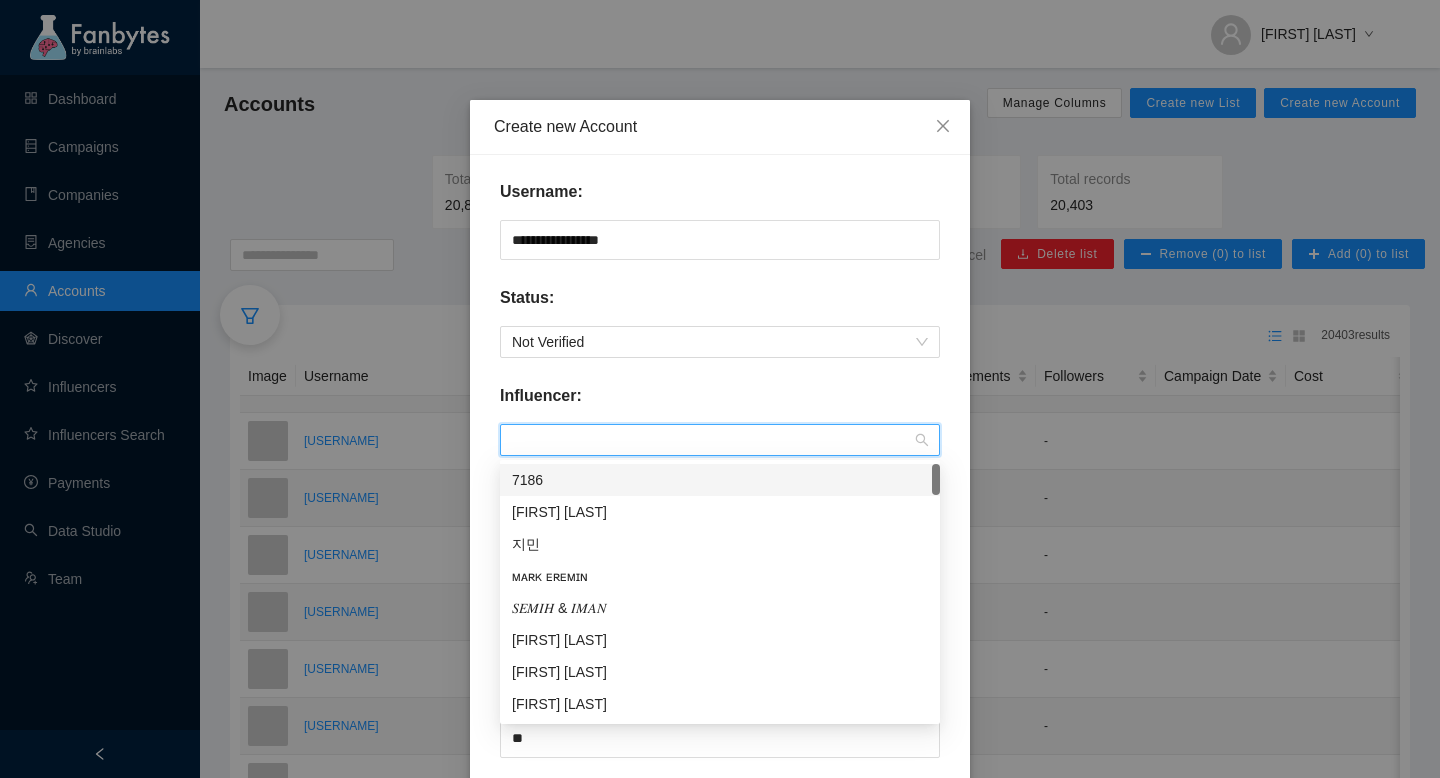 click on "Influencer:" at bounding box center [720, 404] 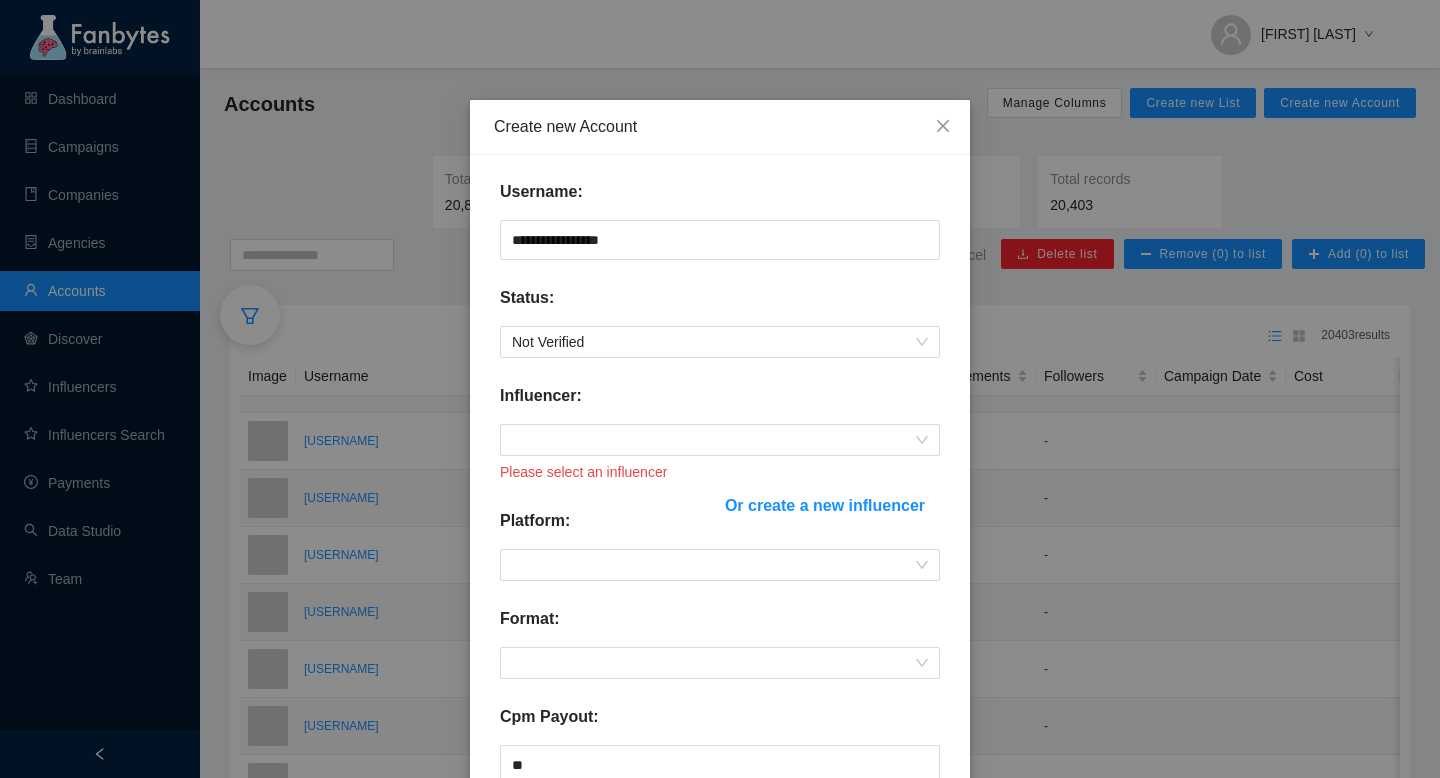 click on "Or create a new influencer" at bounding box center [825, 505] 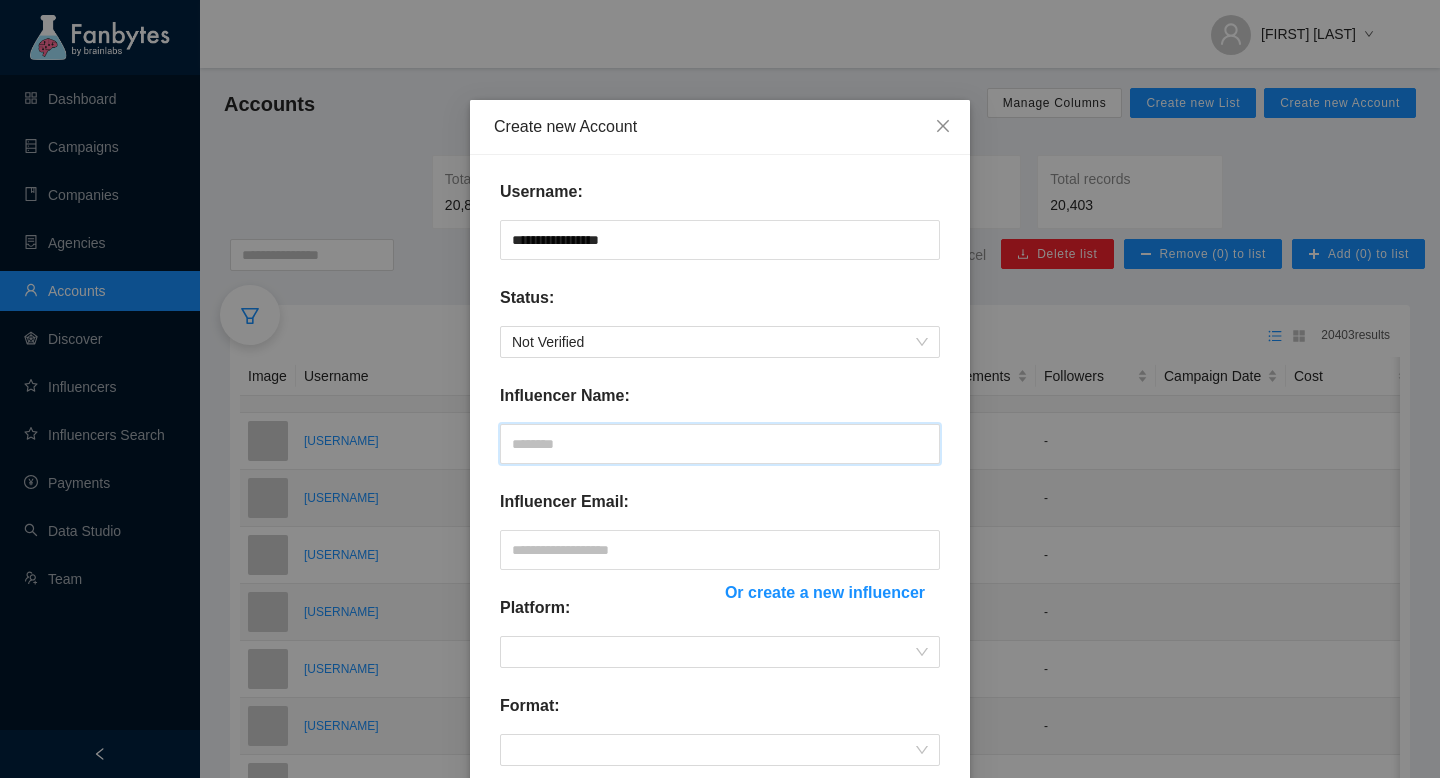 click at bounding box center [720, 444] 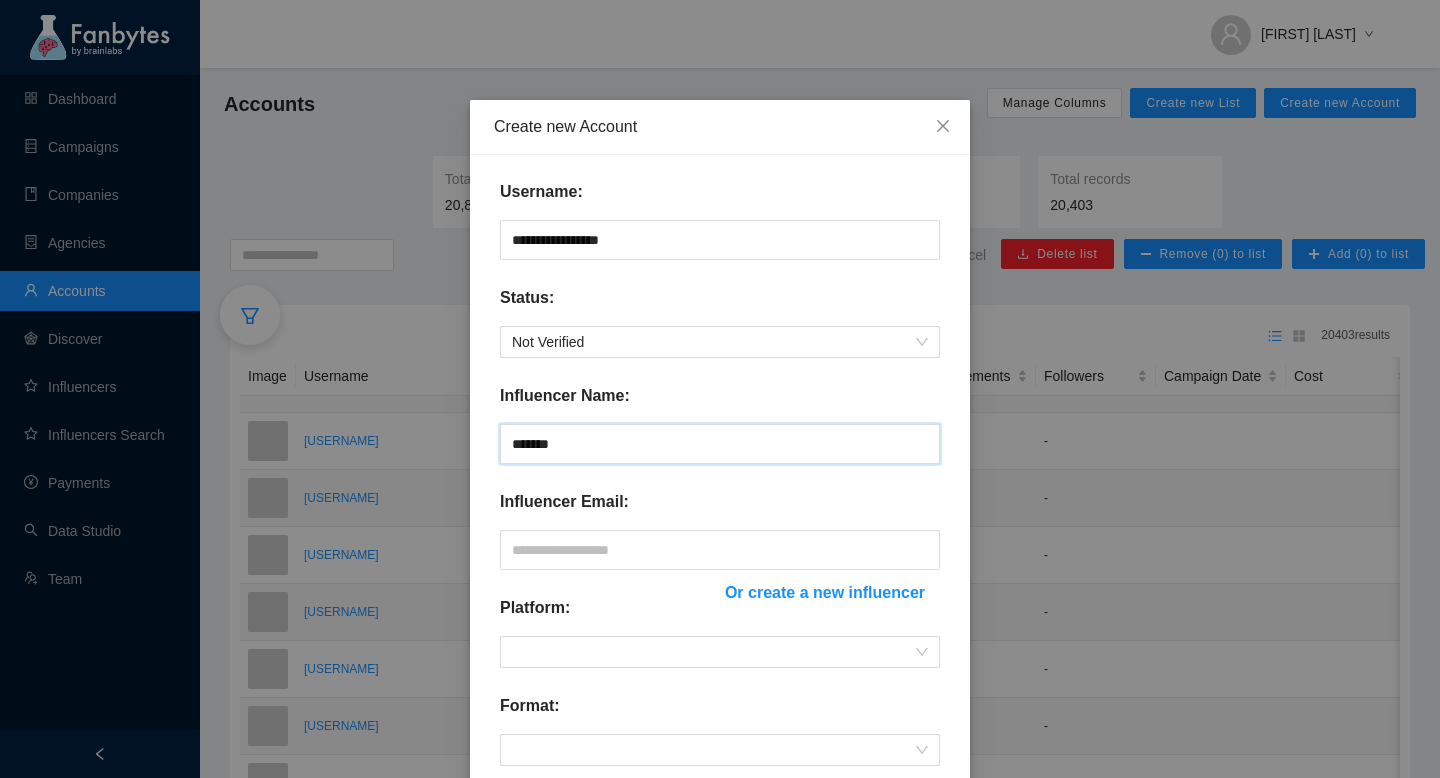 type on "******" 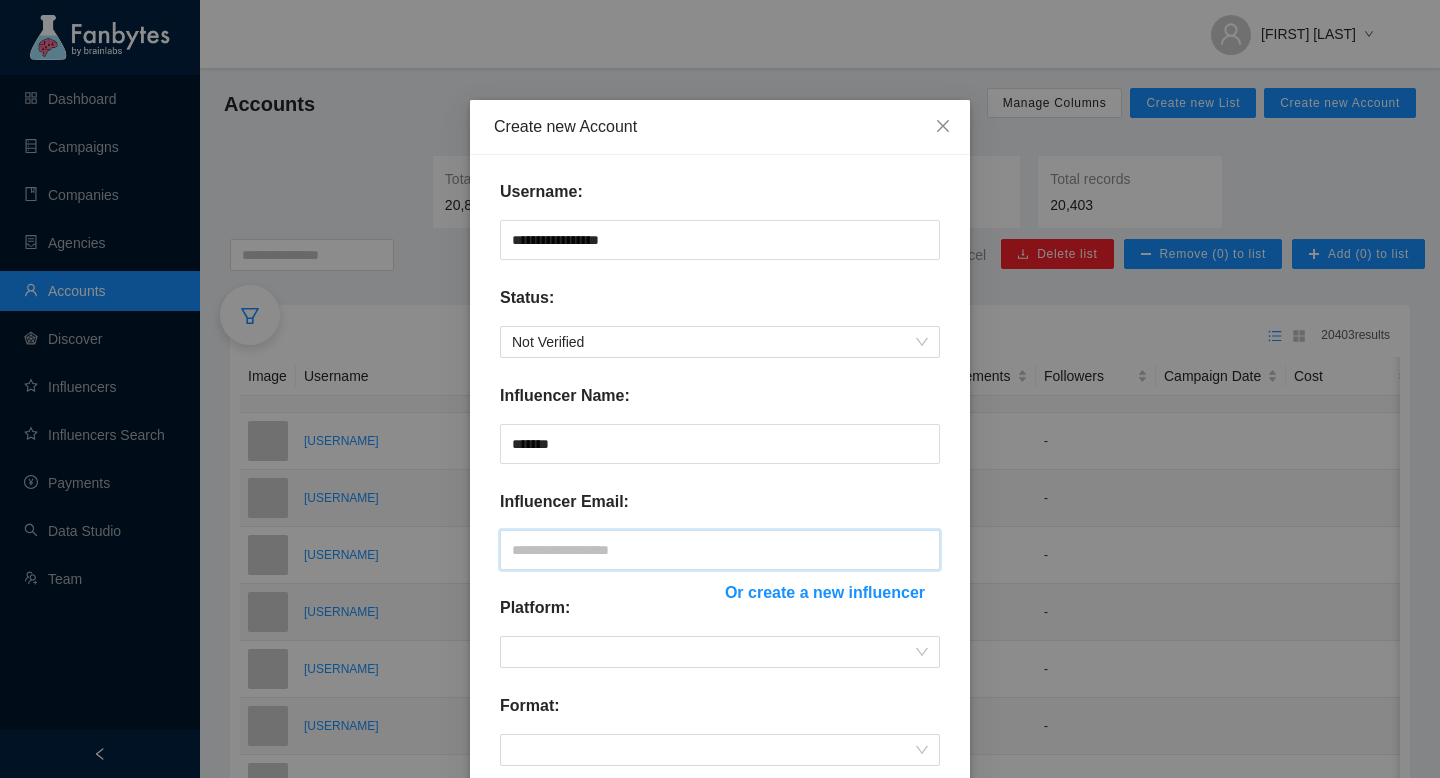 click at bounding box center [720, 550] 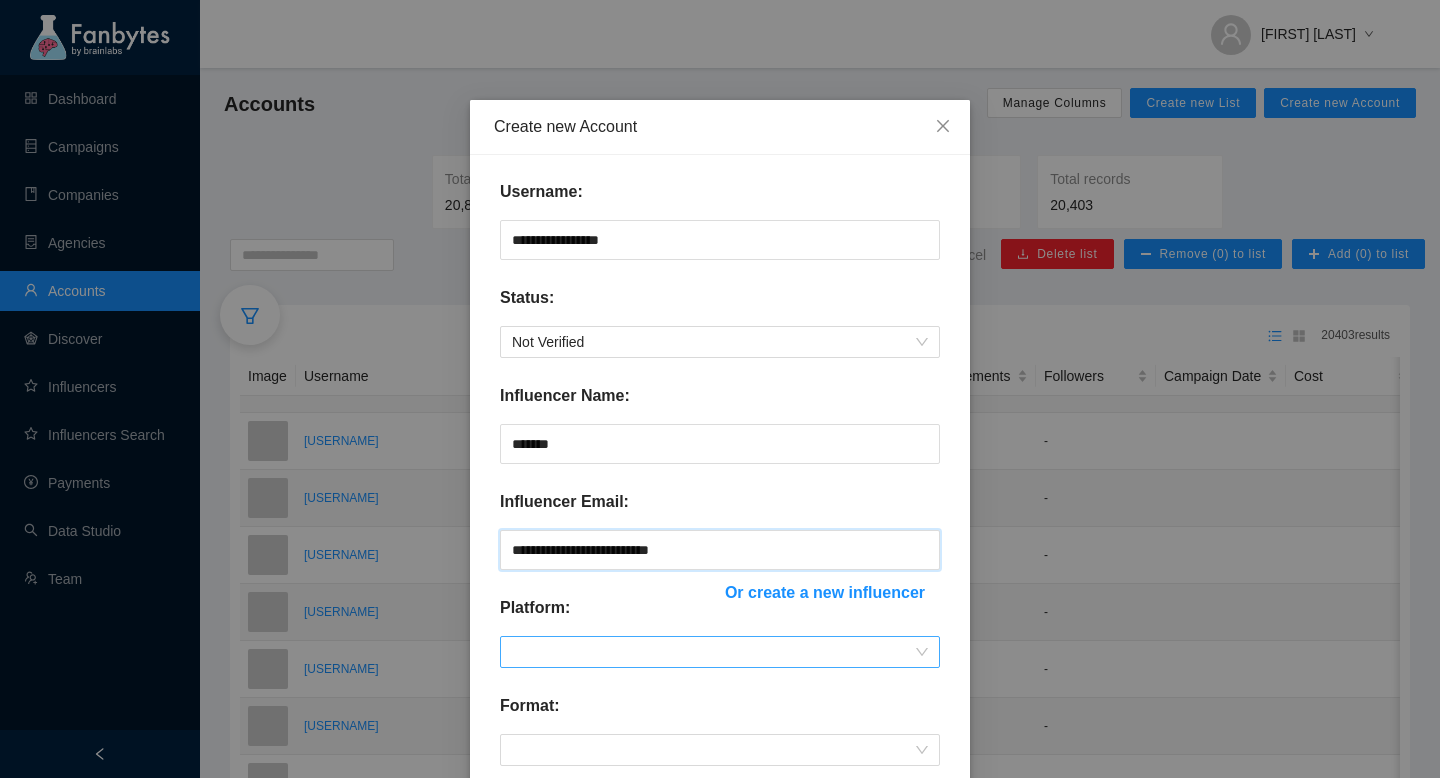 click at bounding box center (720, 652) 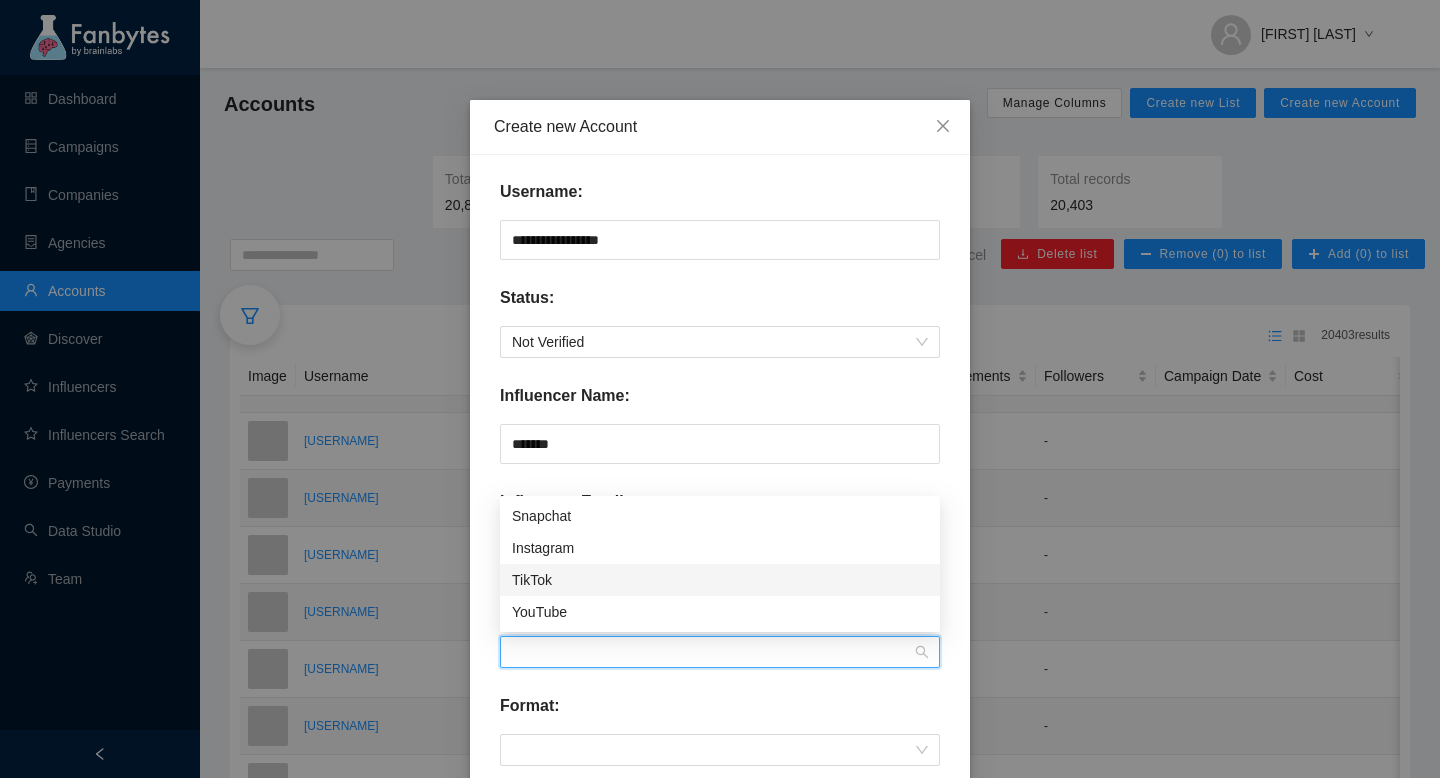 click on "TikTok" at bounding box center [720, 580] 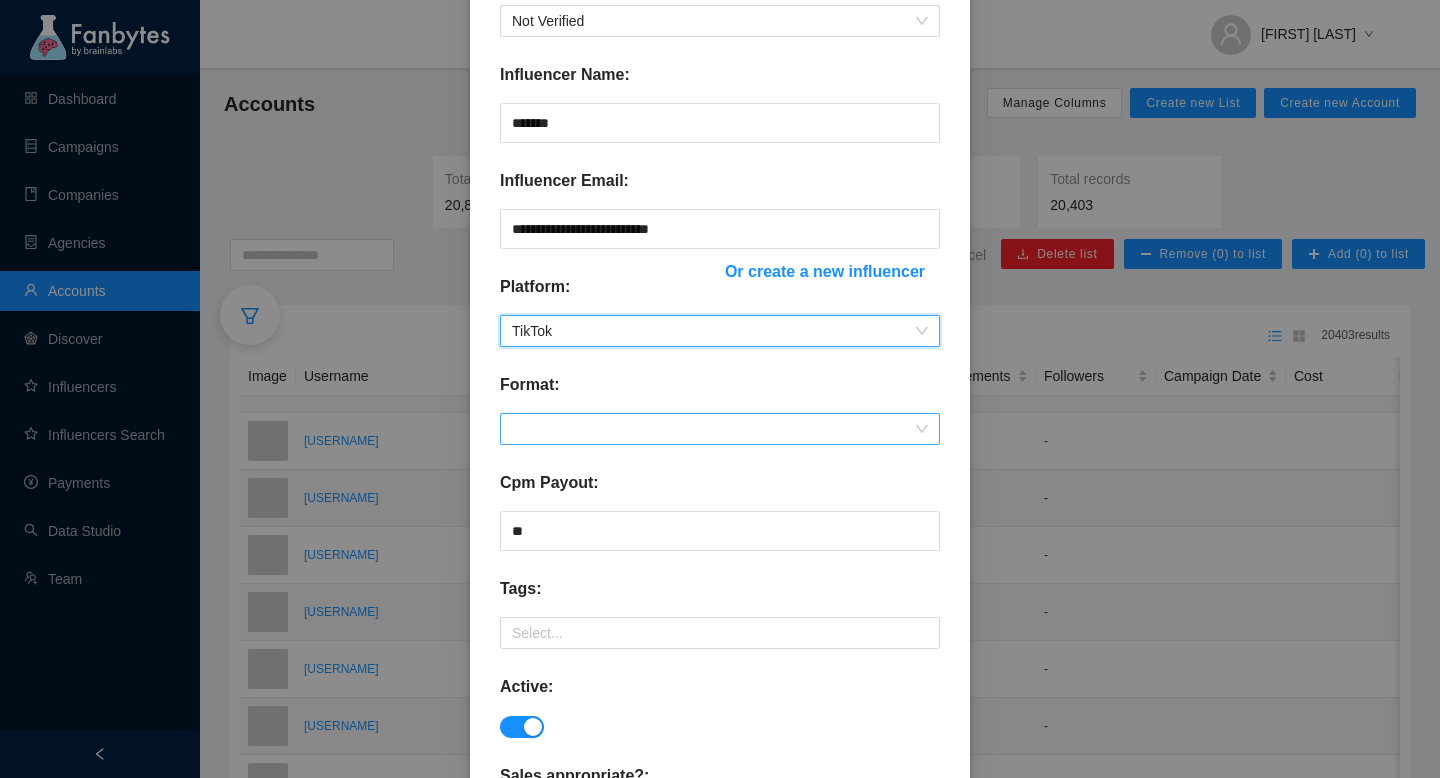 scroll, scrollTop: 324, scrollLeft: 0, axis: vertical 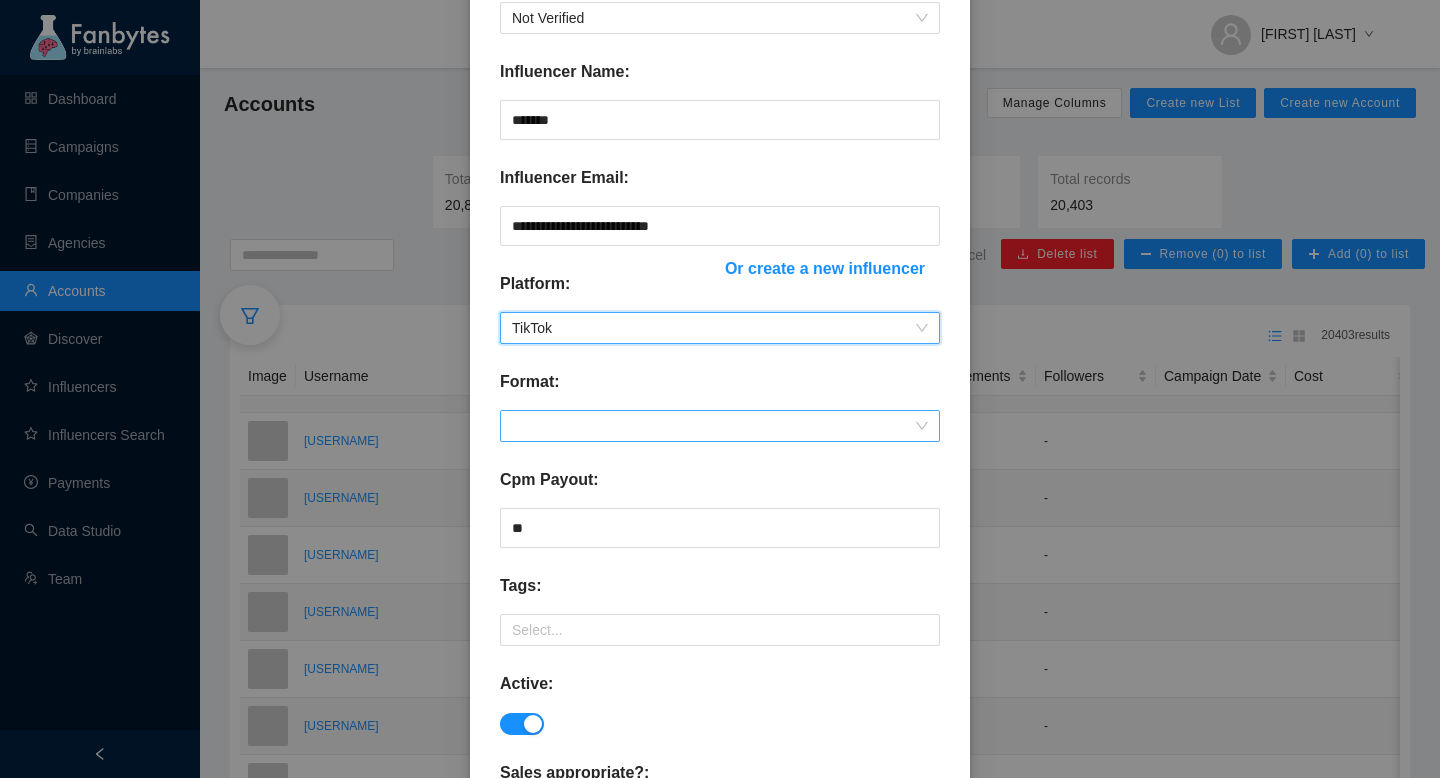 click at bounding box center (720, 426) 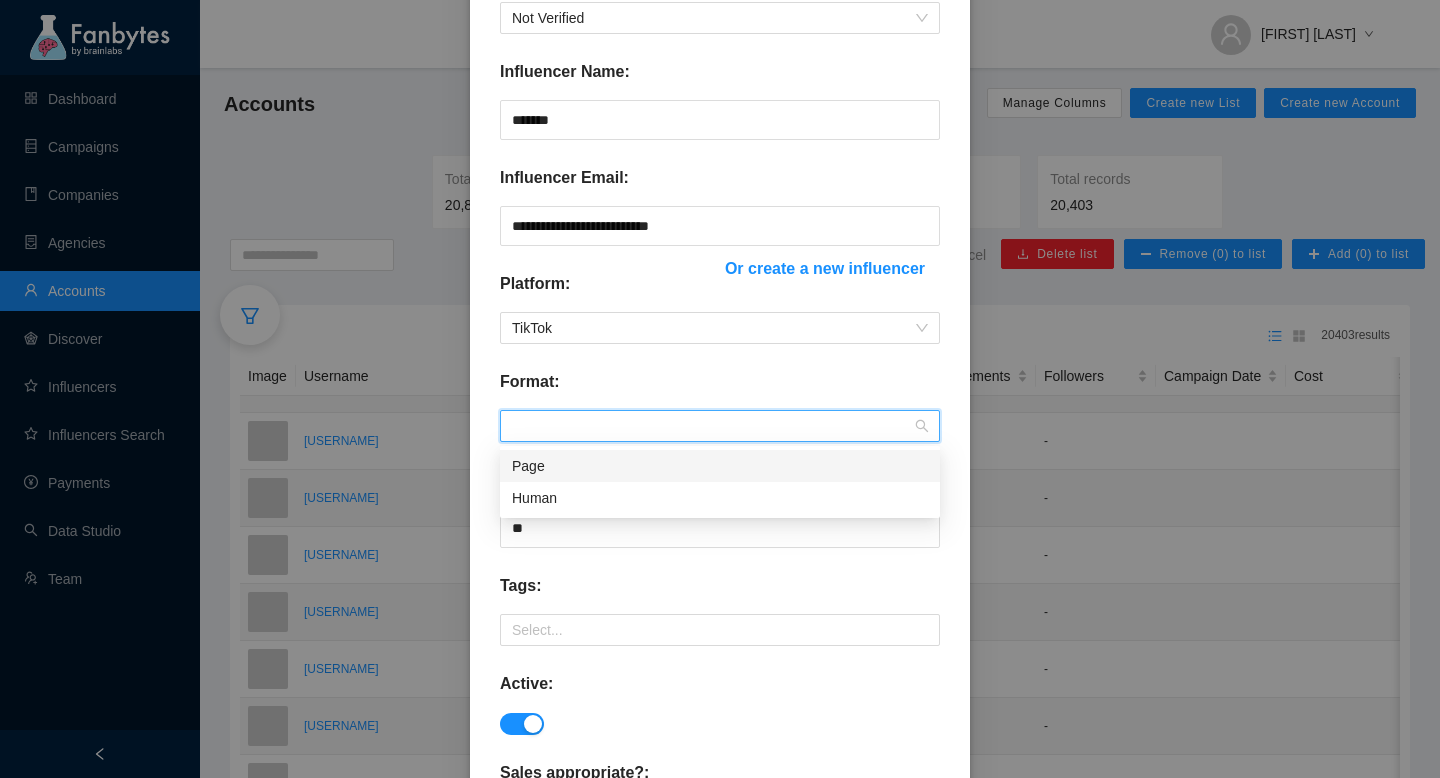 click on "Page" at bounding box center (720, 466) 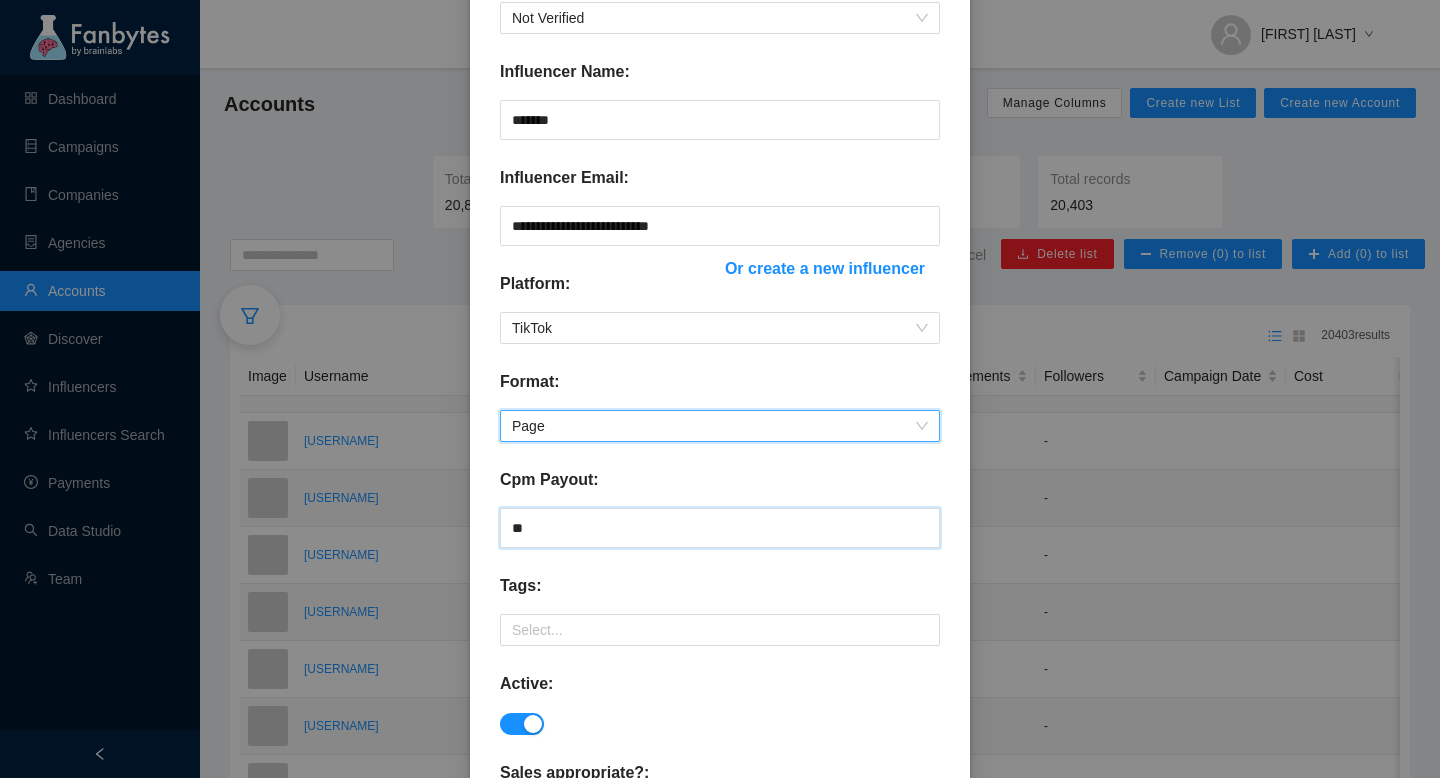 click on "**" at bounding box center [720, 528] 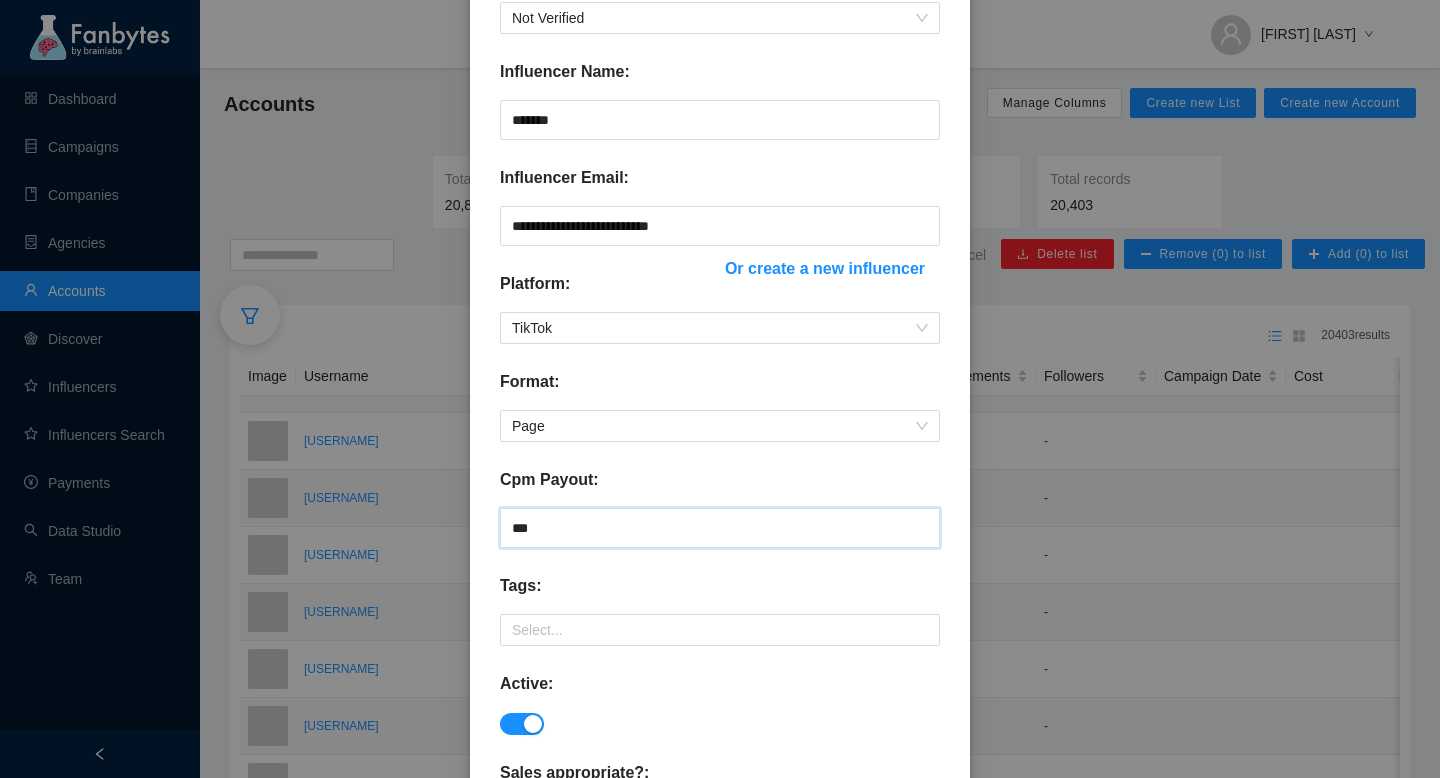 type on "**" 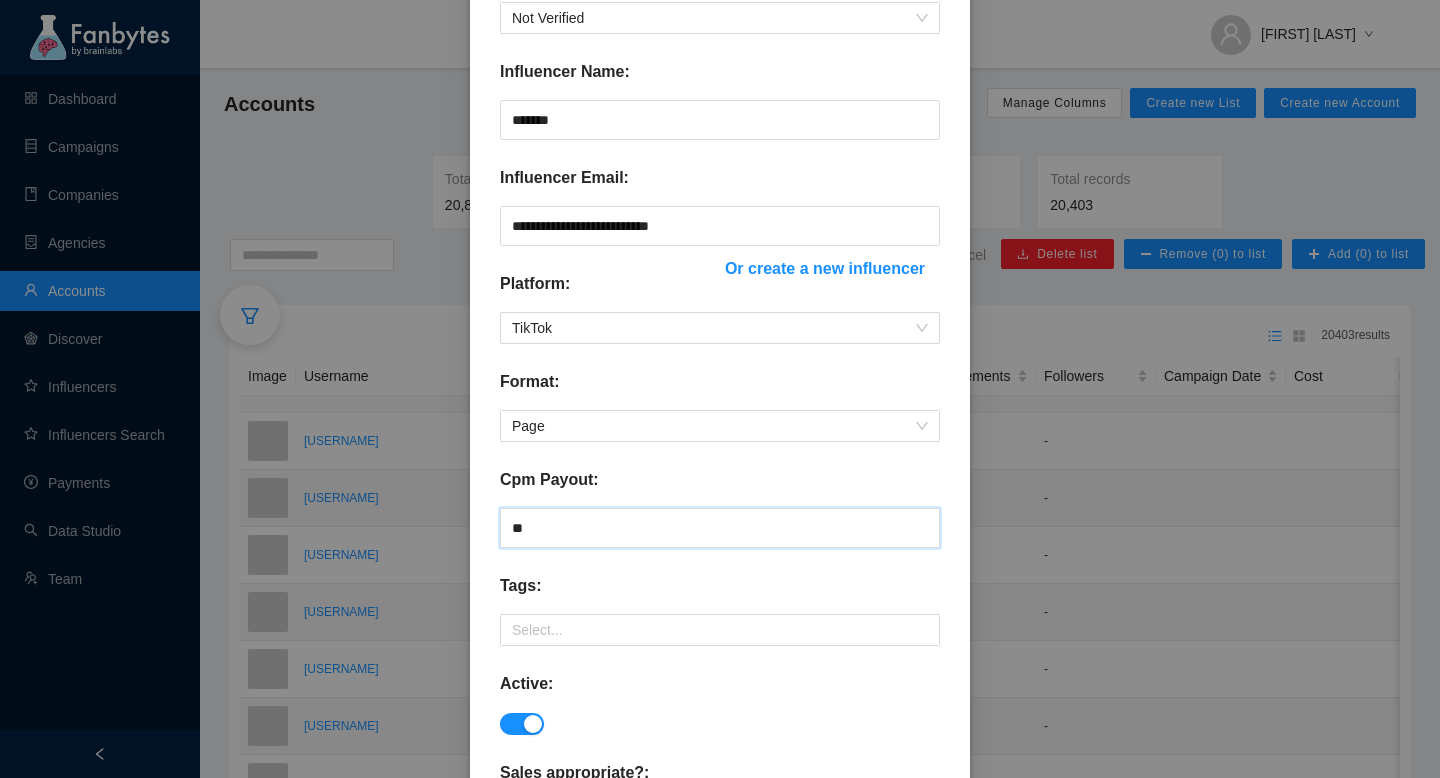 scroll, scrollTop: 485, scrollLeft: 0, axis: vertical 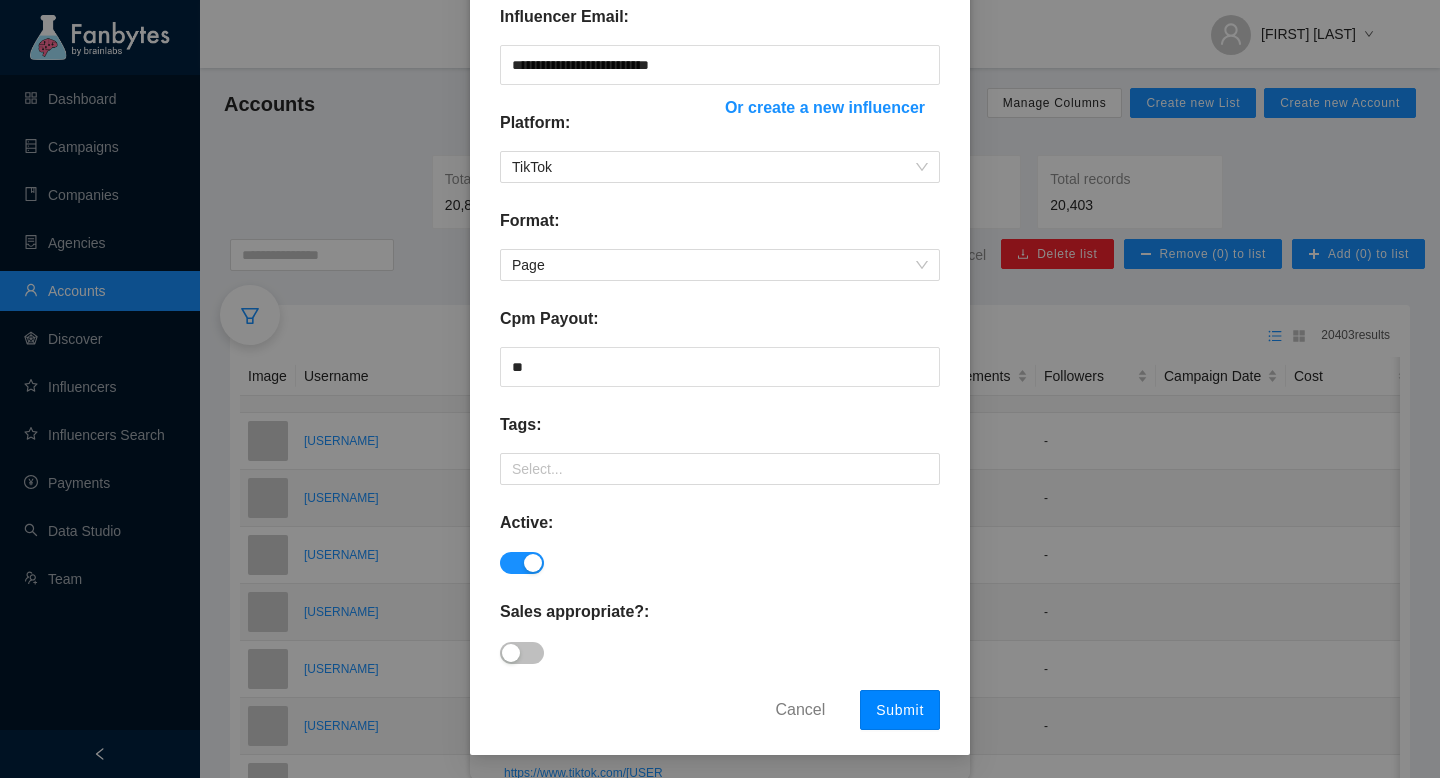 click on "Submit" at bounding box center (900, 710) 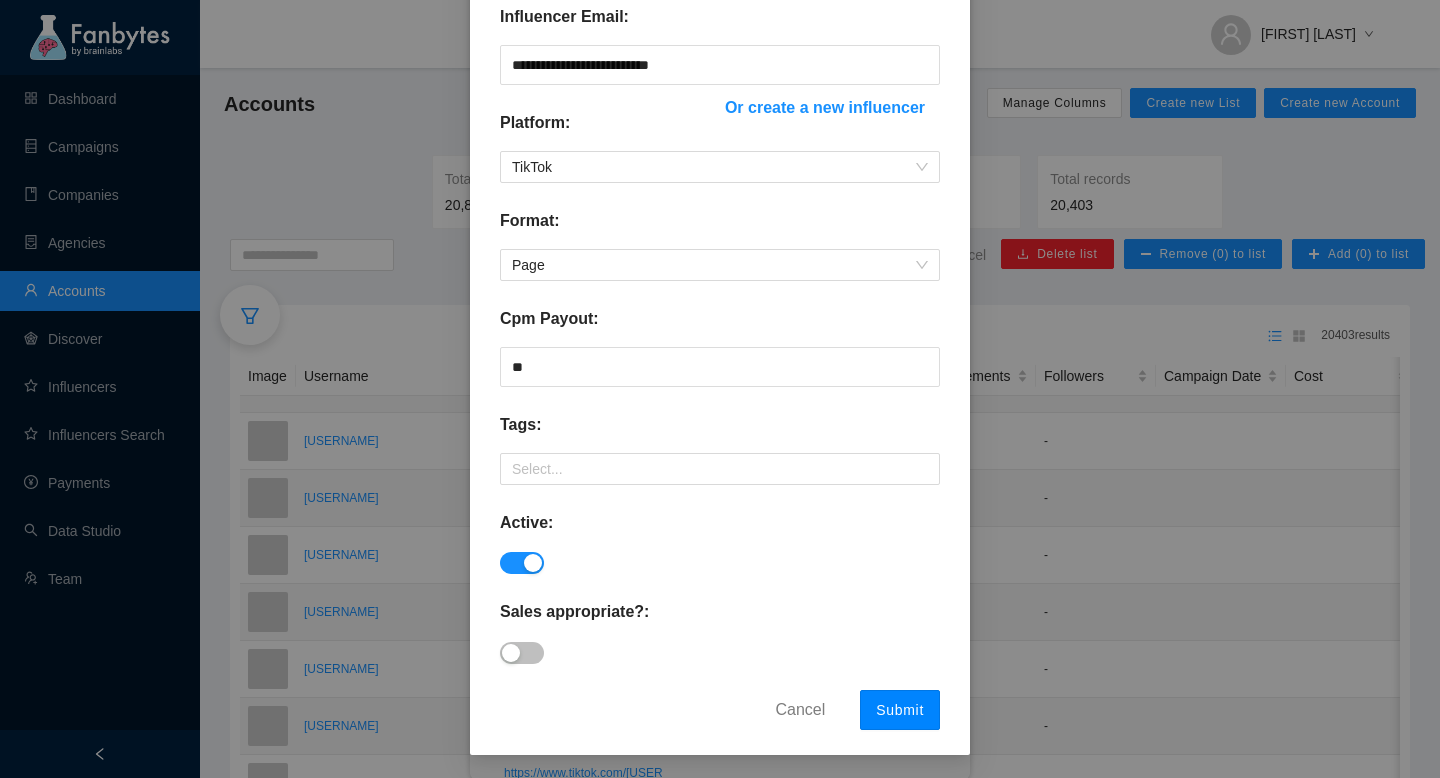 scroll, scrollTop: 0, scrollLeft: 0, axis: both 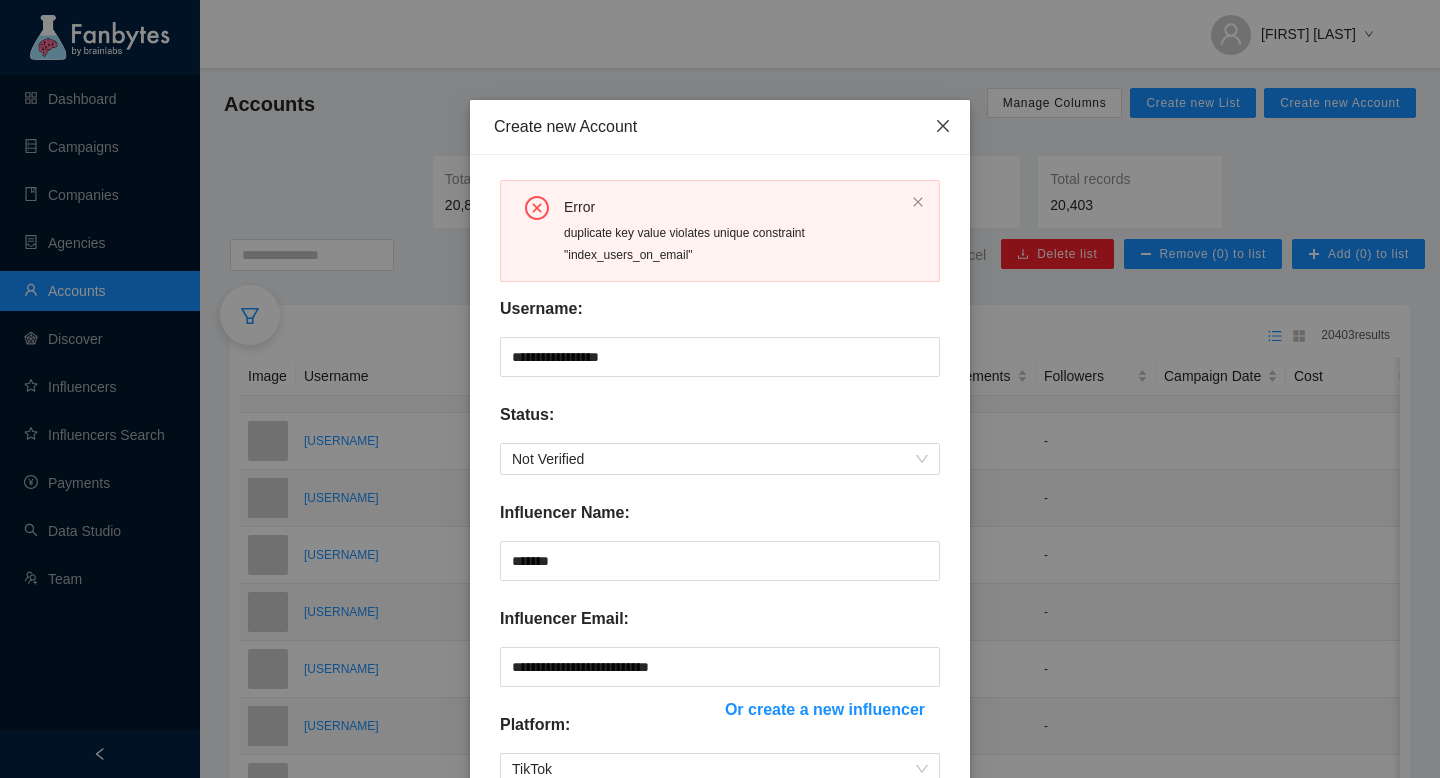 click 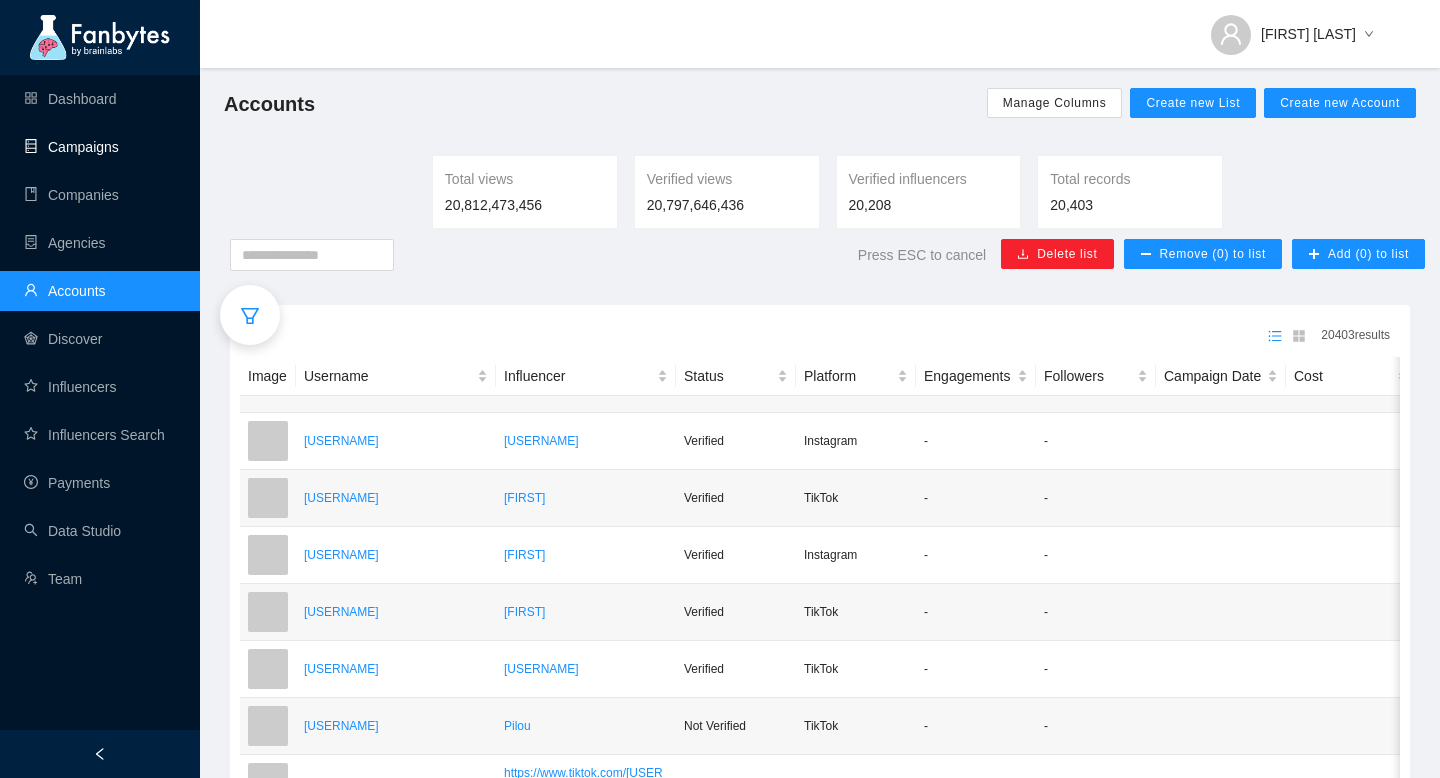 click on "Campaigns" at bounding box center [71, 147] 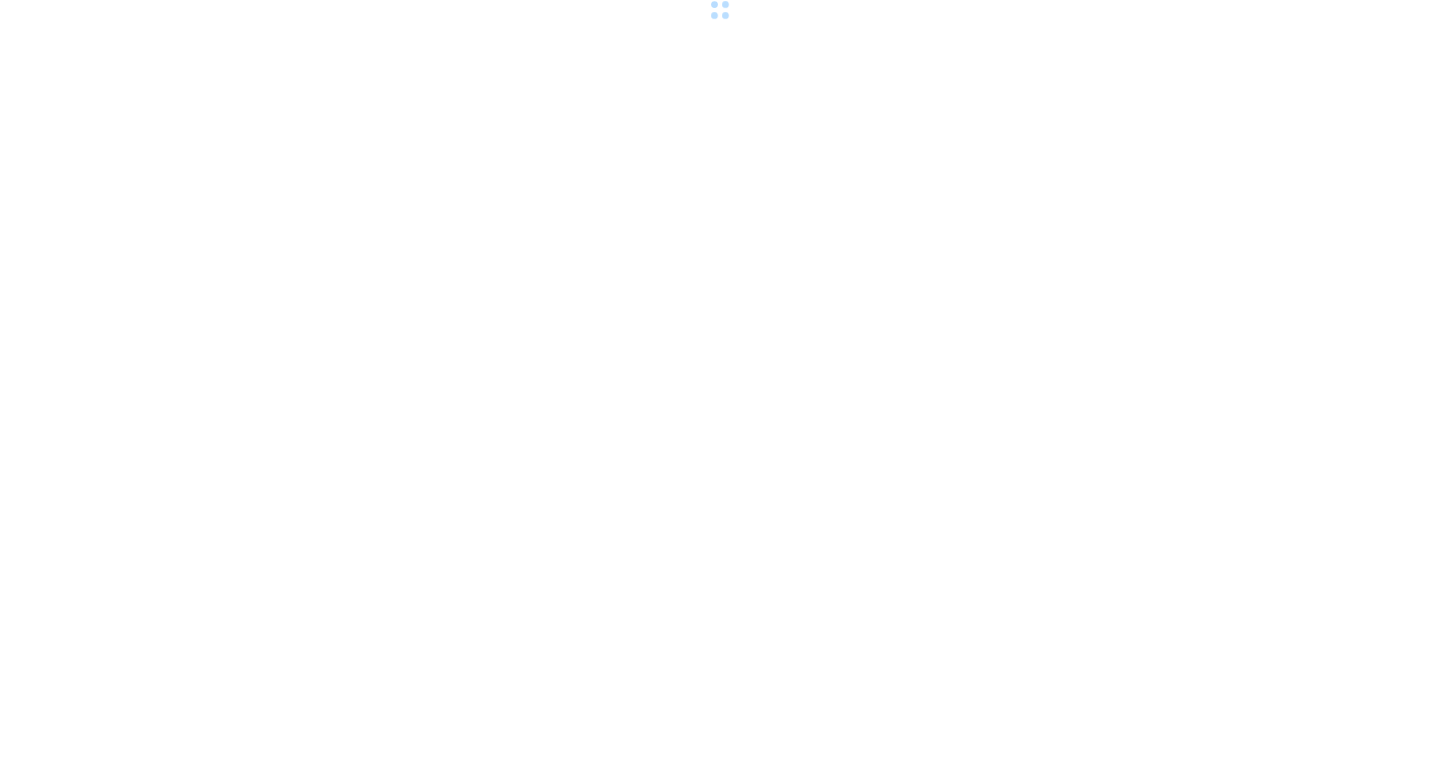 scroll, scrollTop: 0, scrollLeft: 0, axis: both 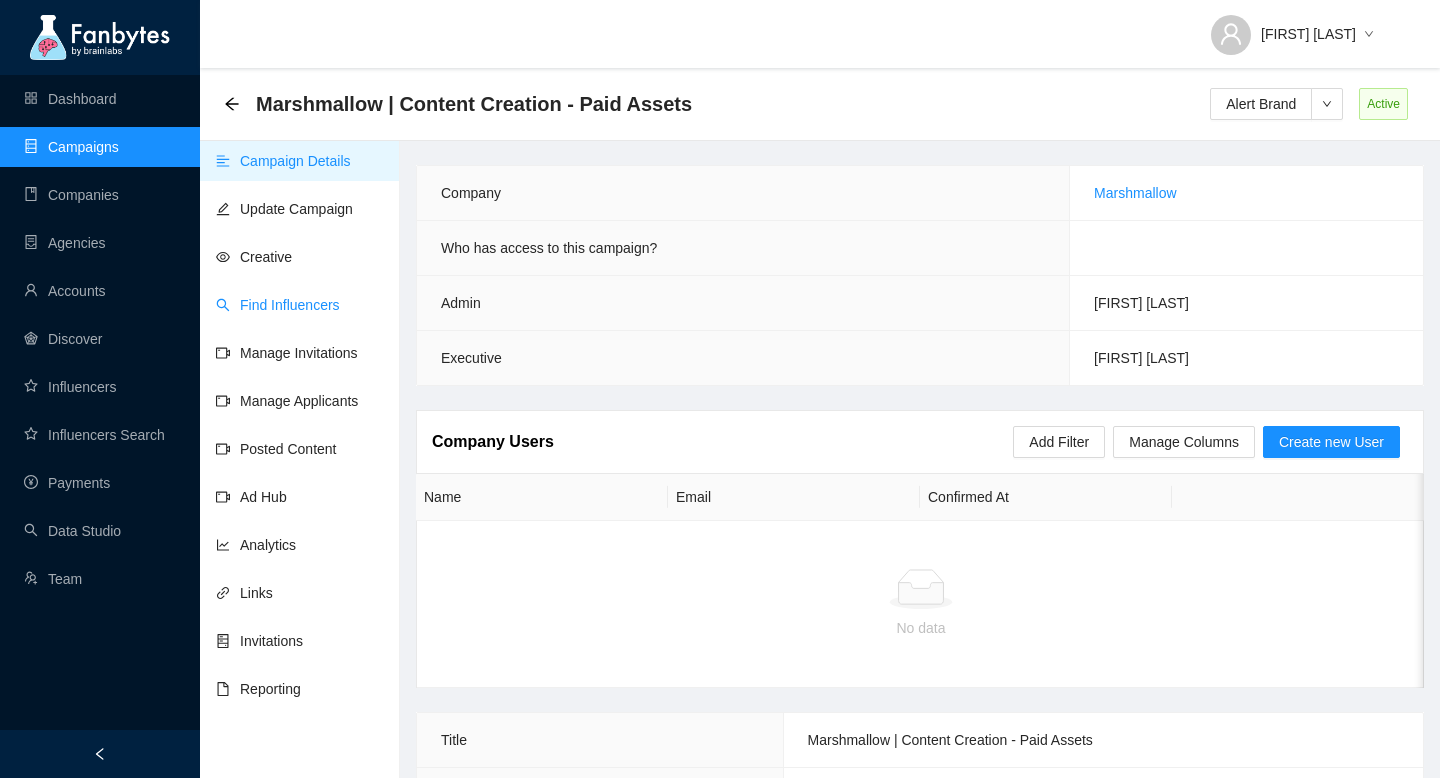 click on "Find Influencers" at bounding box center [278, 305] 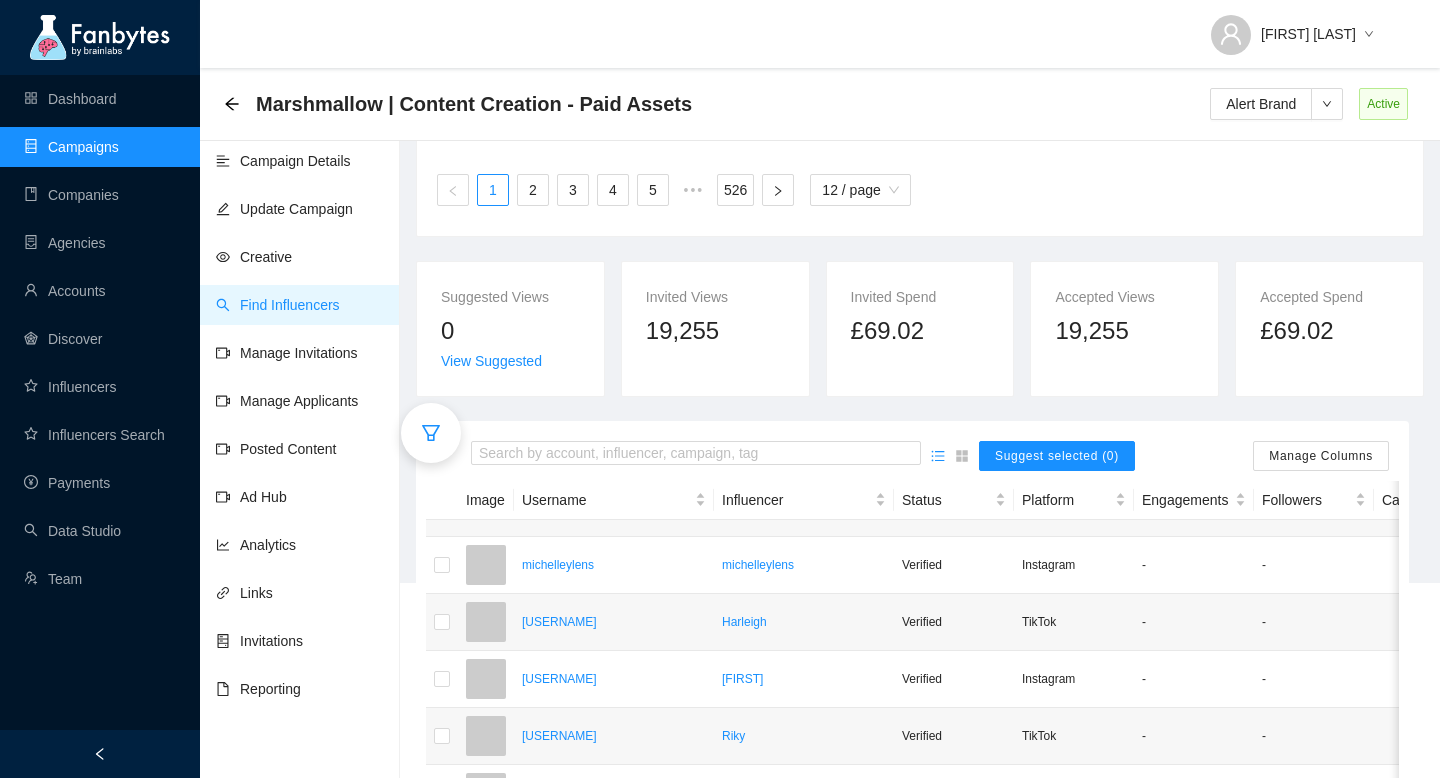 scroll, scrollTop: 229, scrollLeft: 0, axis: vertical 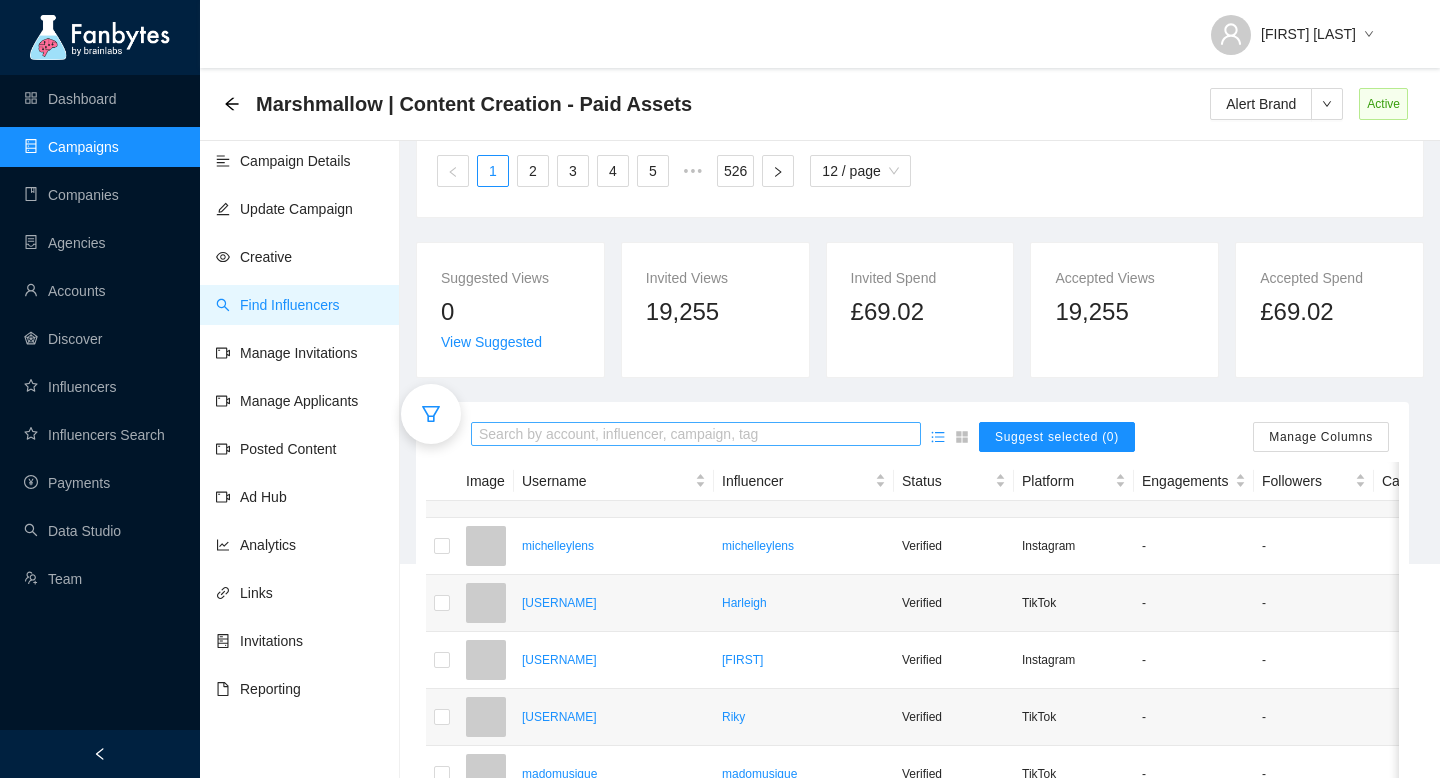 click at bounding box center [696, 435] 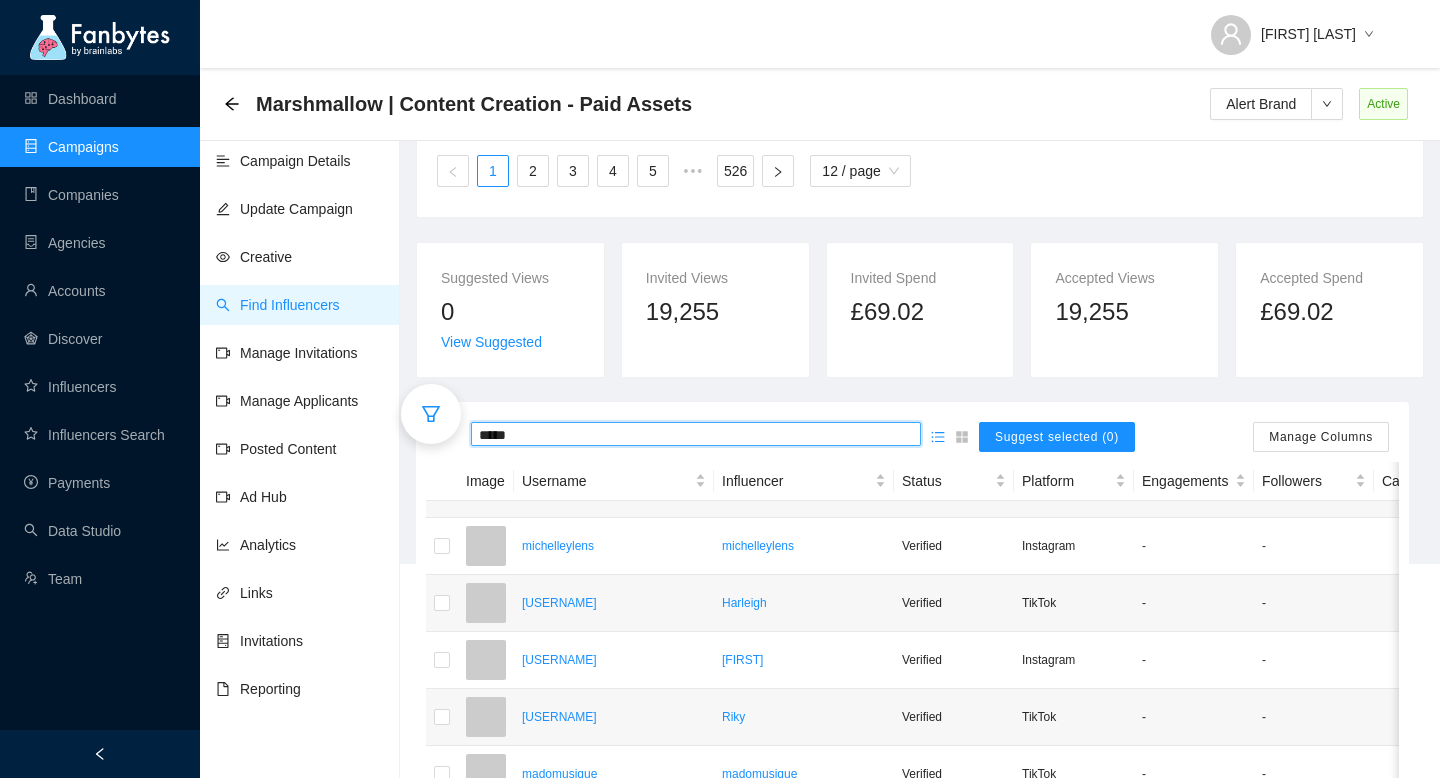 type on "******" 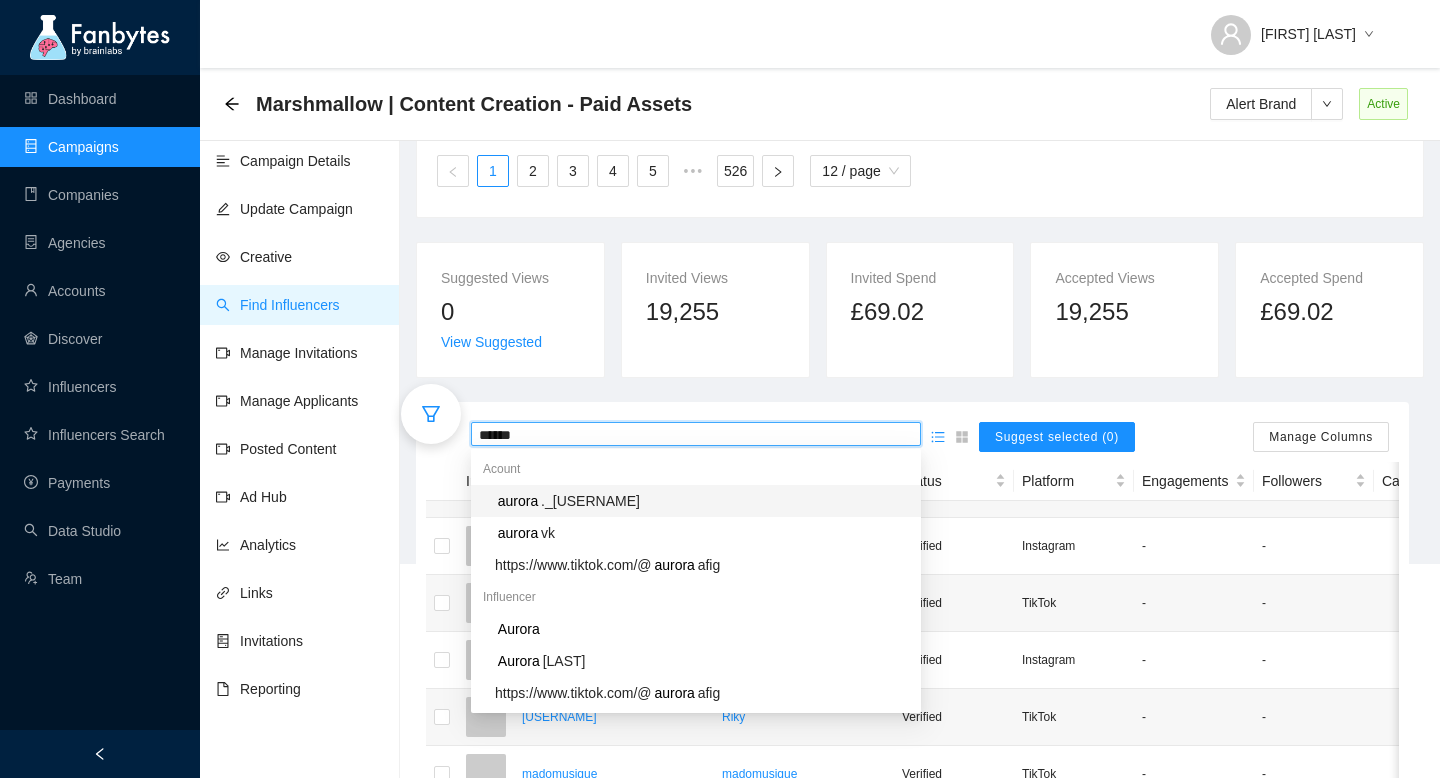 click on "[FIRST] ._[USERNAME]" at bounding box center (702, 501) 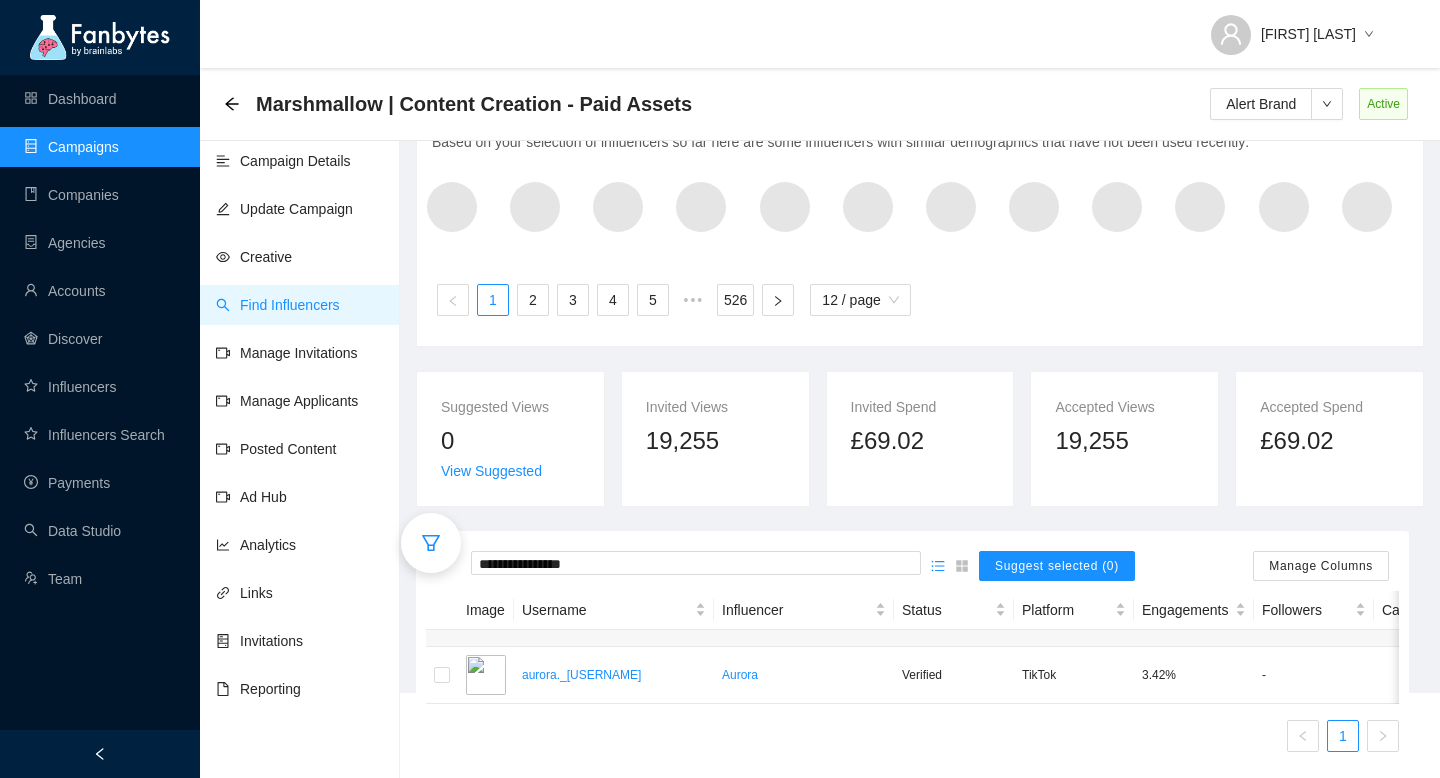 scroll, scrollTop: 121, scrollLeft: 0, axis: vertical 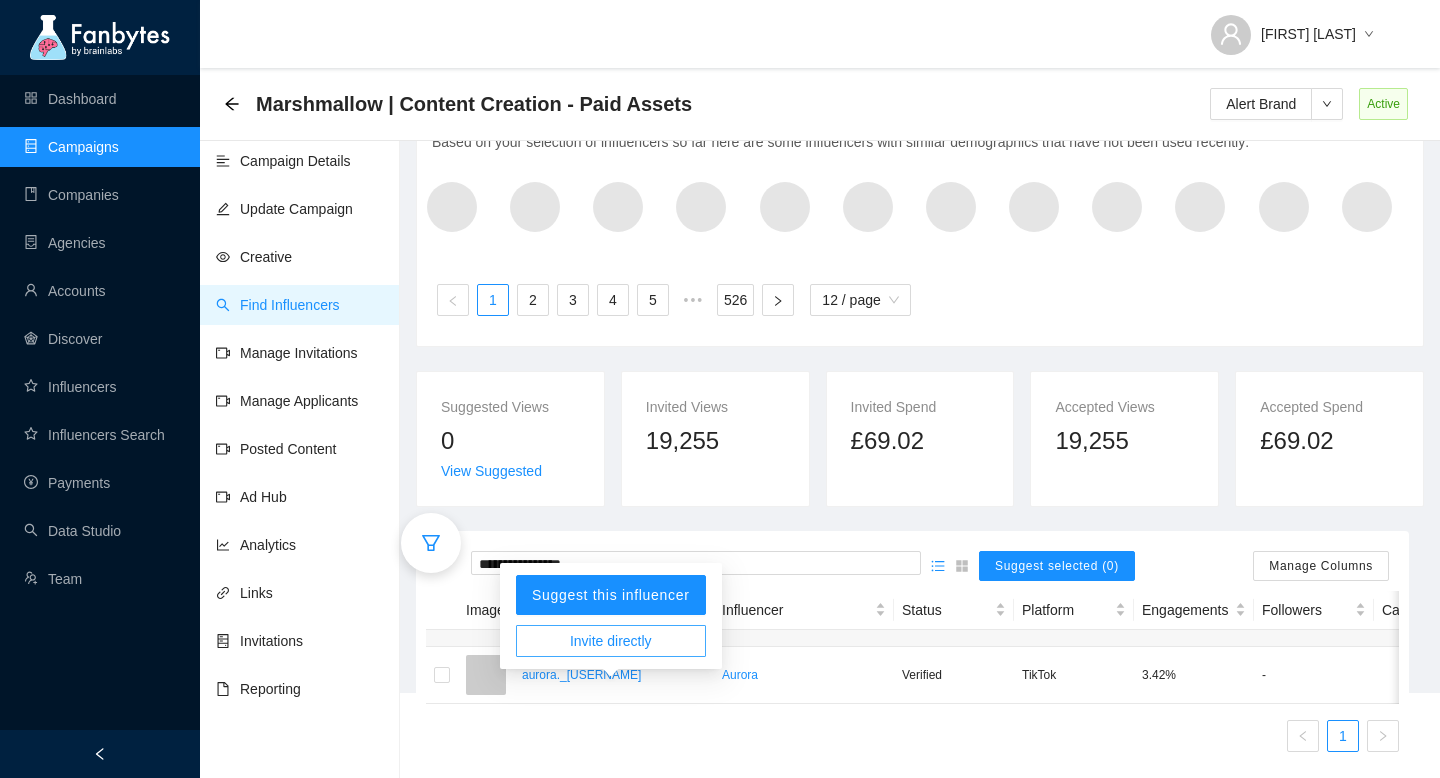 click on "Invite directly" at bounding box center [611, 641] 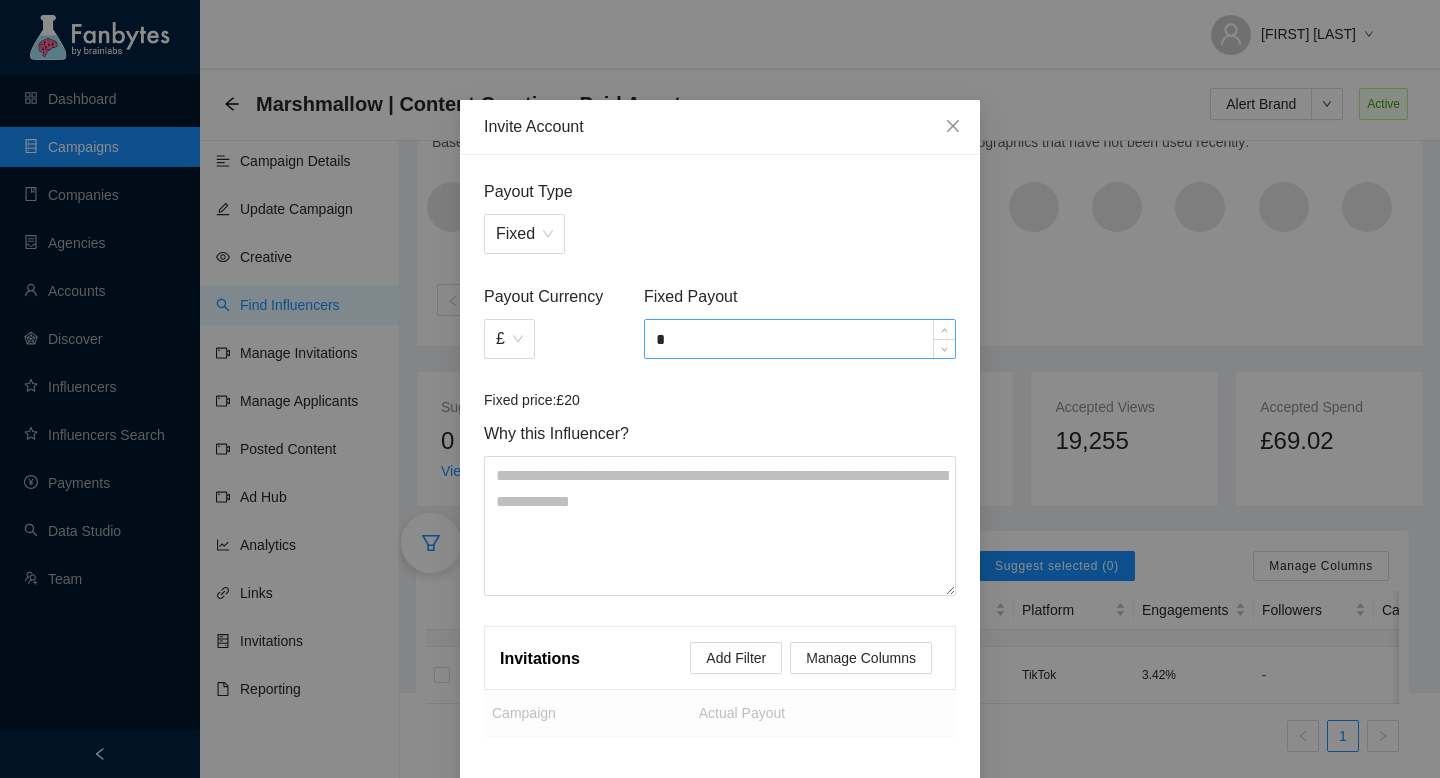 click on "*" at bounding box center (800, 339) 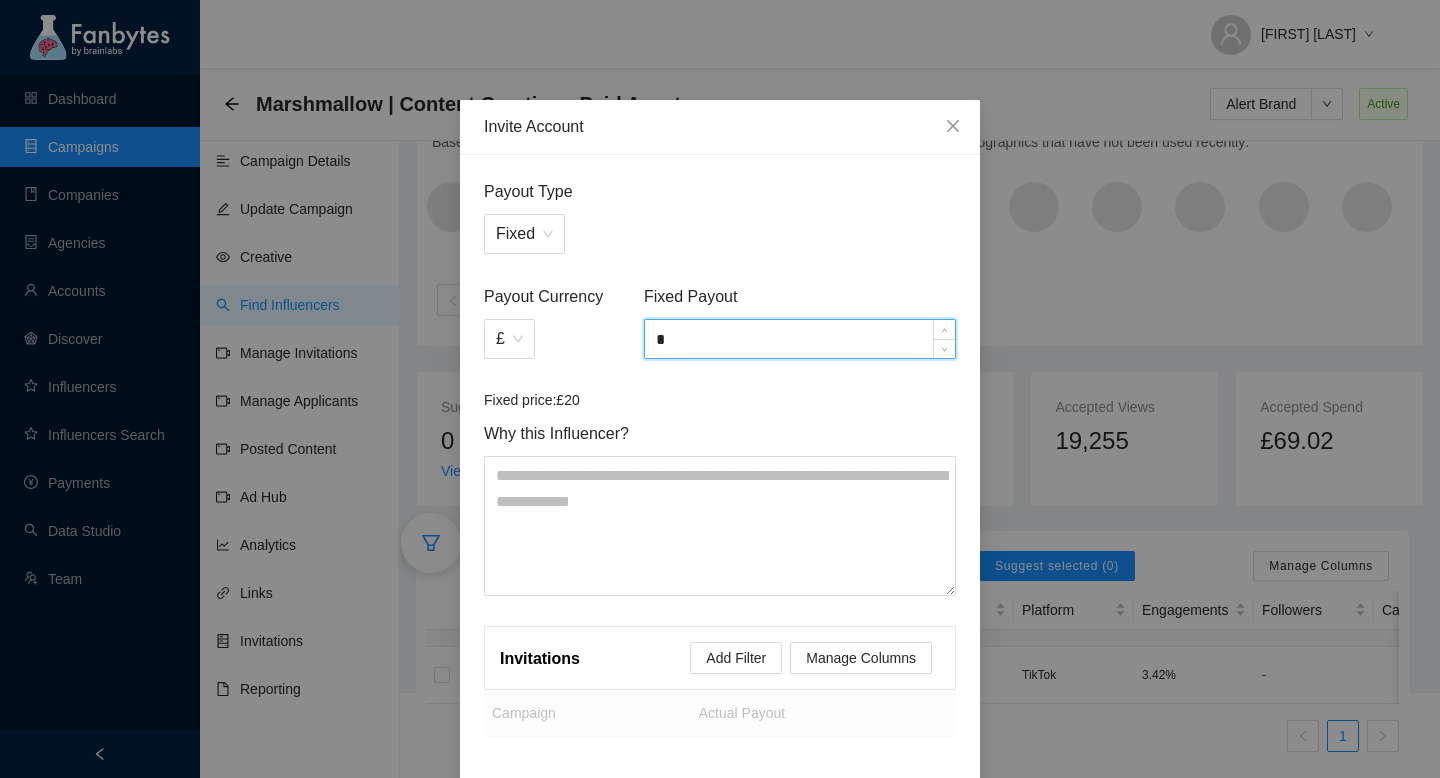 type on "*" 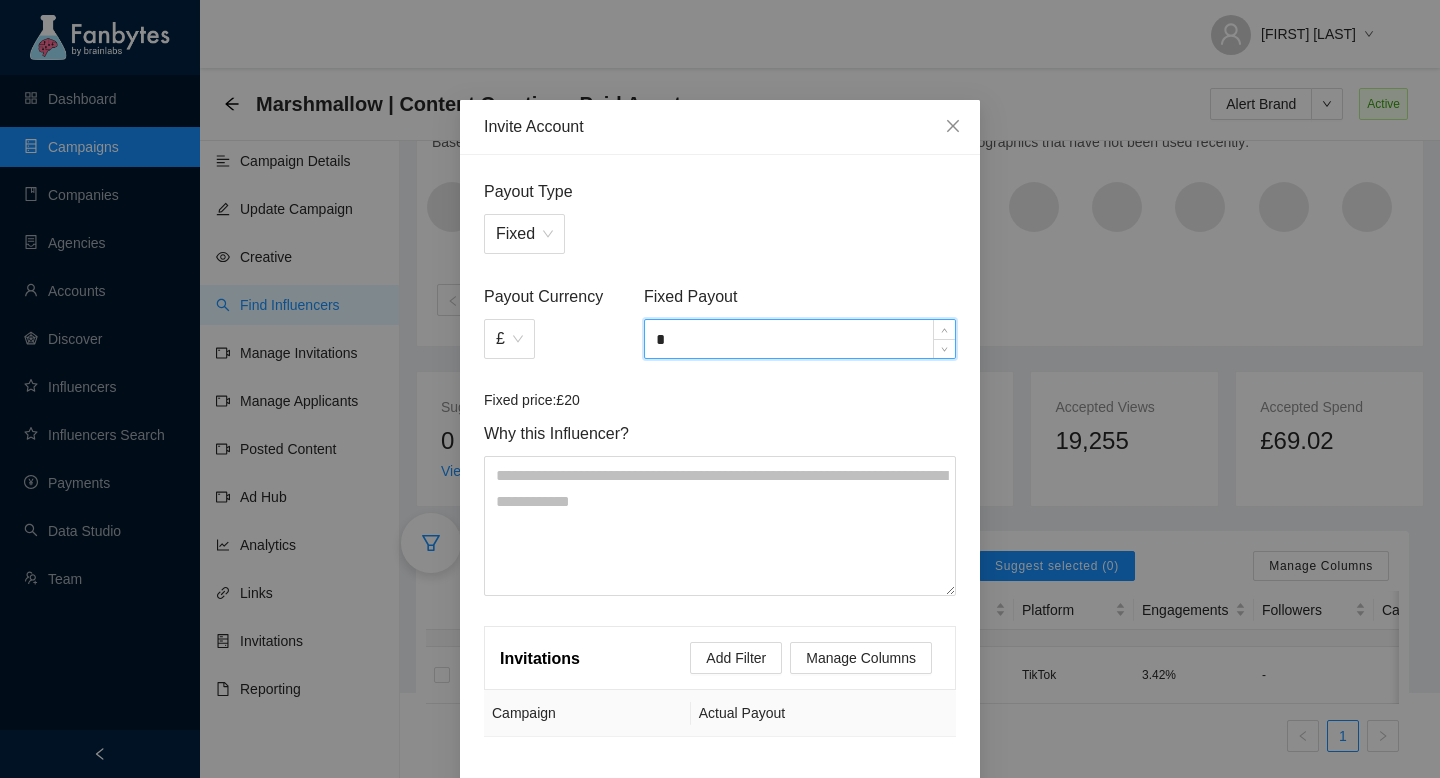 scroll, scrollTop: 219, scrollLeft: 0, axis: vertical 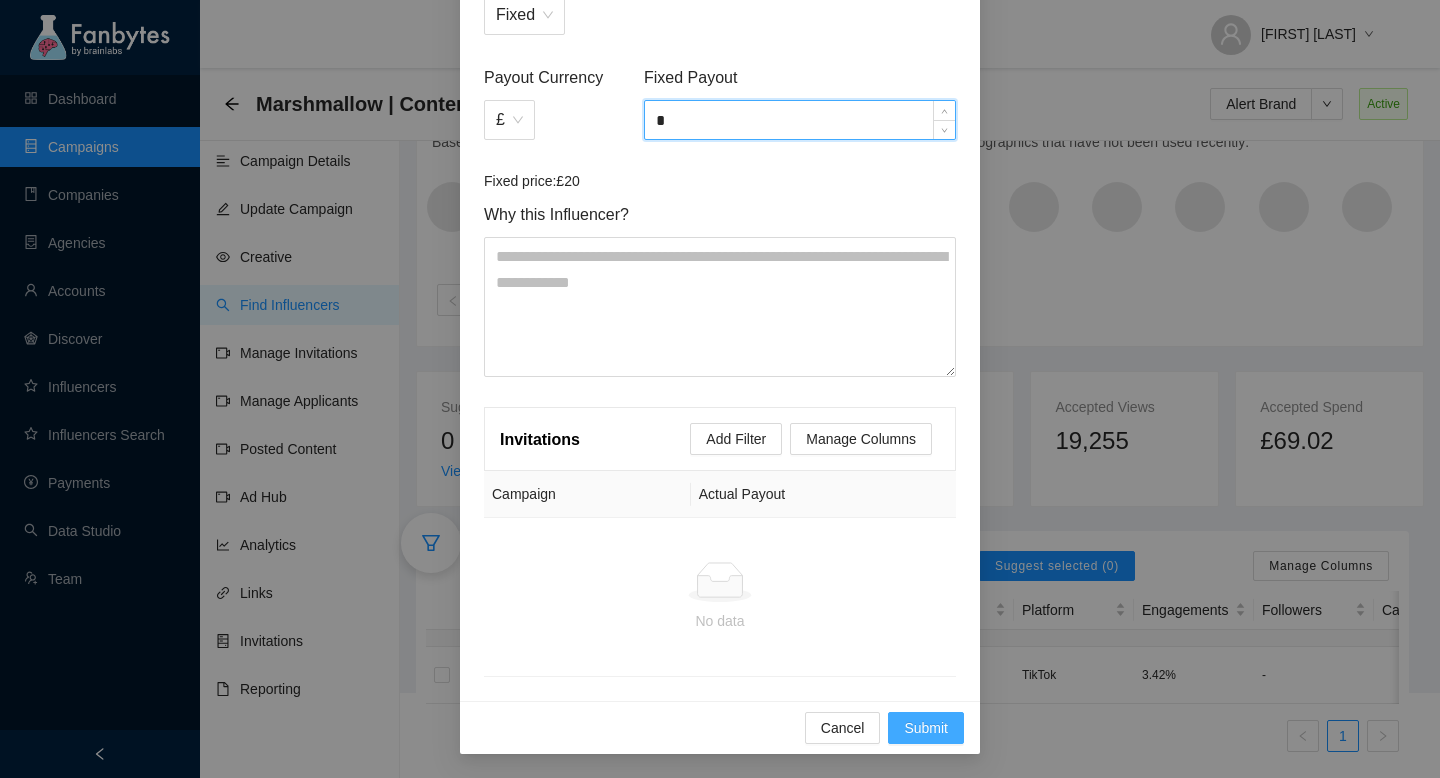click on "Submit" at bounding box center (926, 728) 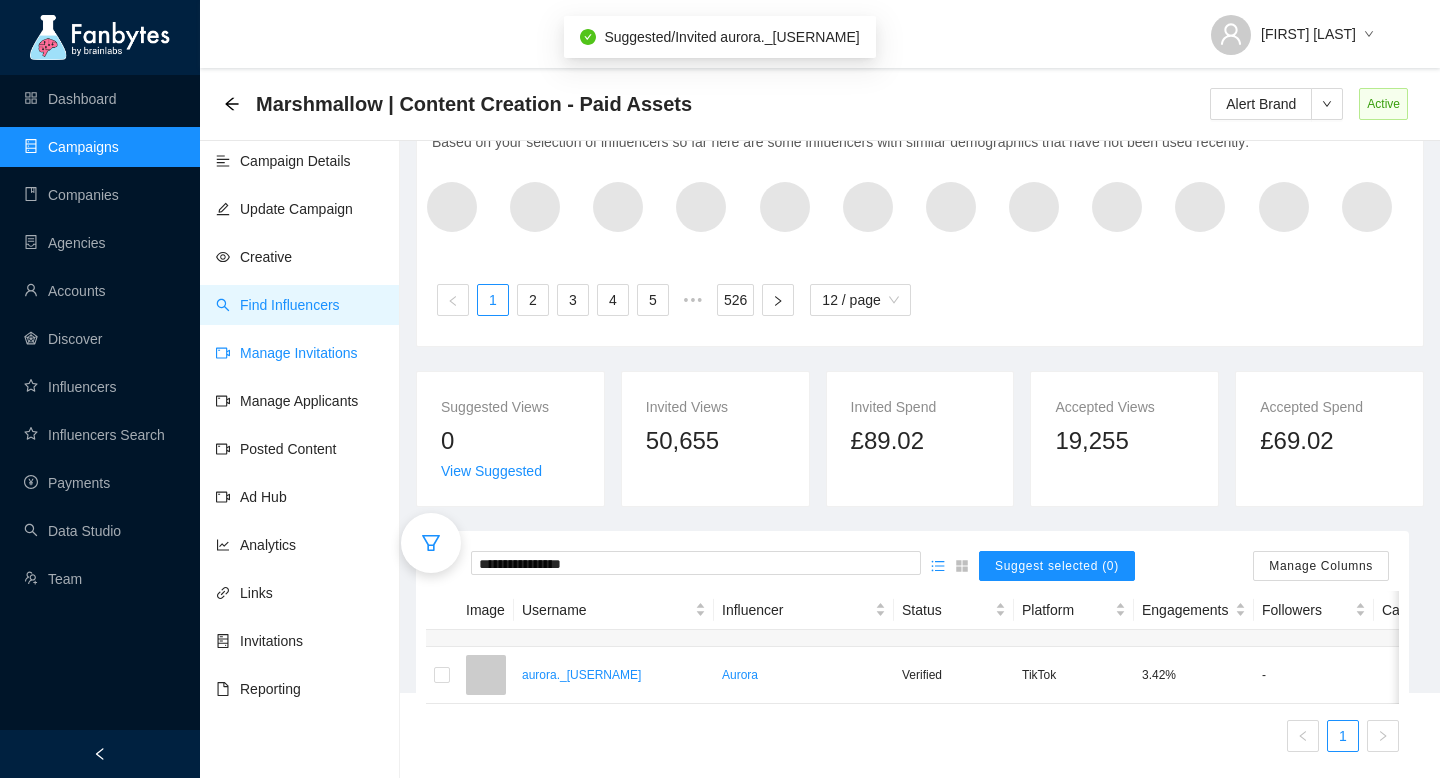 click on "Manage Invitations" at bounding box center (287, 353) 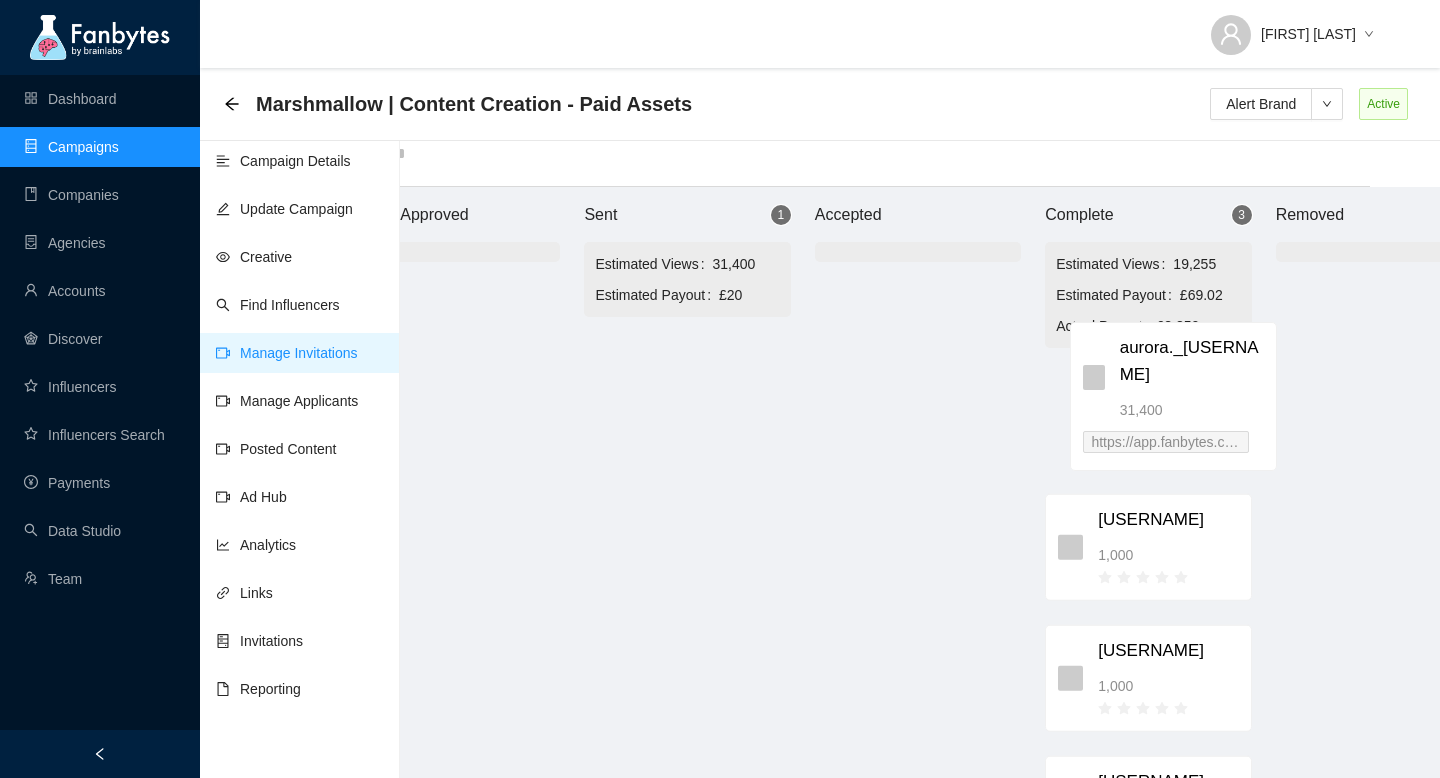 drag, startPoint x: 754, startPoint y: 381, endPoint x: 1157, endPoint y: 389, distance: 403.0794 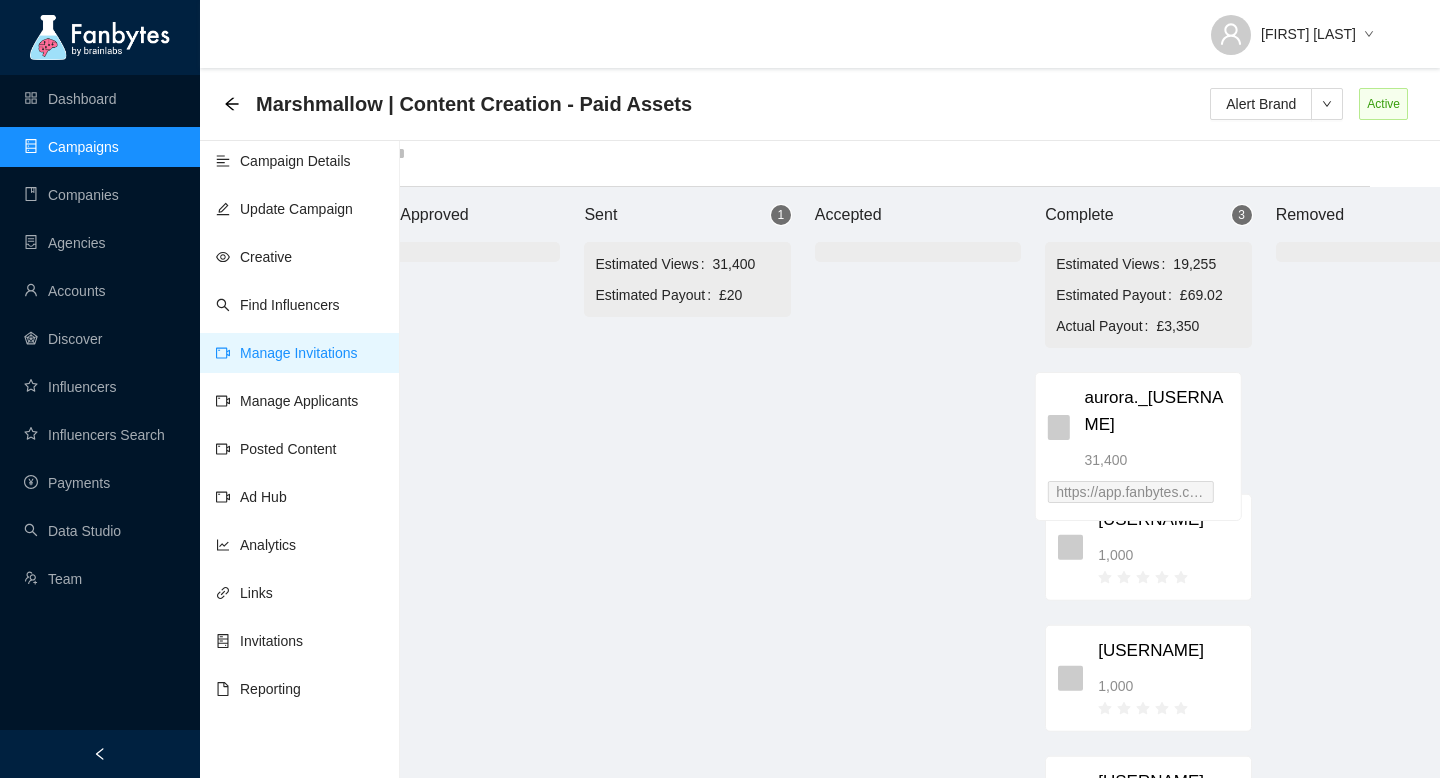 scroll, scrollTop: 20, scrollLeft: 80, axis: both 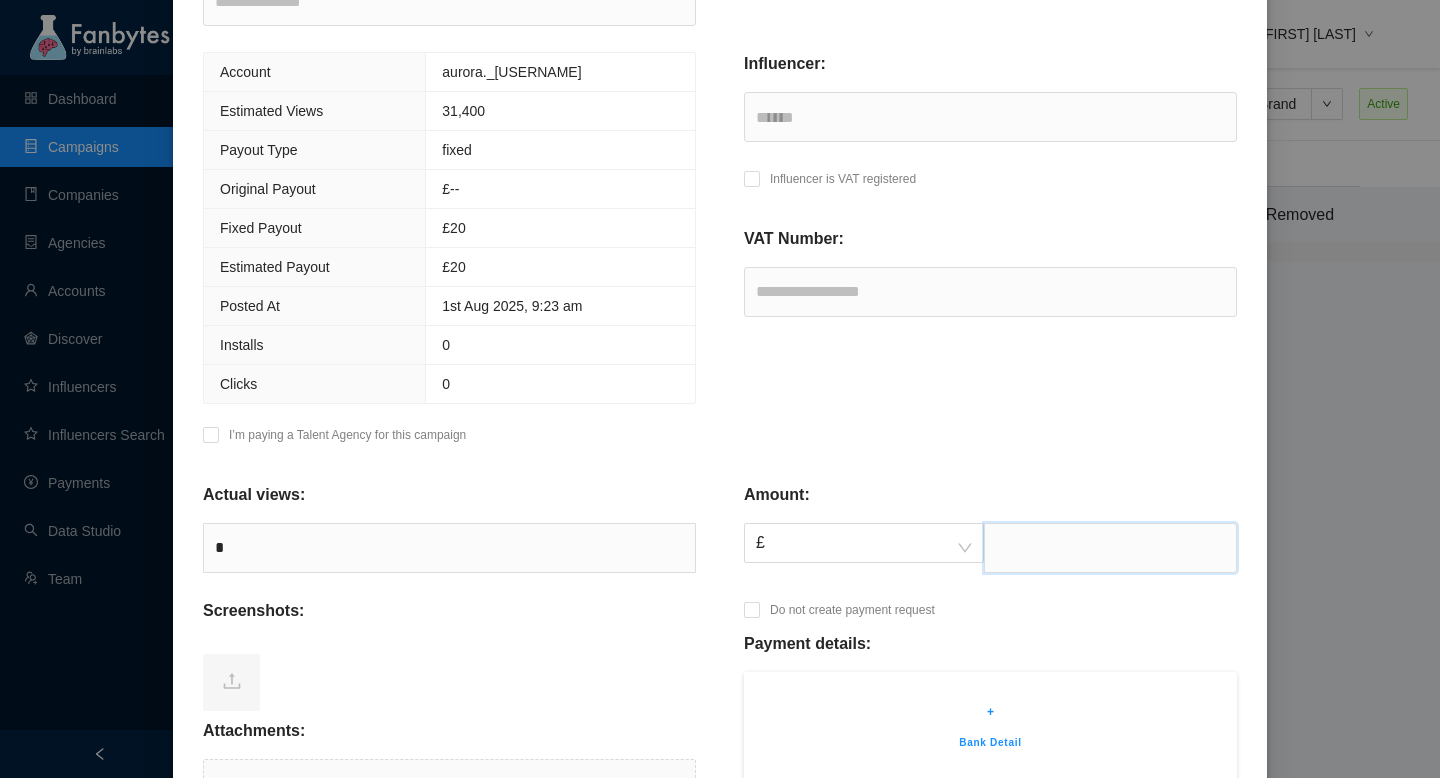 click at bounding box center (1110, 548) 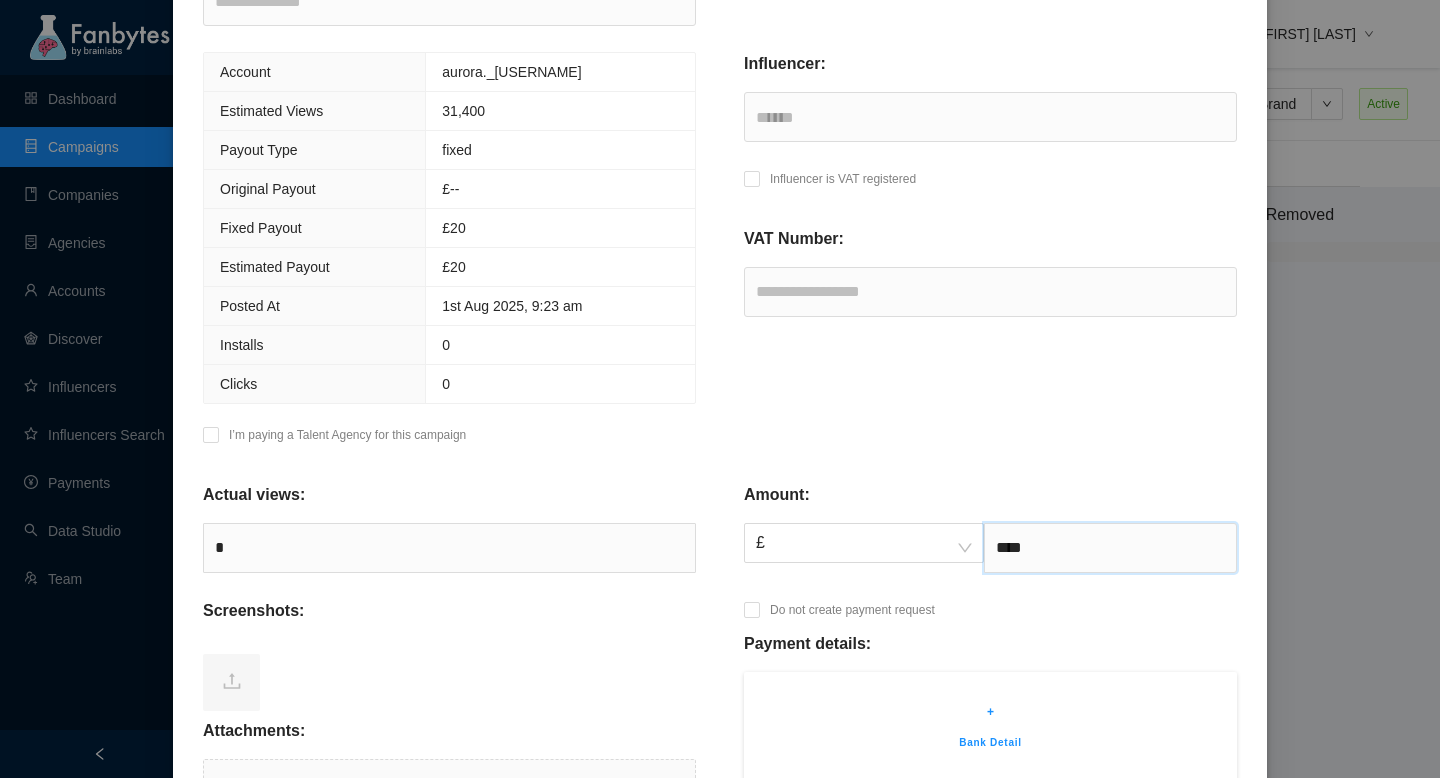 type on "****" 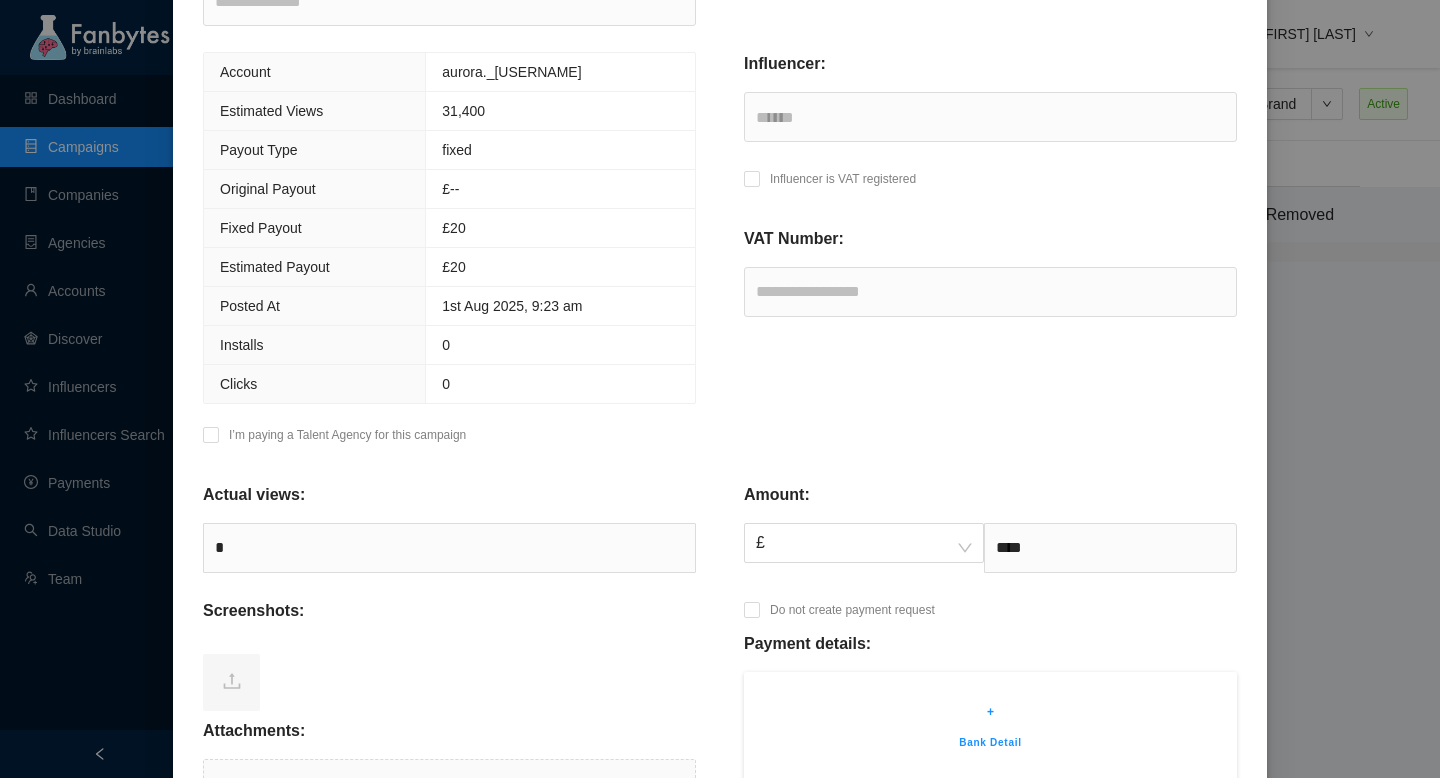 click at bounding box center (449, 679) 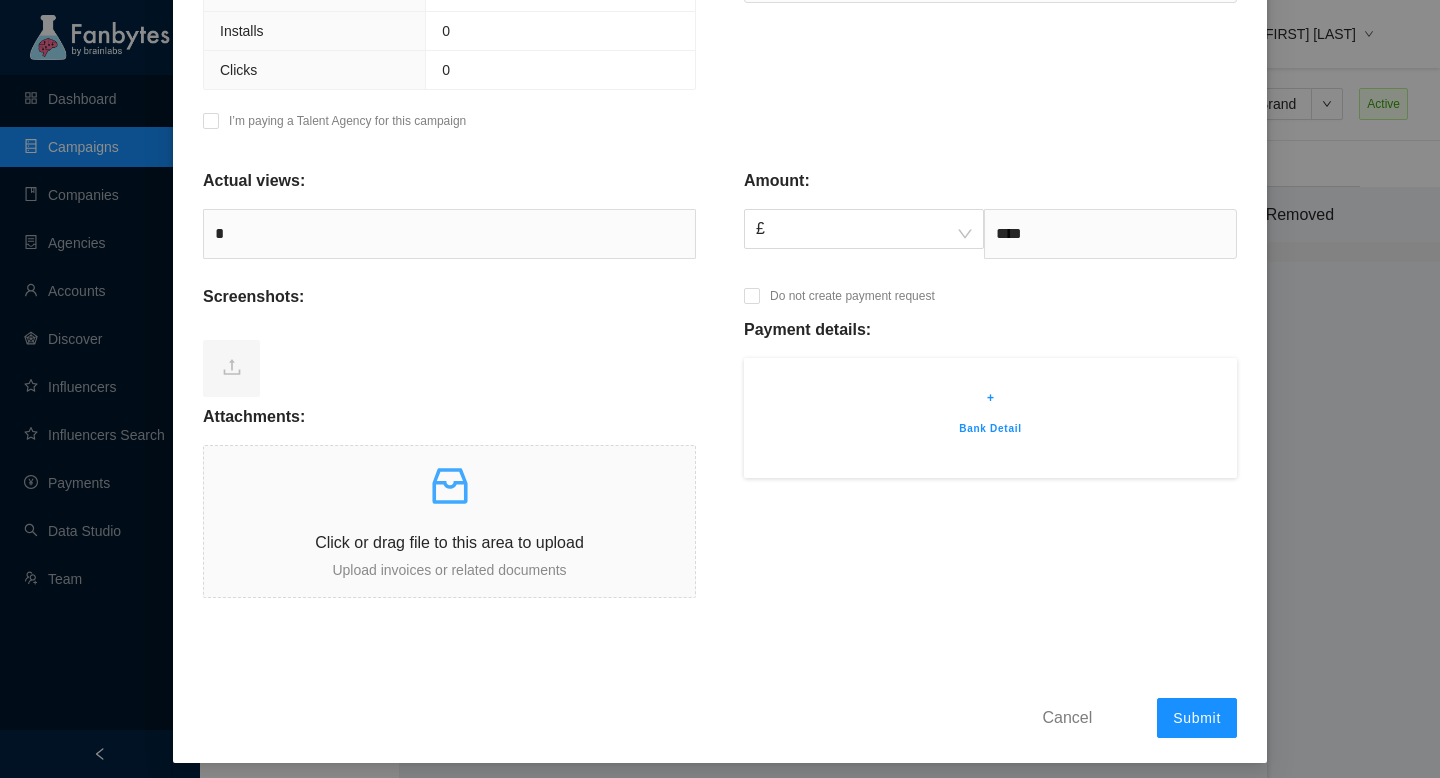 scroll, scrollTop: 654, scrollLeft: 0, axis: vertical 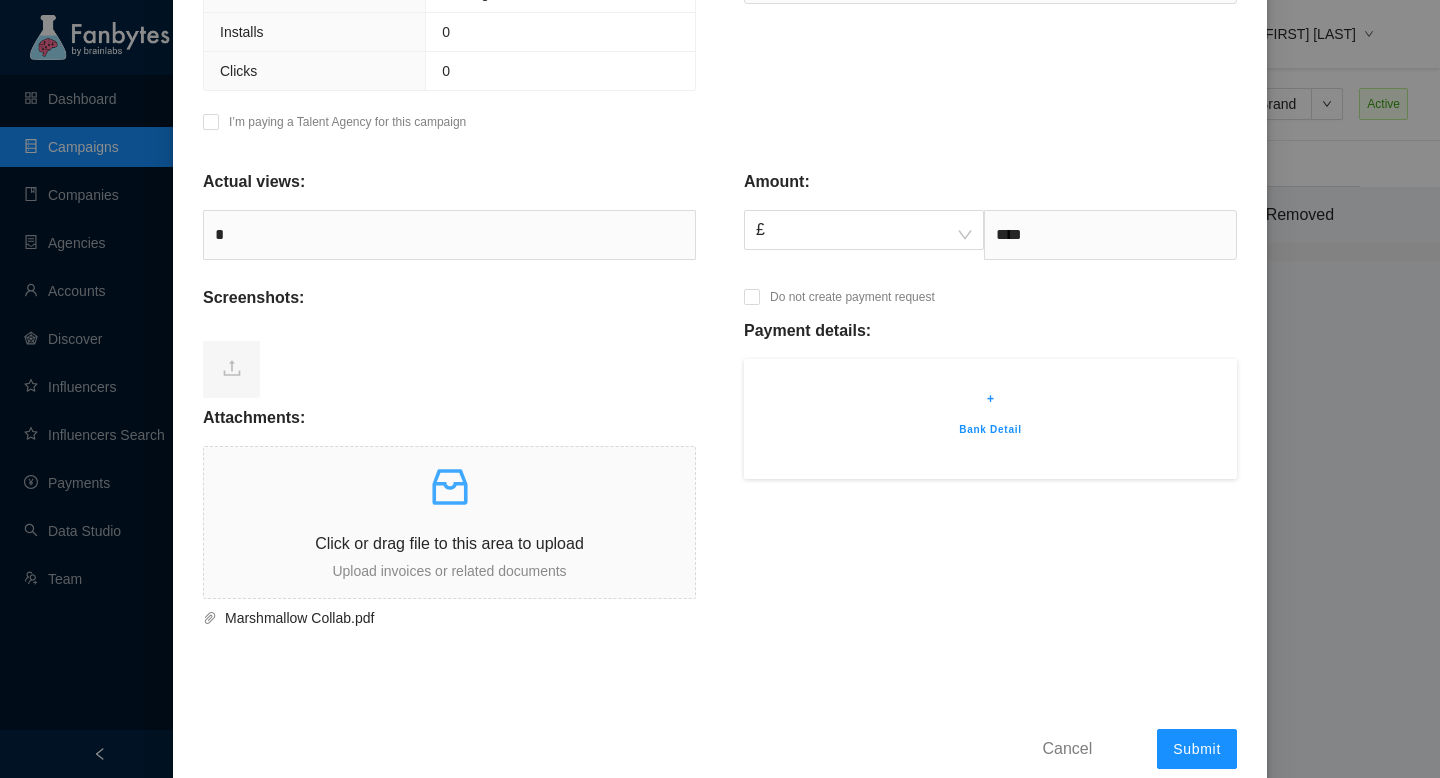 click on "+" at bounding box center (990, 399) 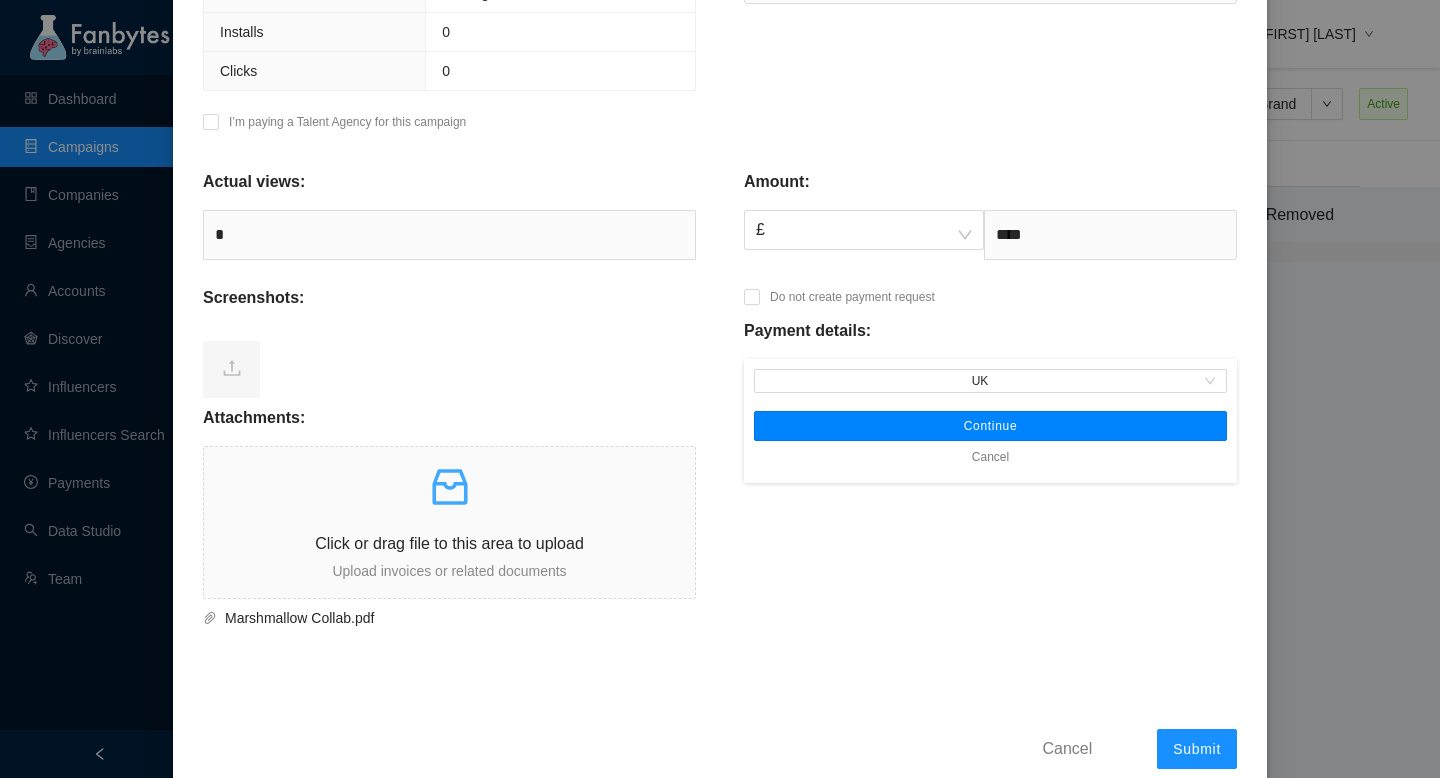 click on "Continue" at bounding box center [991, 426] 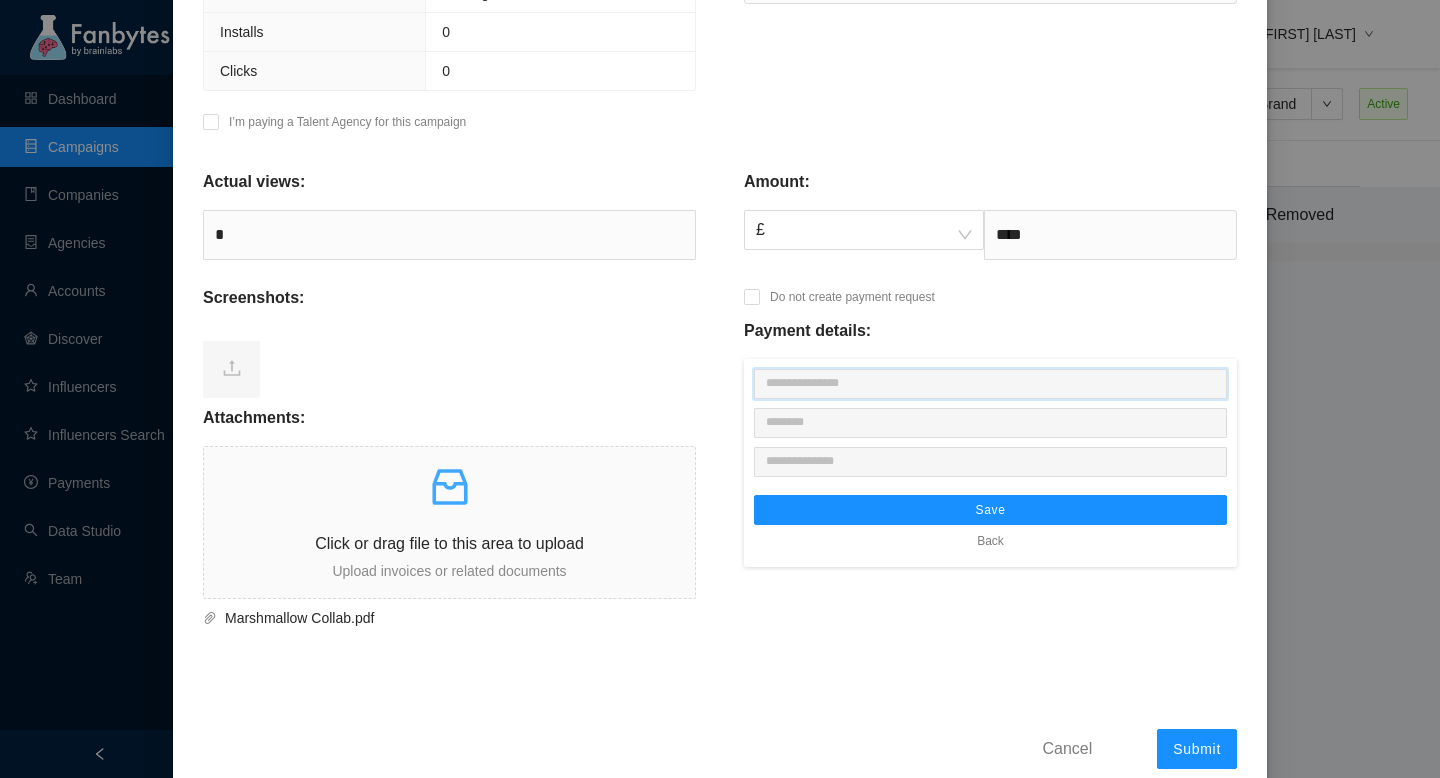 click at bounding box center [990, 384] 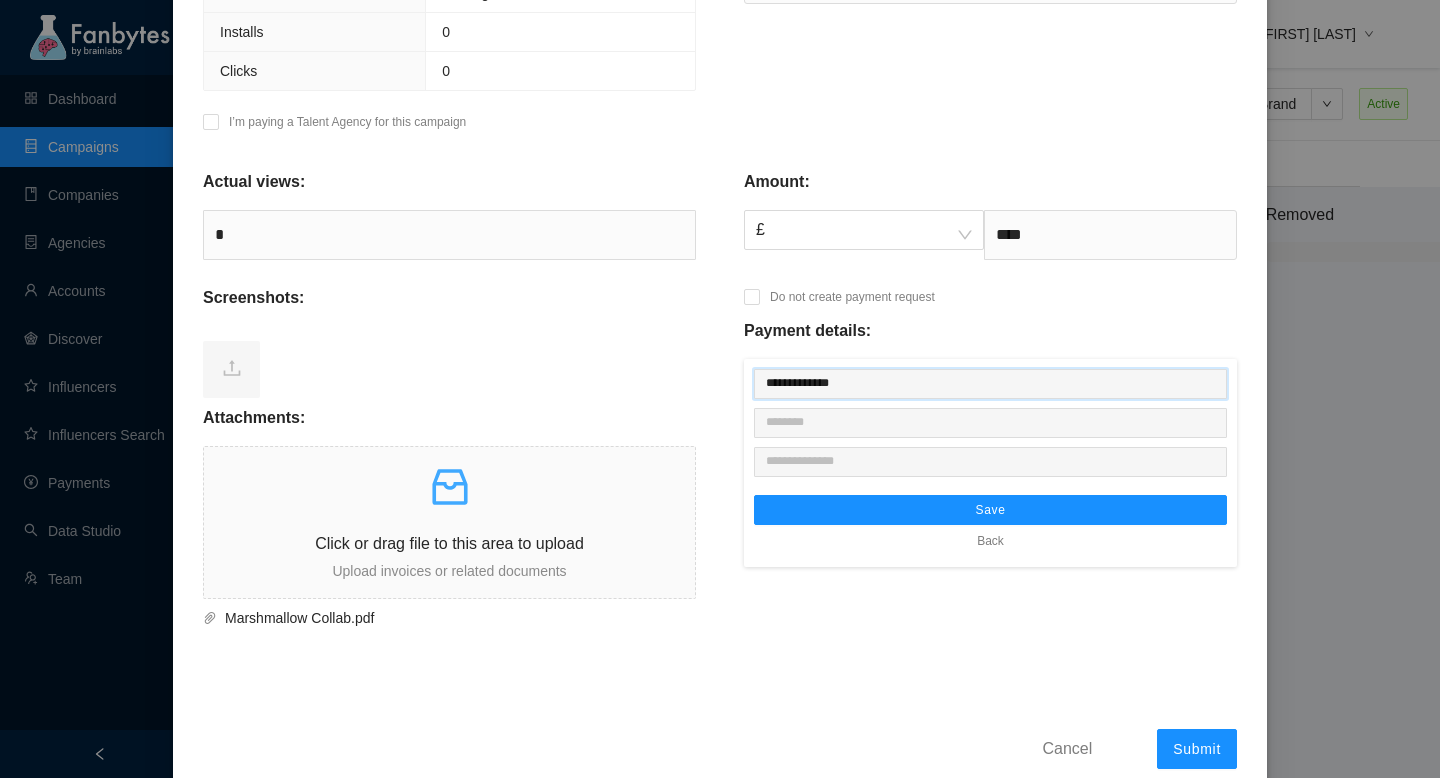 type on "**********" 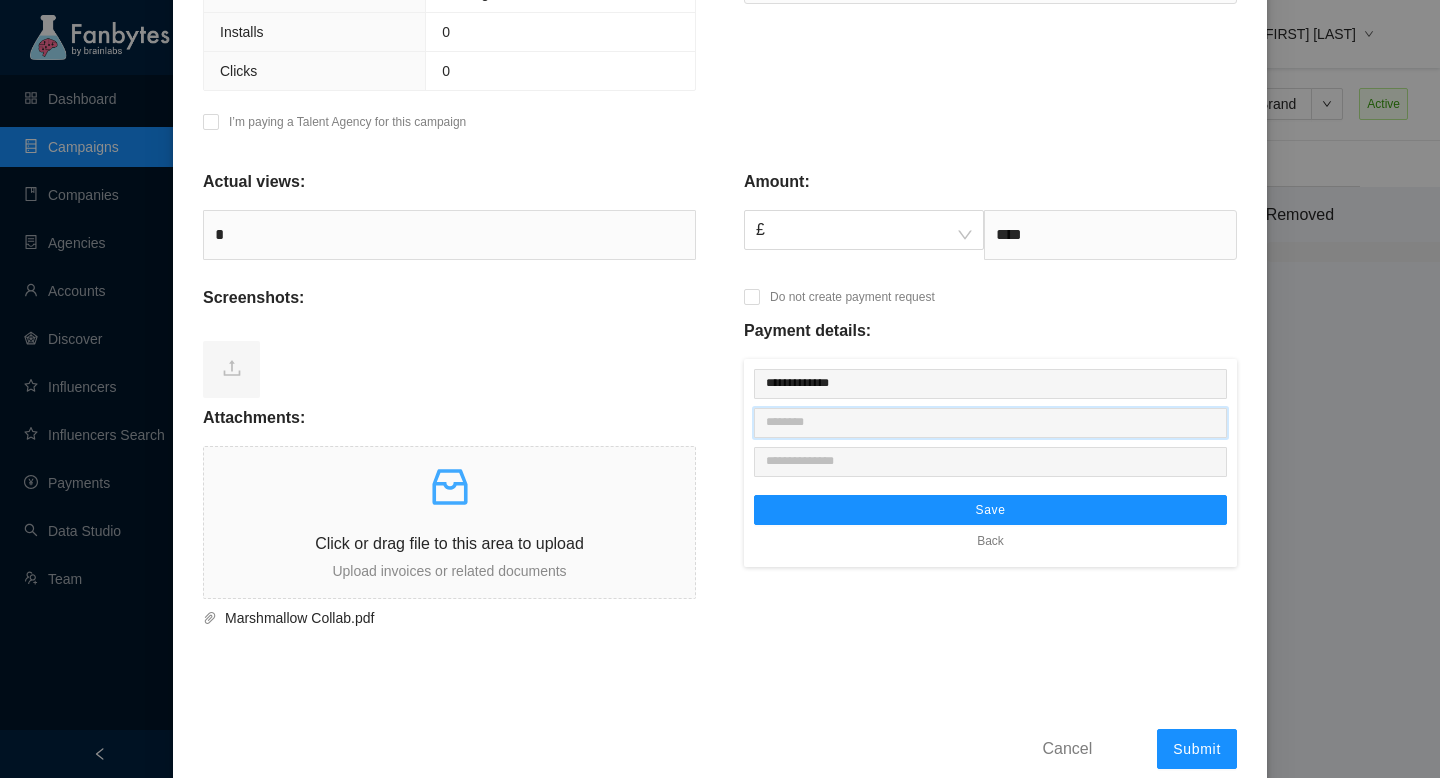 click at bounding box center [990, 423] 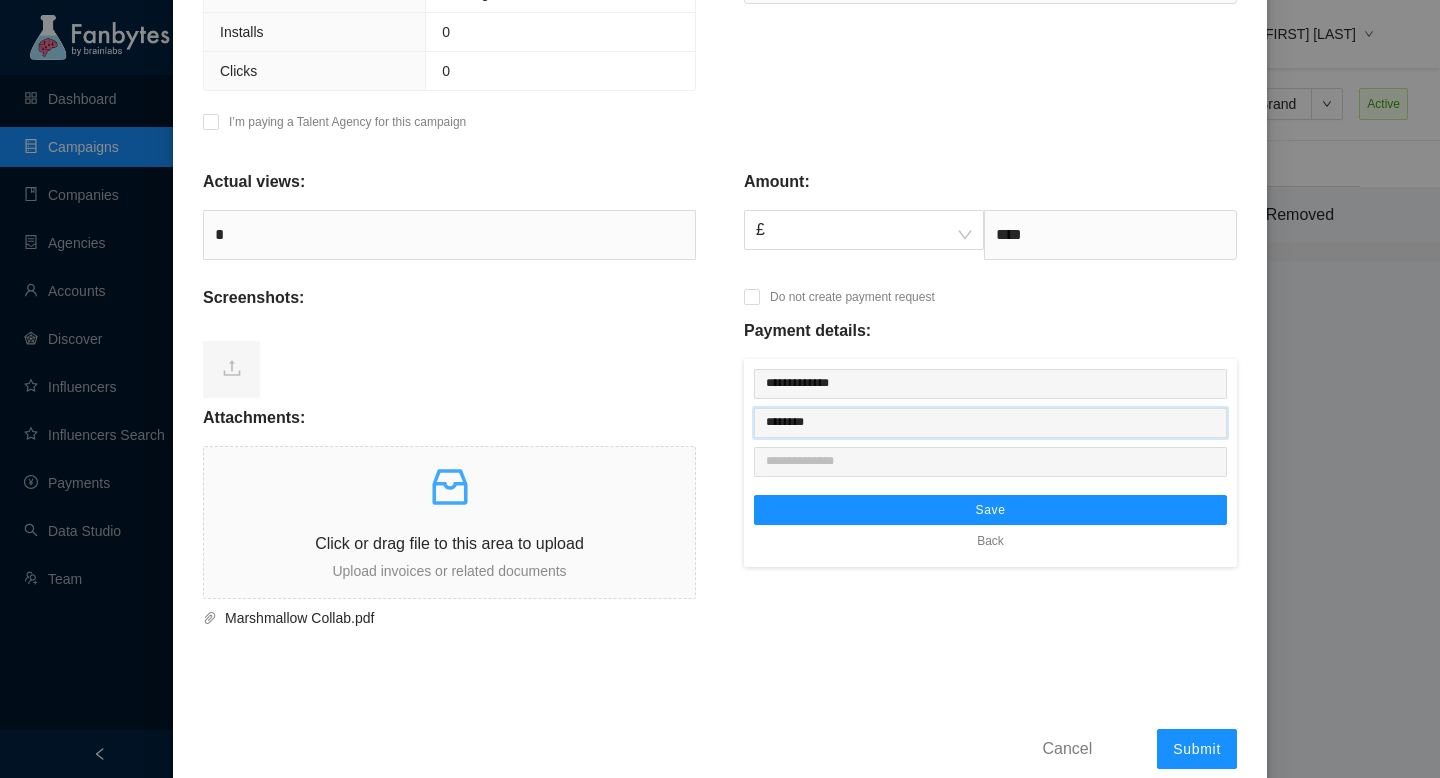 type on "********" 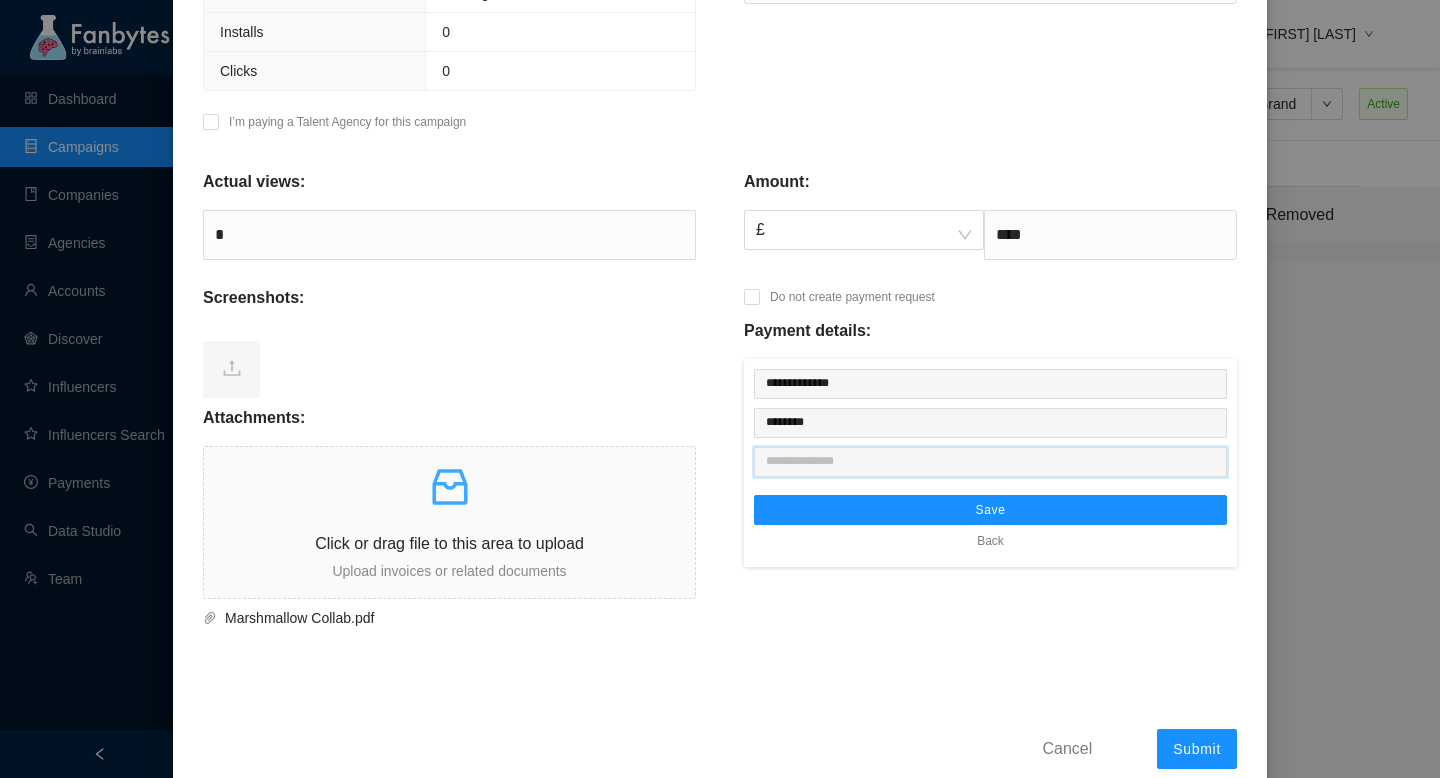 click at bounding box center [990, 462] 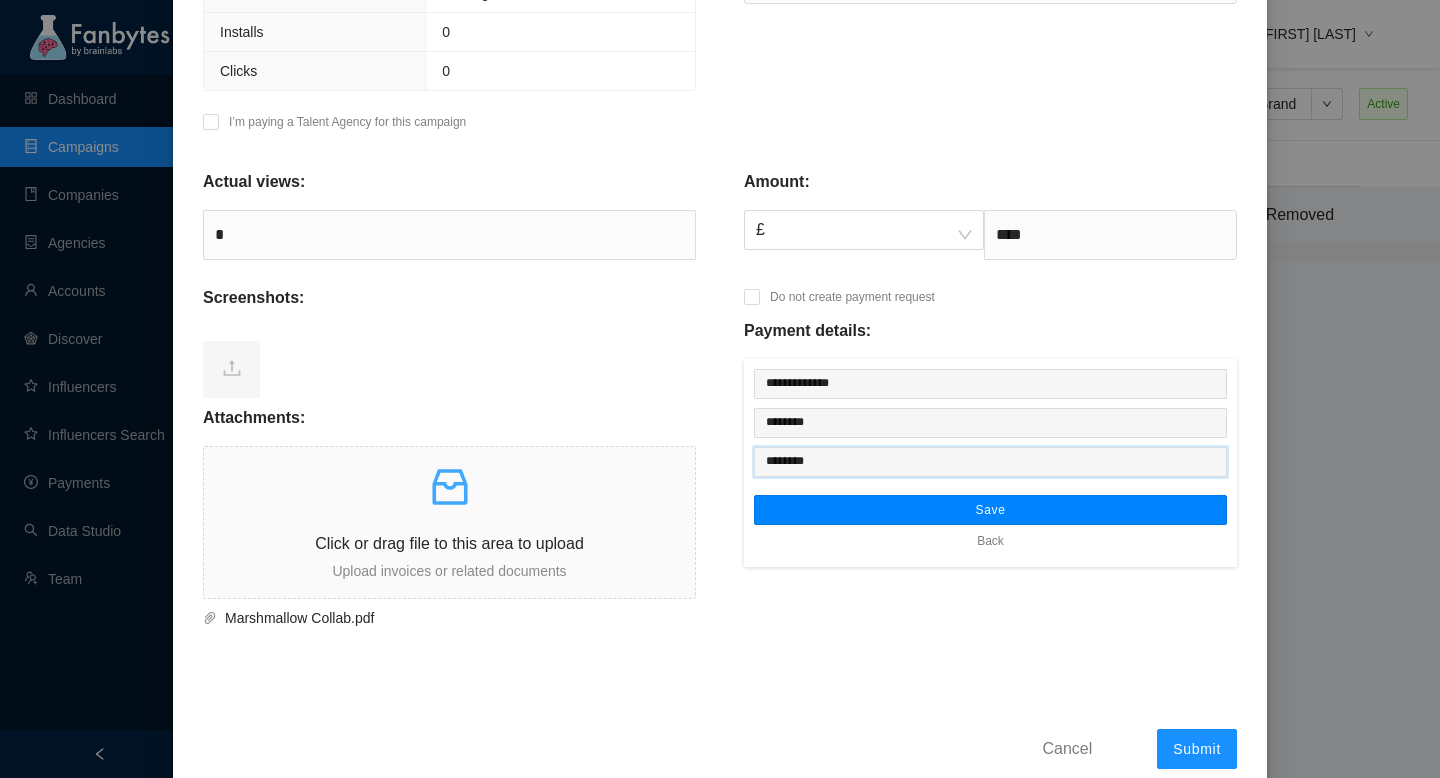 type on "********" 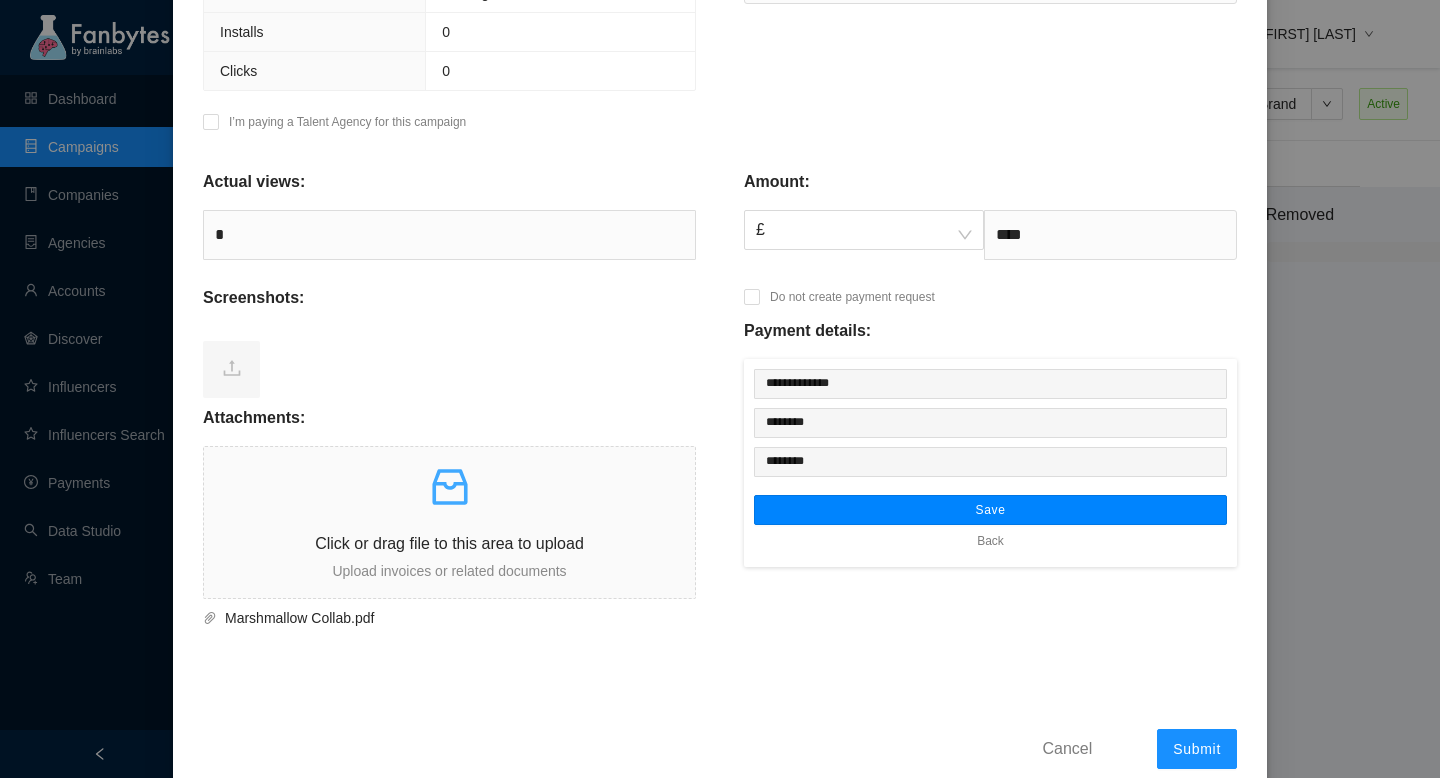 click on "Save" at bounding box center [990, 510] 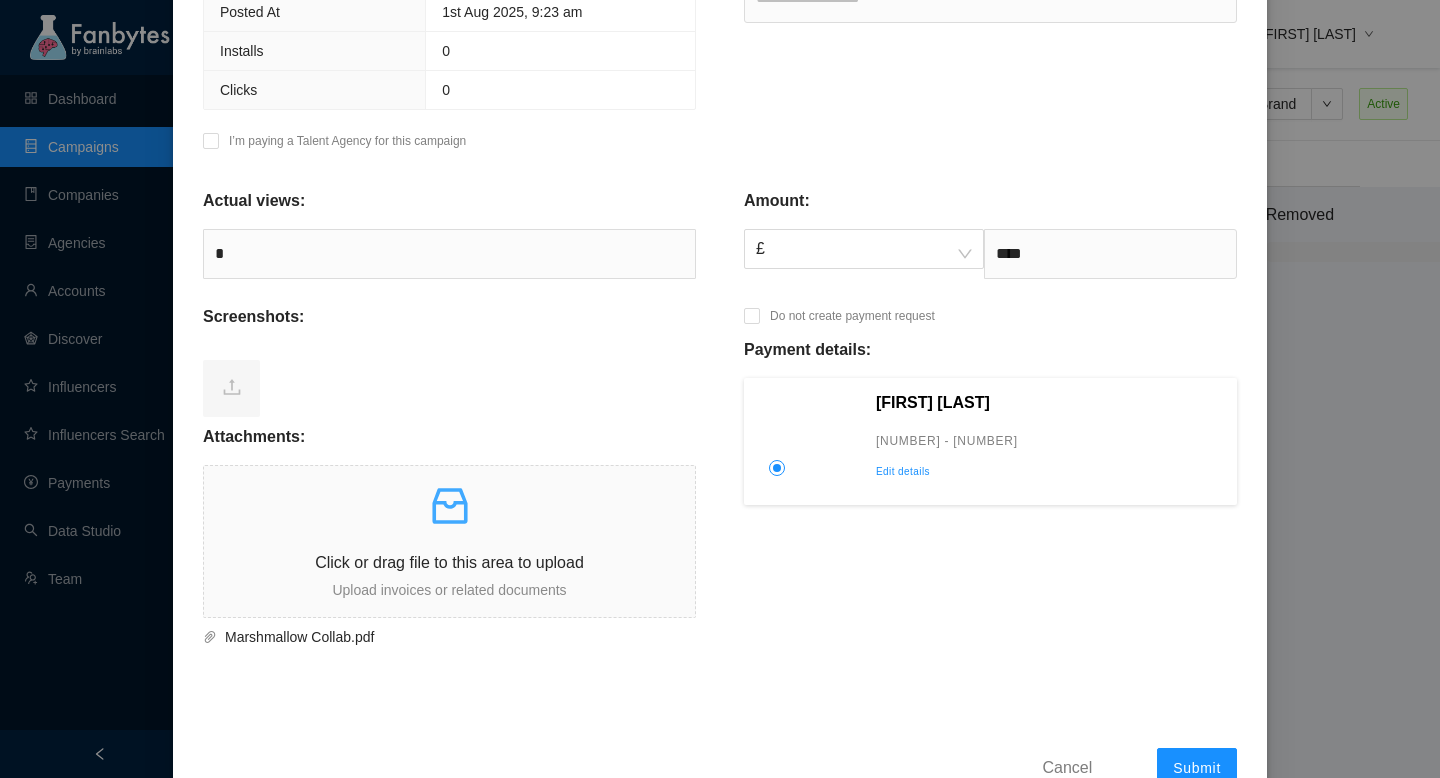 scroll, scrollTop: 658, scrollLeft: 0, axis: vertical 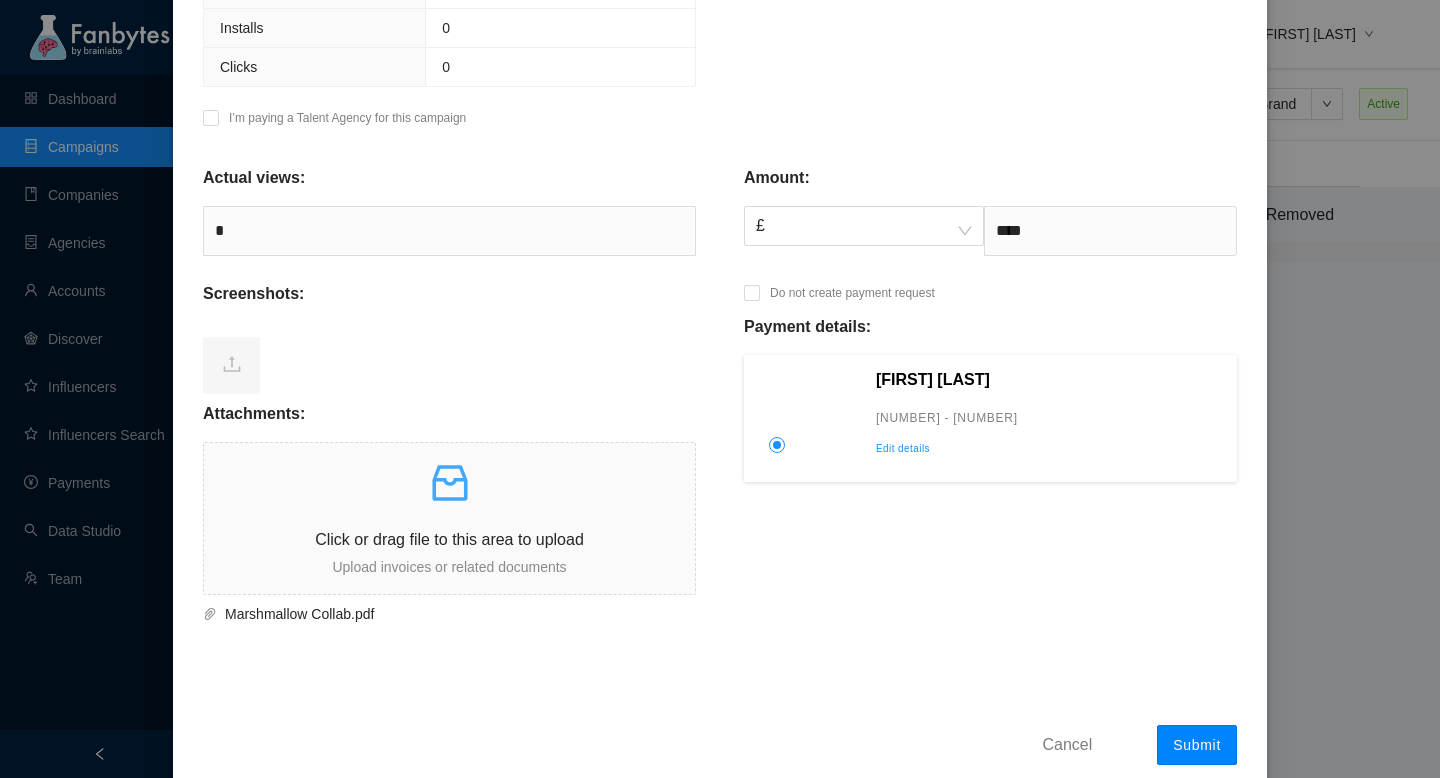 click on "Submit" at bounding box center [1197, 745] 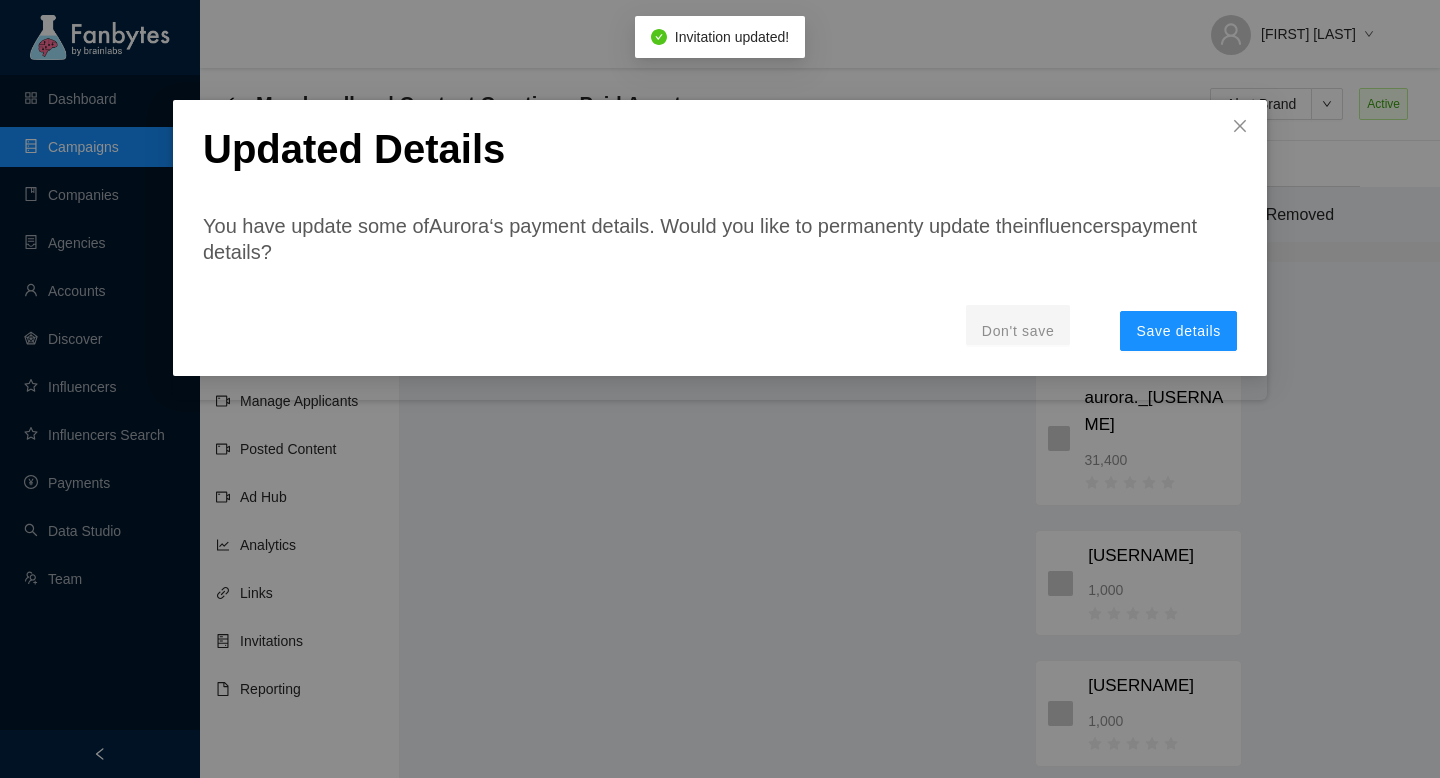 scroll, scrollTop: 0, scrollLeft: 0, axis: both 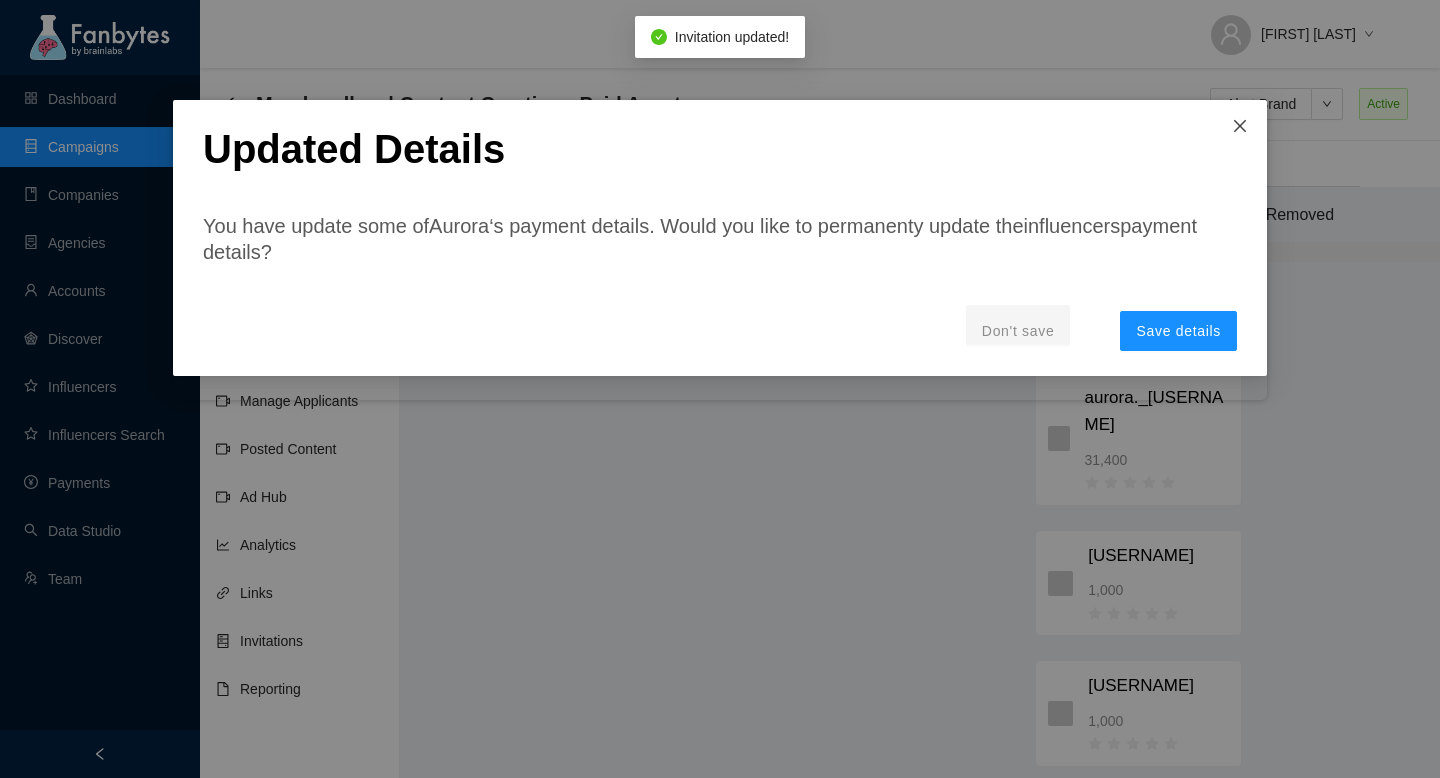 click 